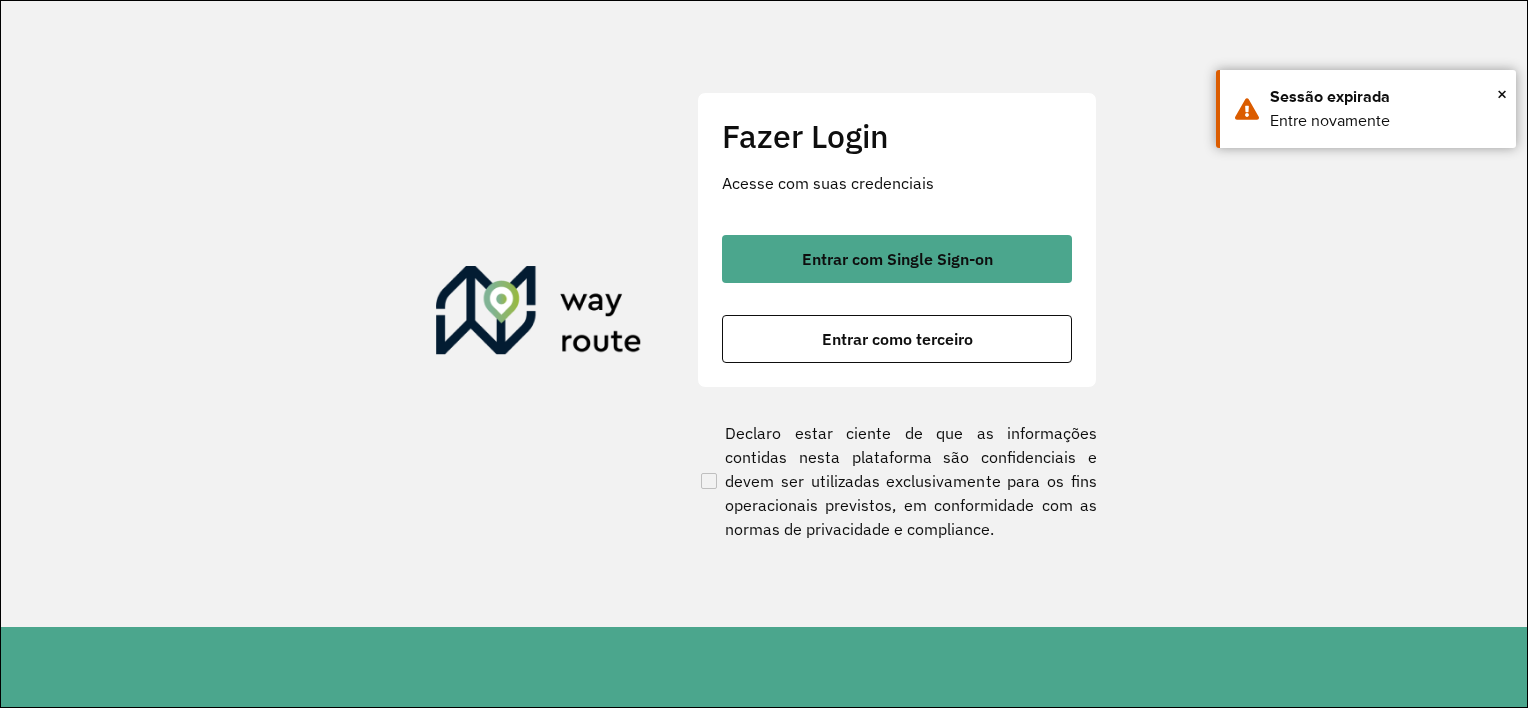 scroll, scrollTop: 0, scrollLeft: 0, axis: both 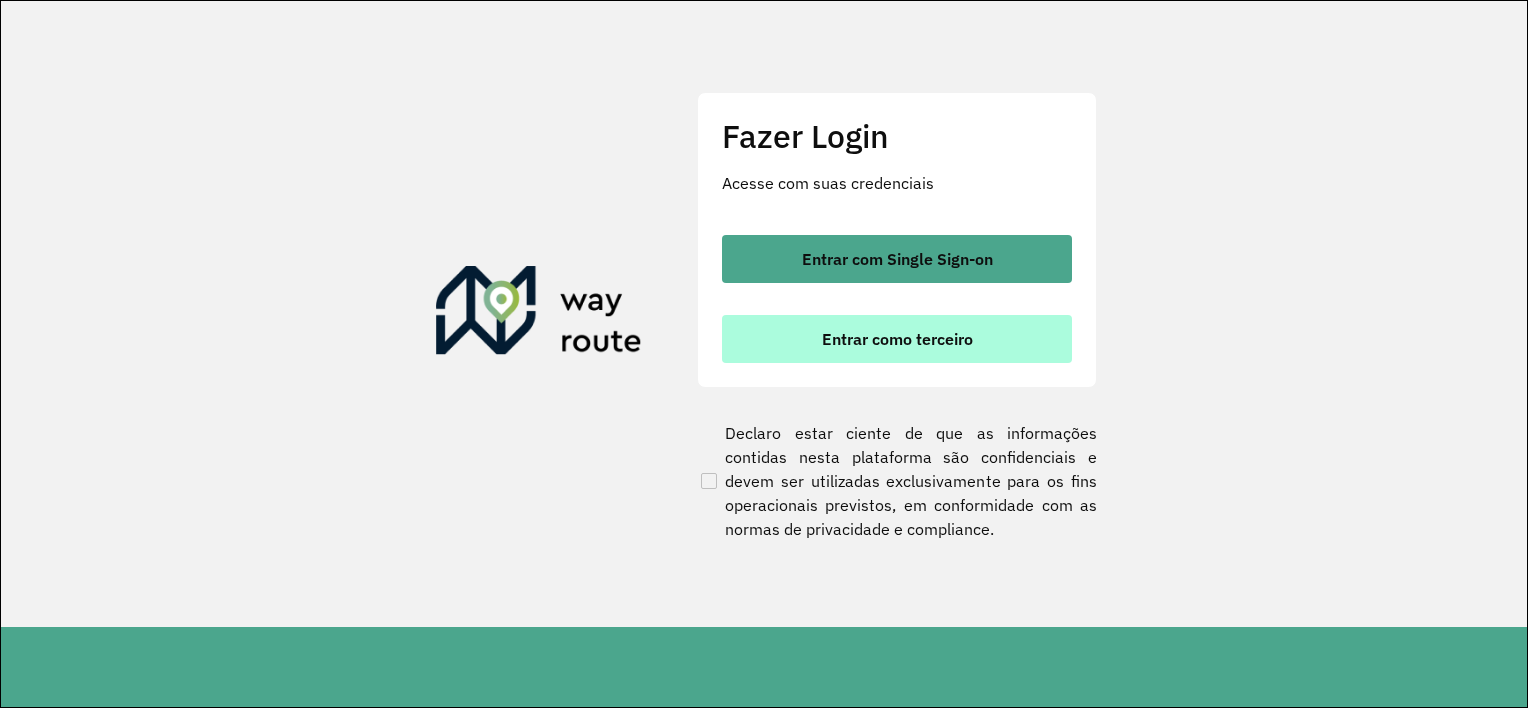 click on "Entrar como terceiro" at bounding box center (897, 339) 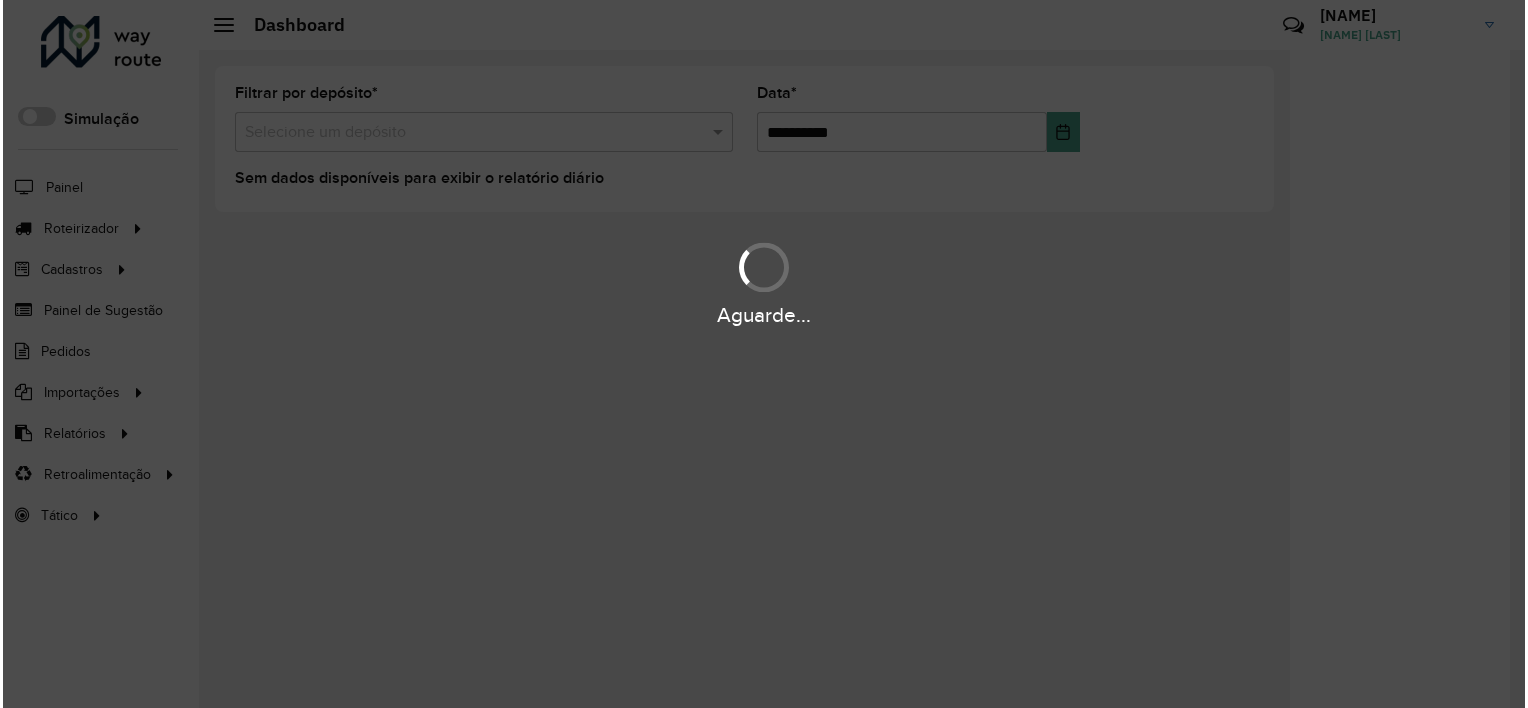 scroll, scrollTop: 0, scrollLeft: 0, axis: both 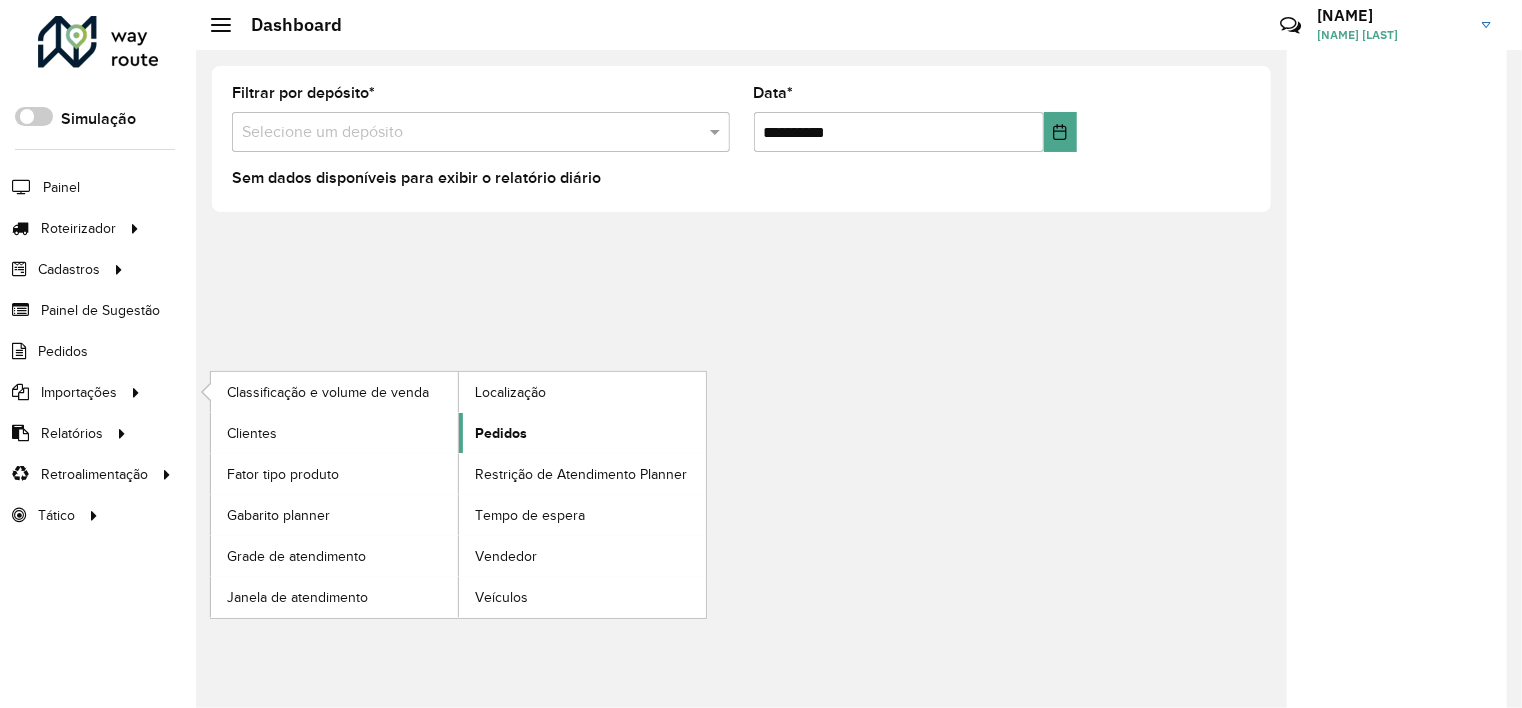 click on "Pedidos" 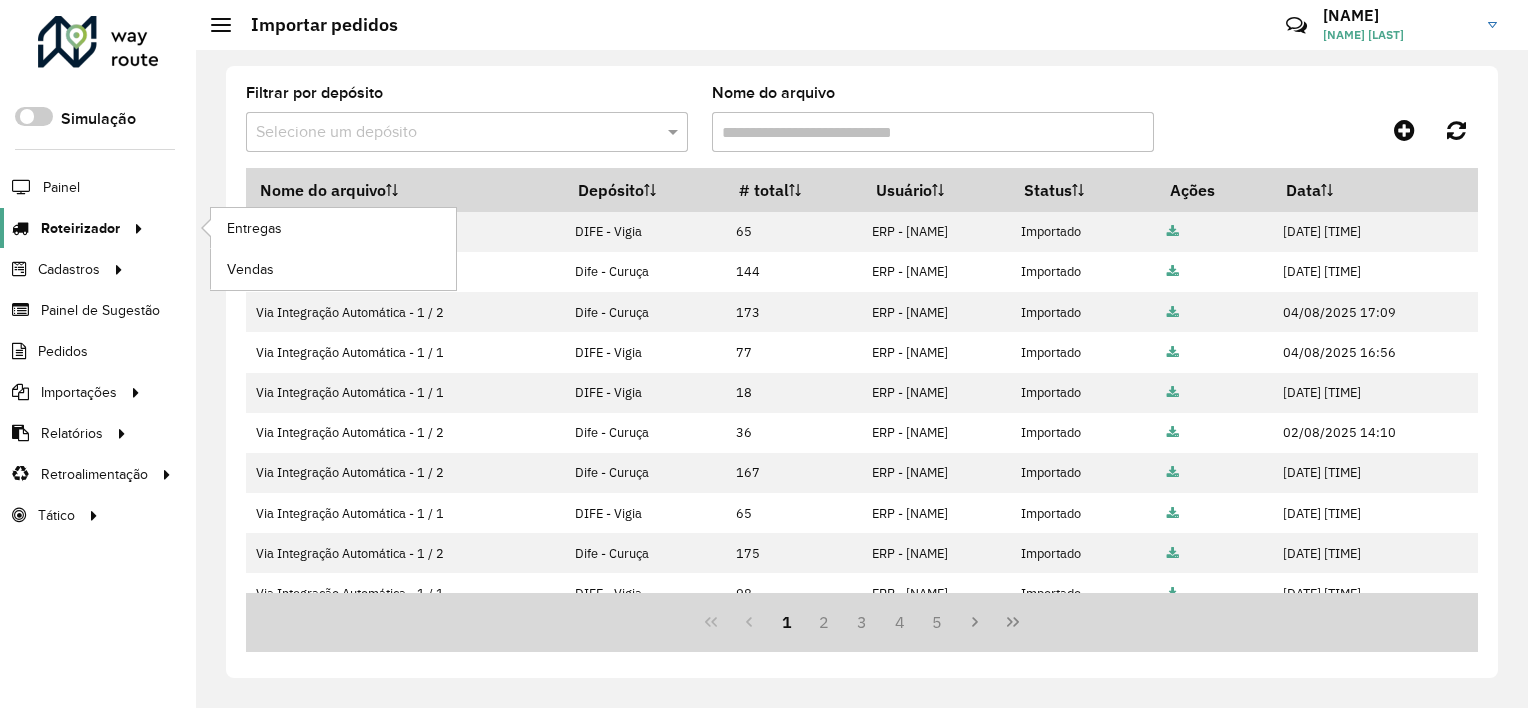 click on "Roteirizador" 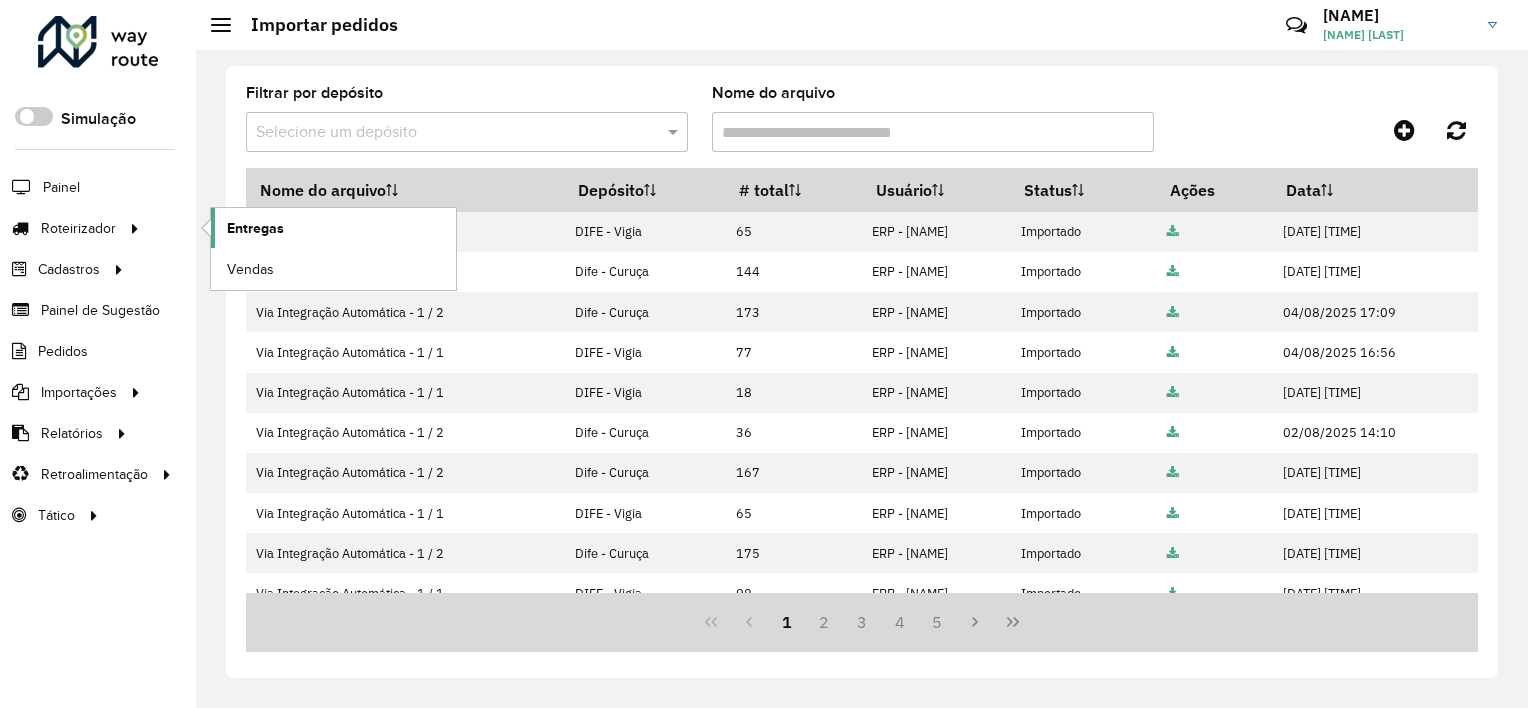 click on "Entregas" 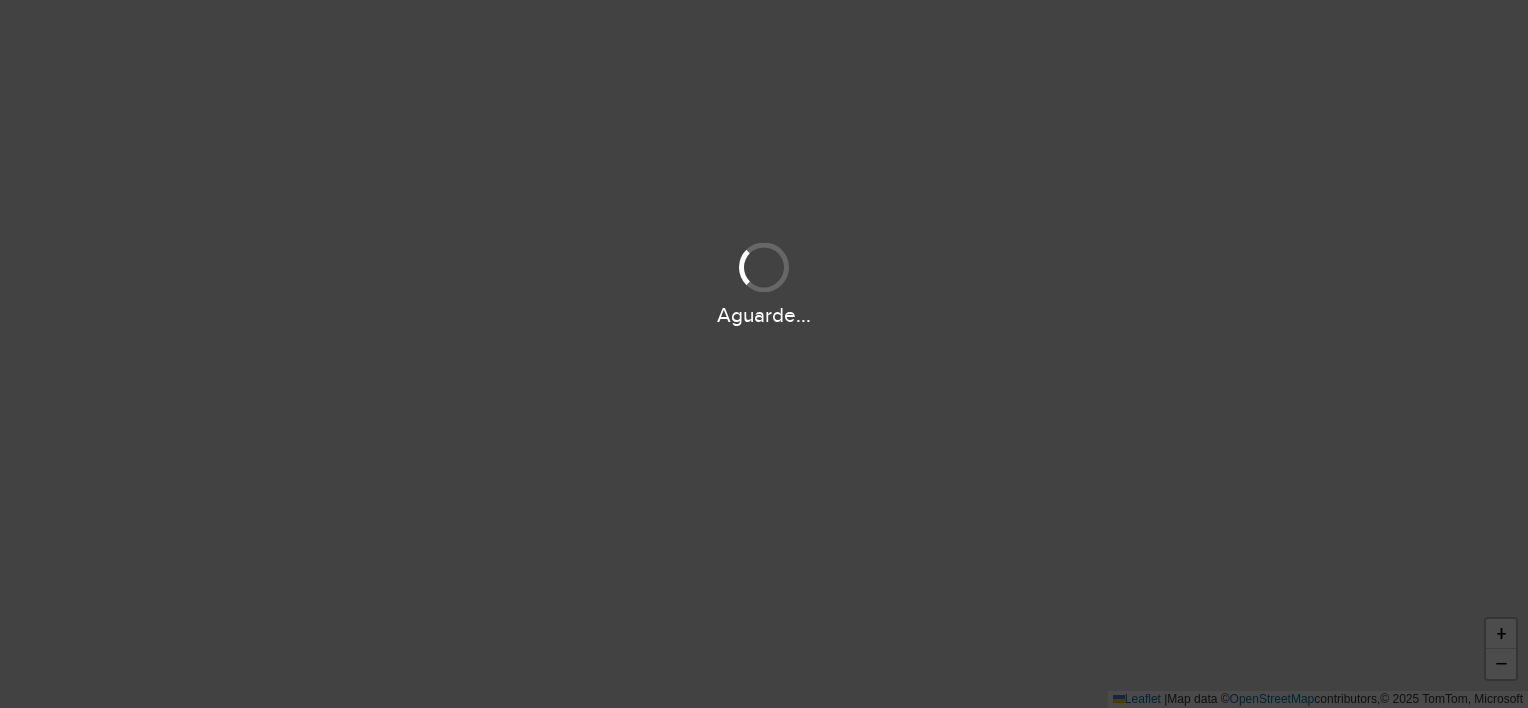 scroll, scrollTop: 0, scrollLeft: 0, axis: both 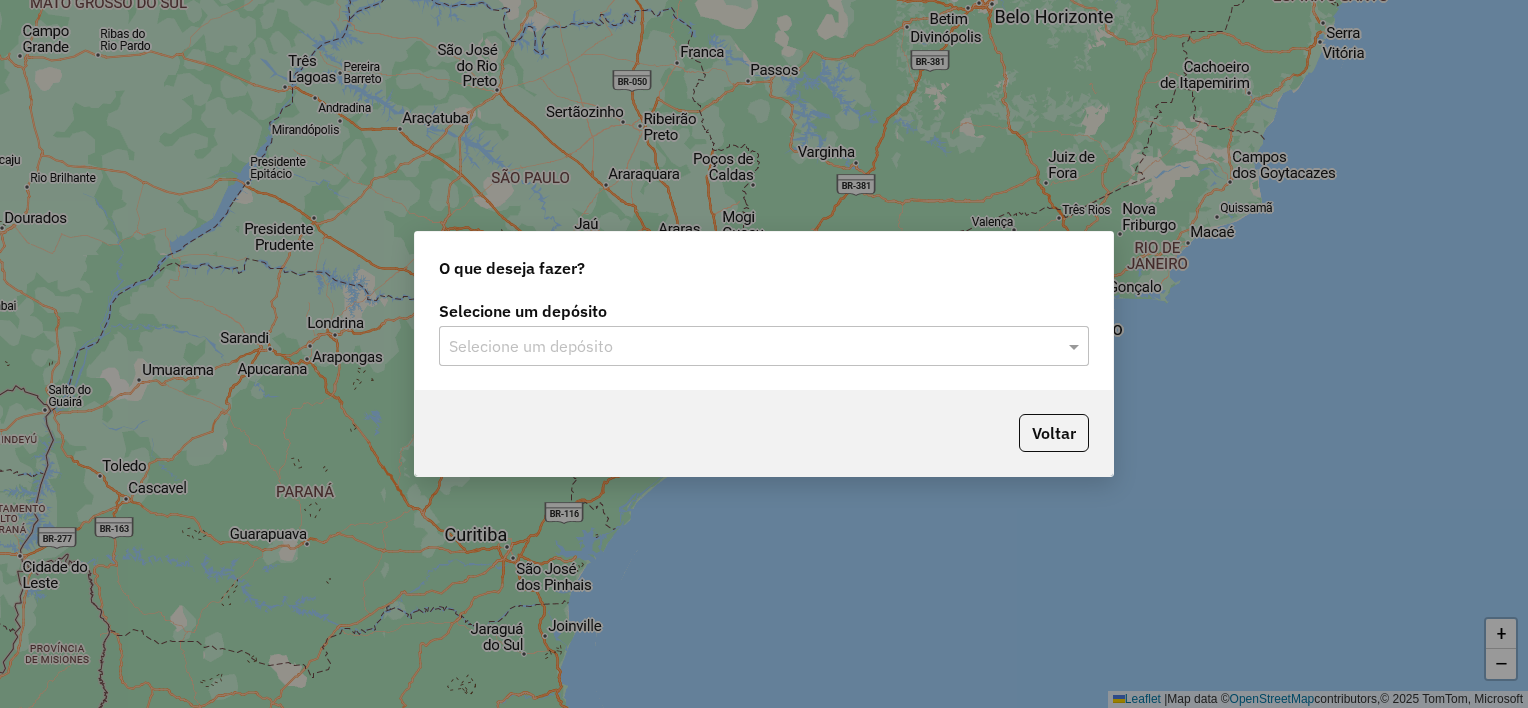 click 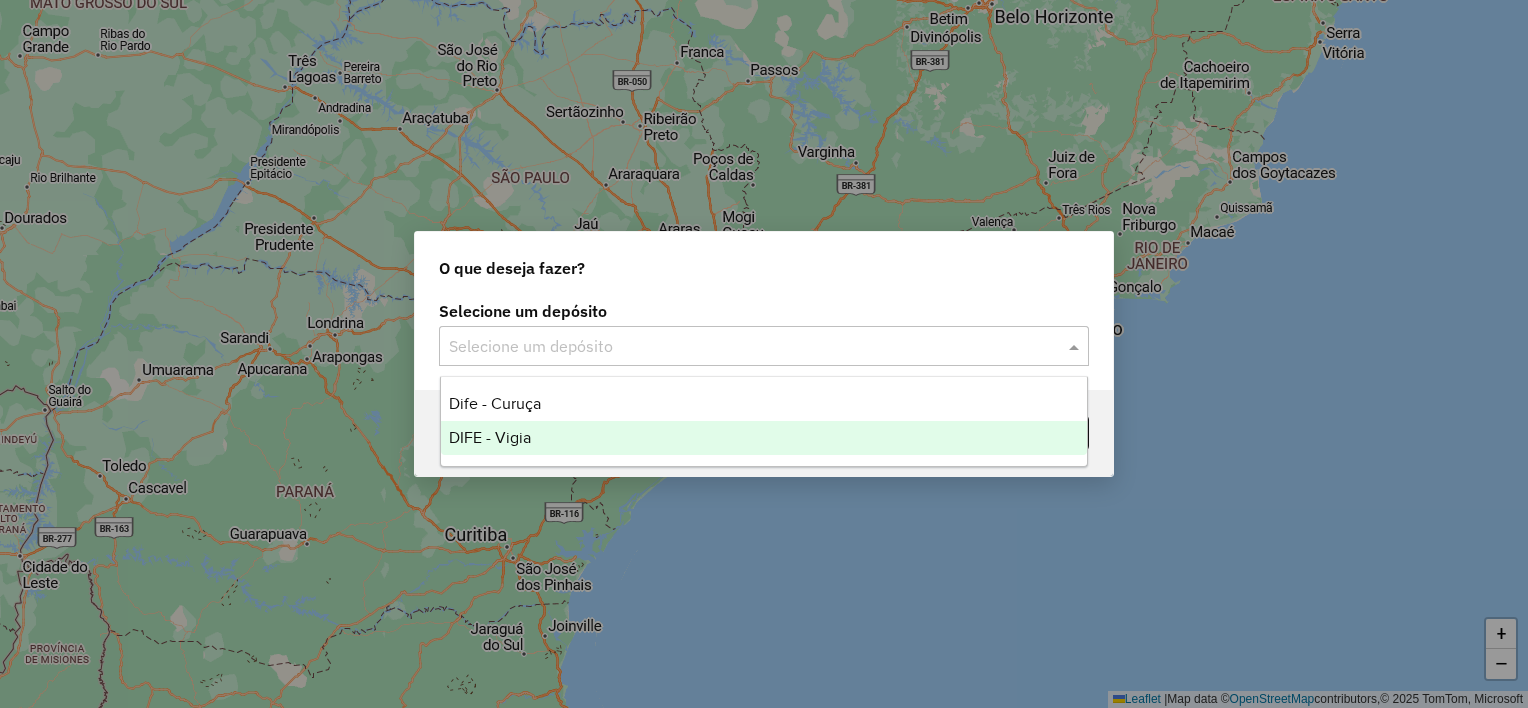 click on "DIFE - Vigia" at bounding box center [490, 437] 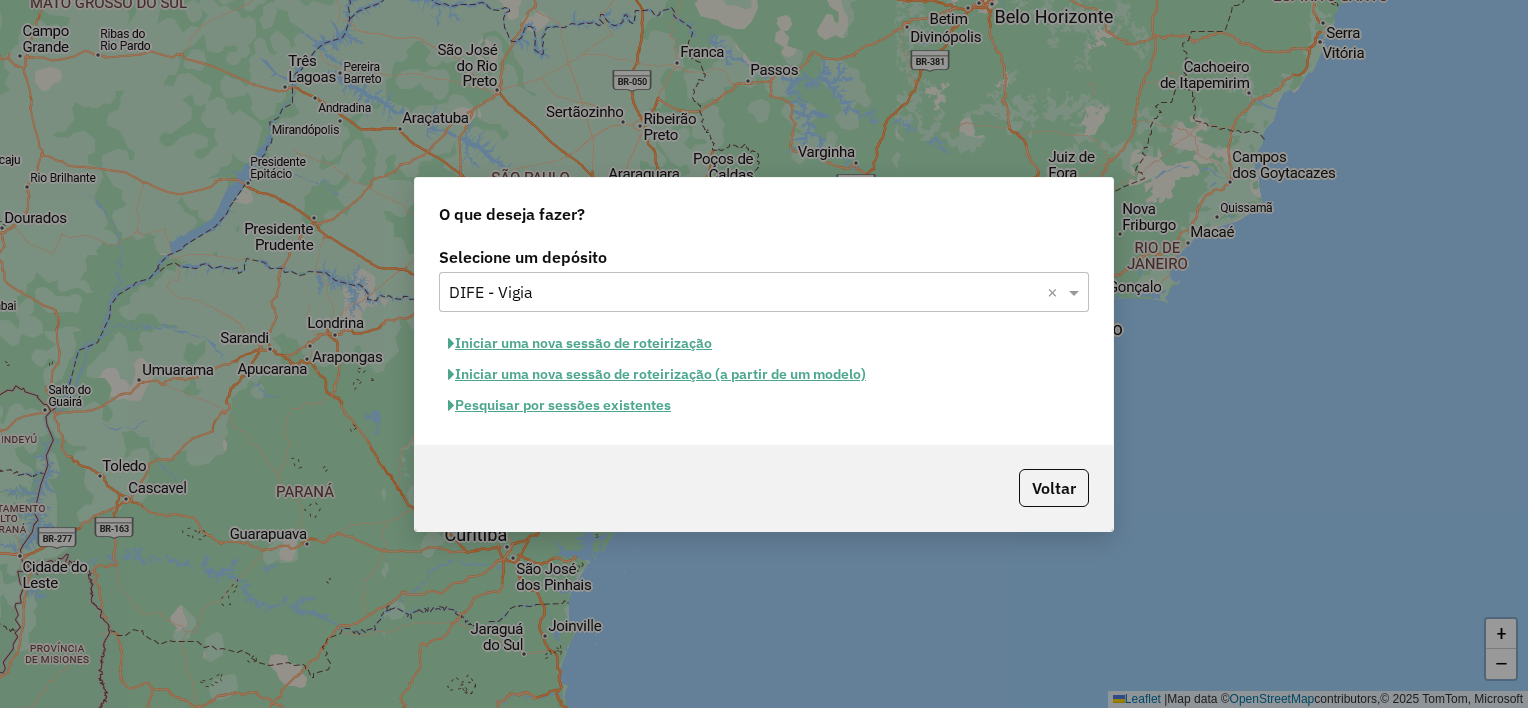 click on "Iniciar uma nova sessão de roteirização" 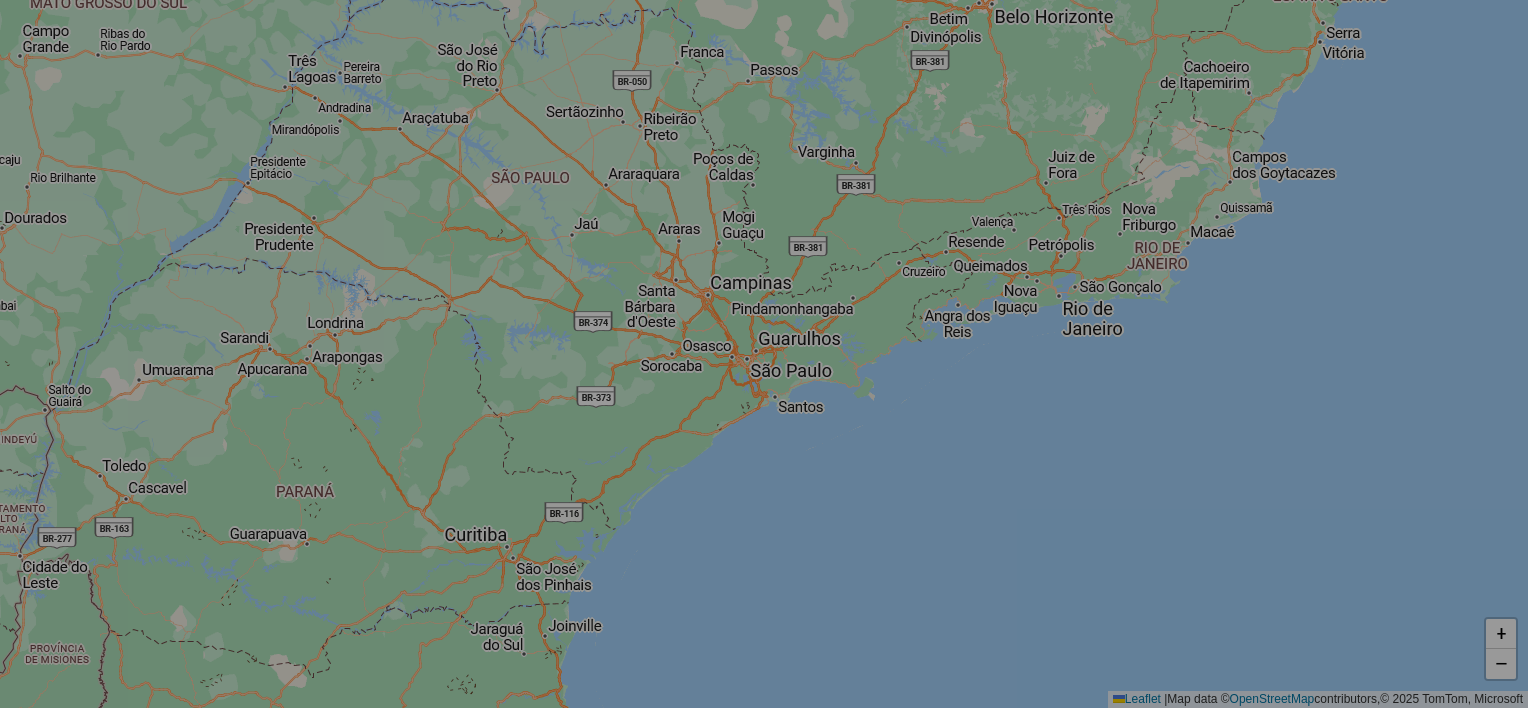 select on "*" 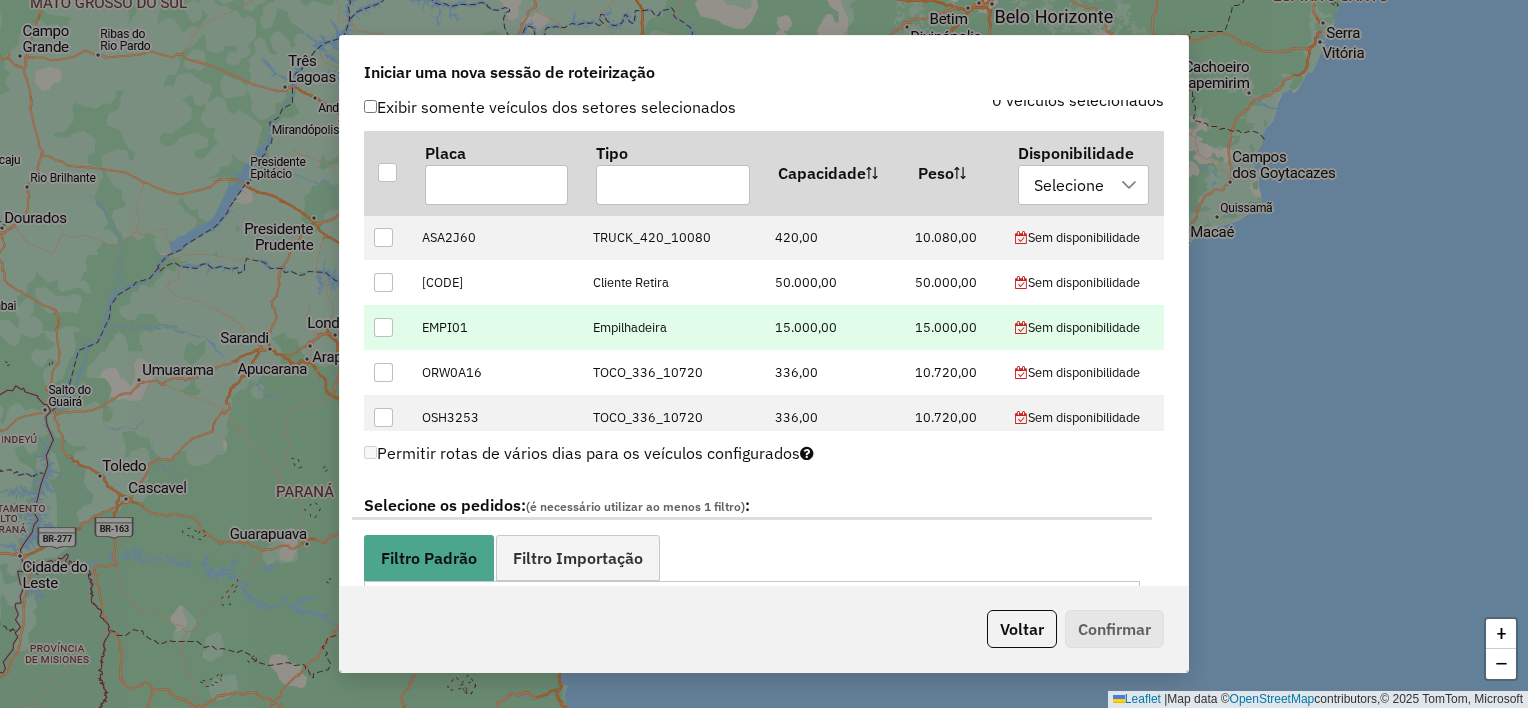 scroll, scrollTop: 700, scrollLeft: 0, axis: vertical 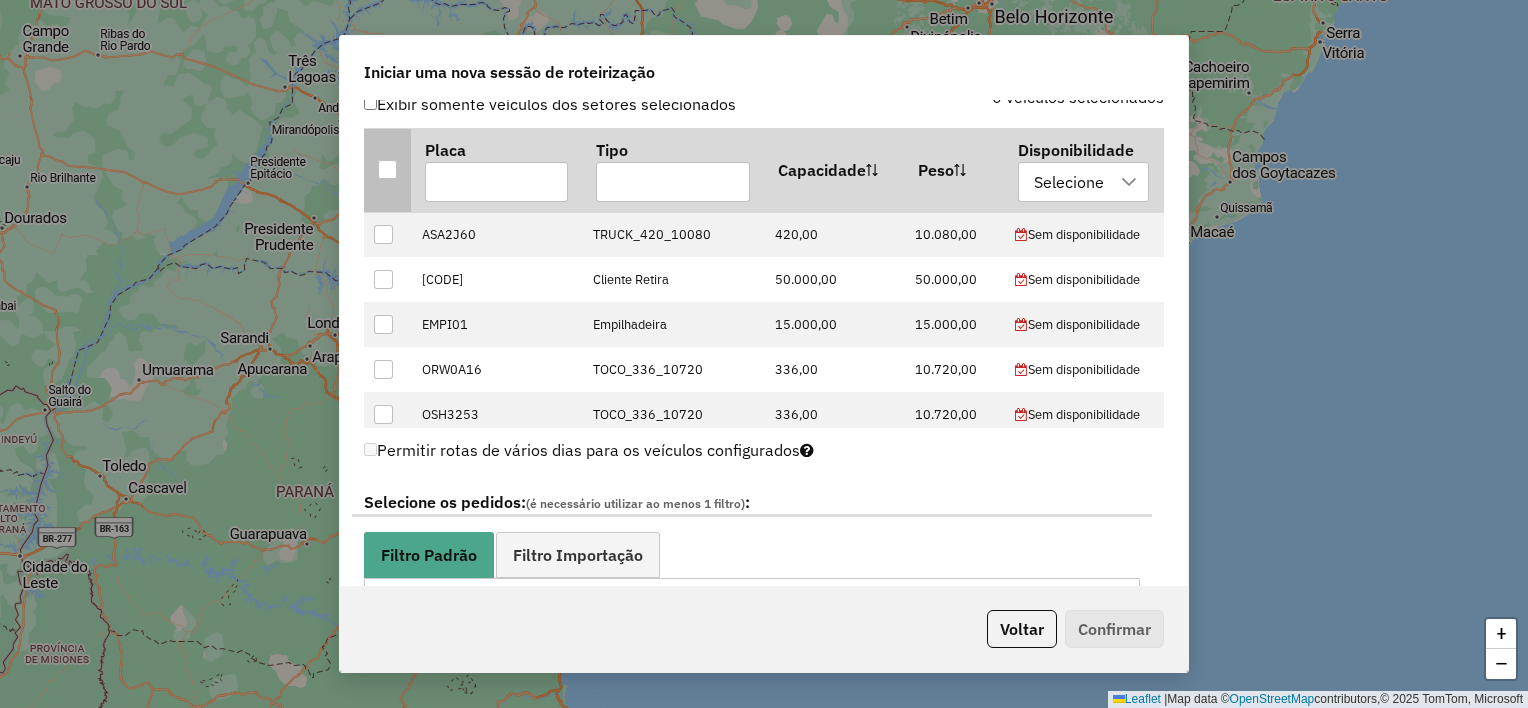 click at bounding box center (388, 170) 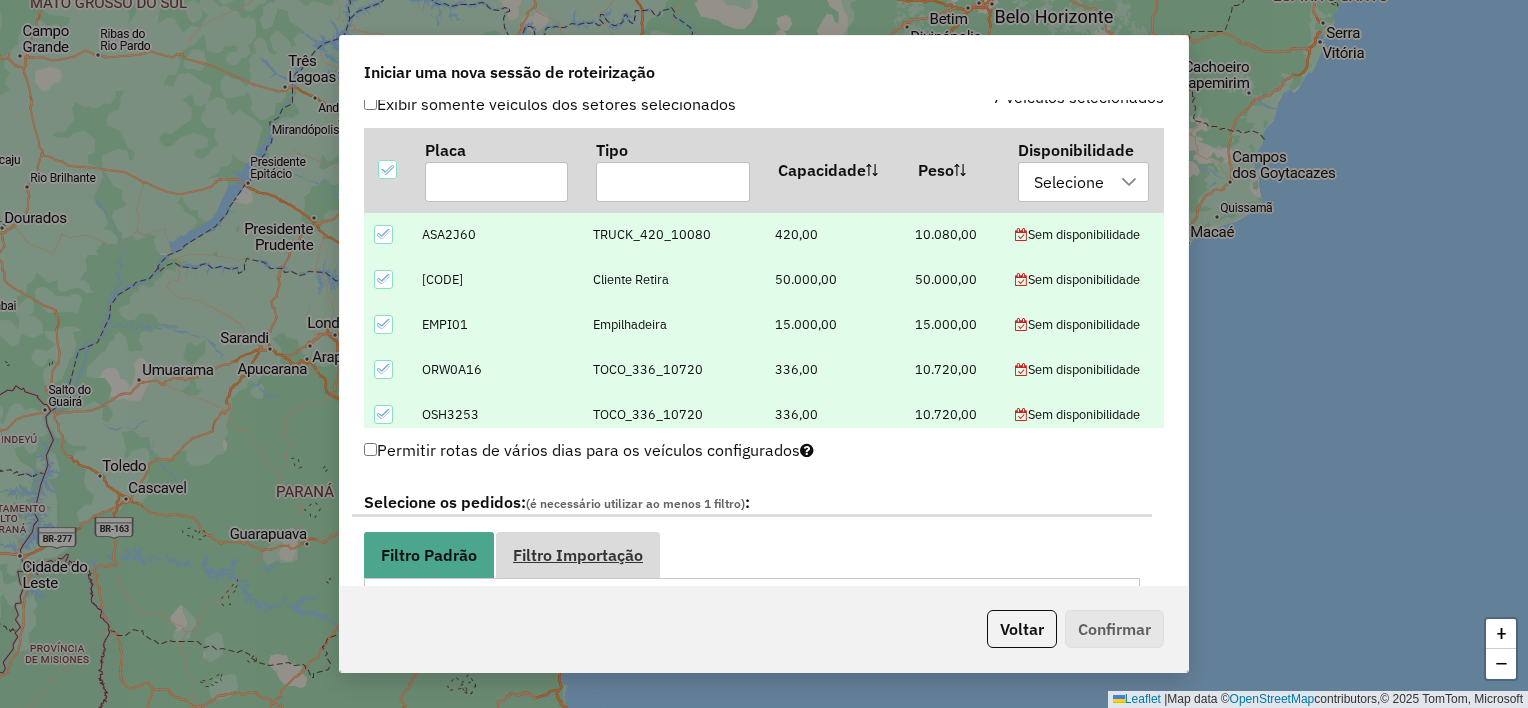 click on "Filtro Importação" at bounding box center [578, 555] 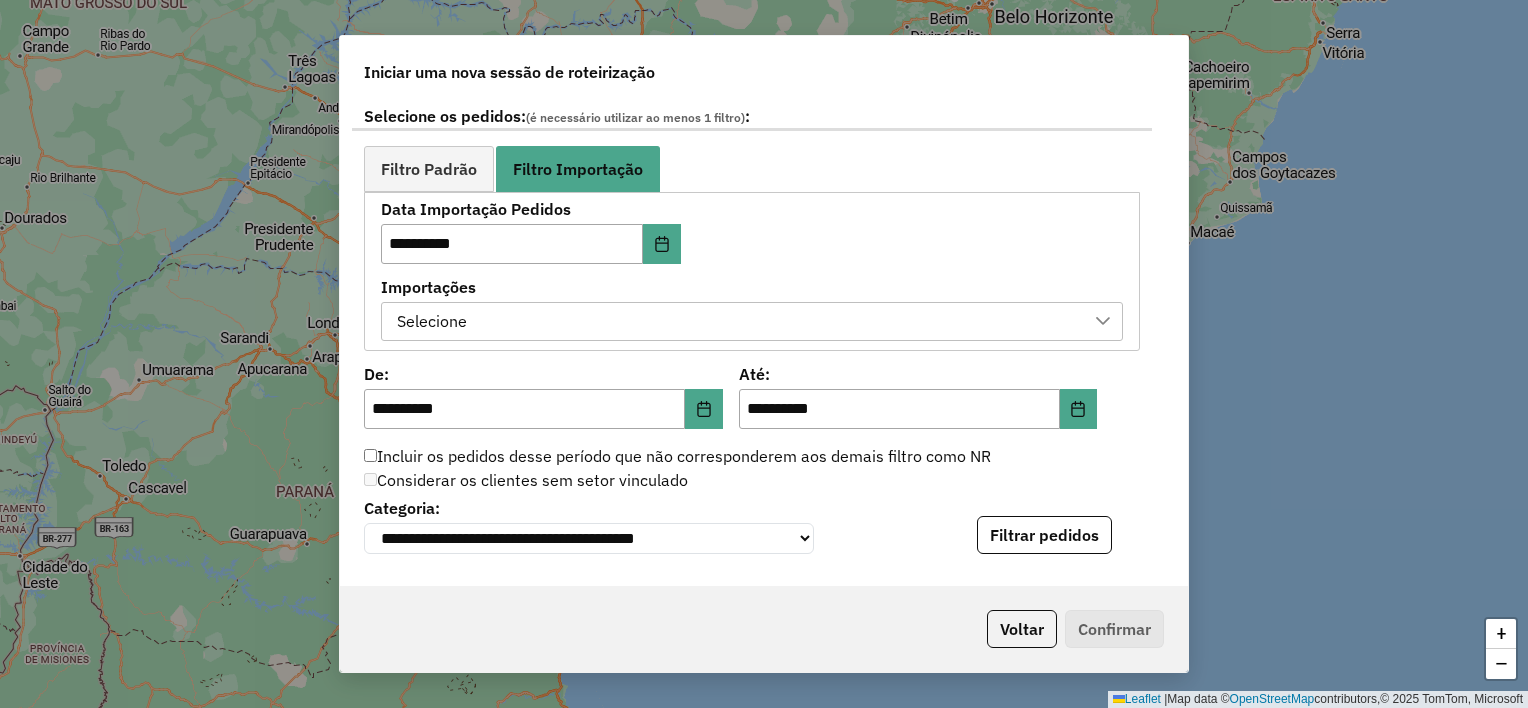 scroll, scrollTop: 1100, scrollLeft: 0, axis: vertical 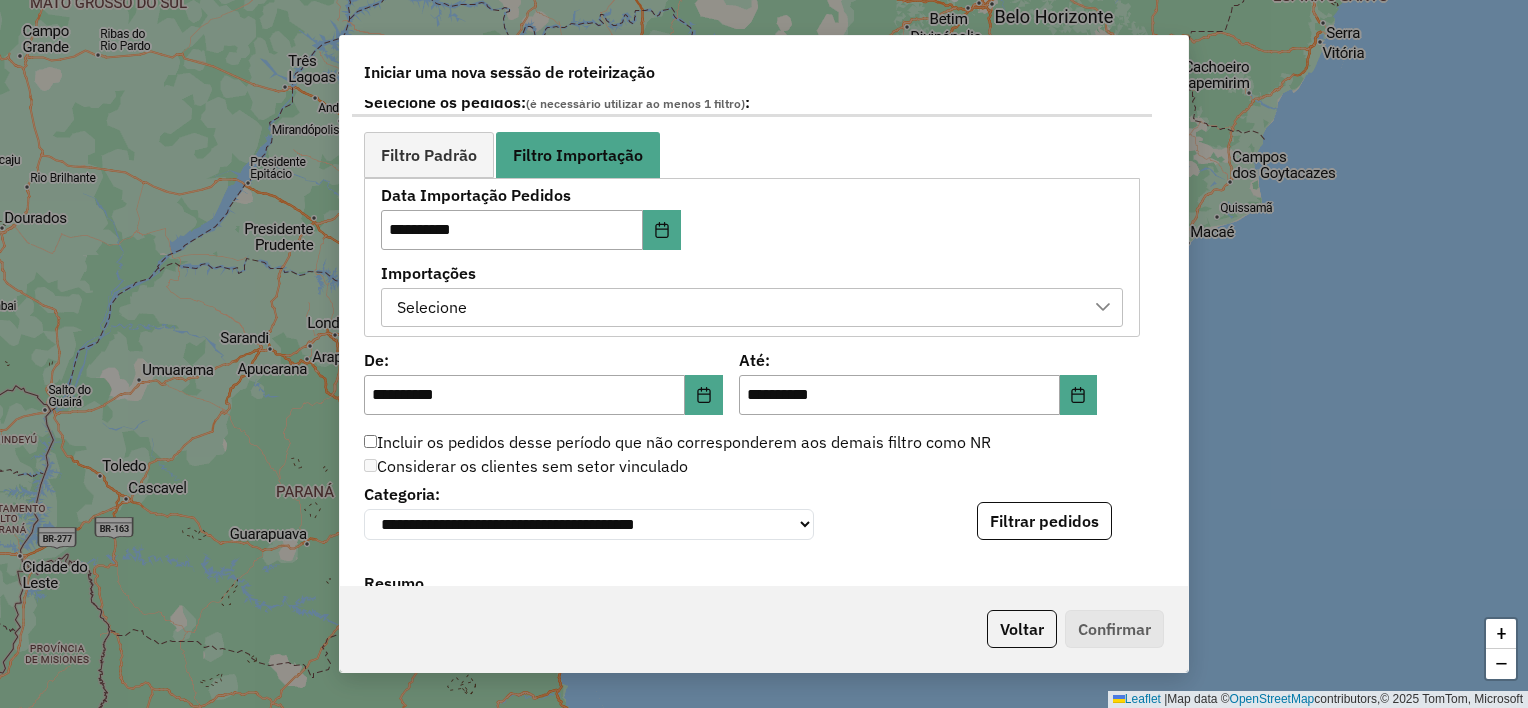 click on "Selecione" at bounding box center [737, 308] 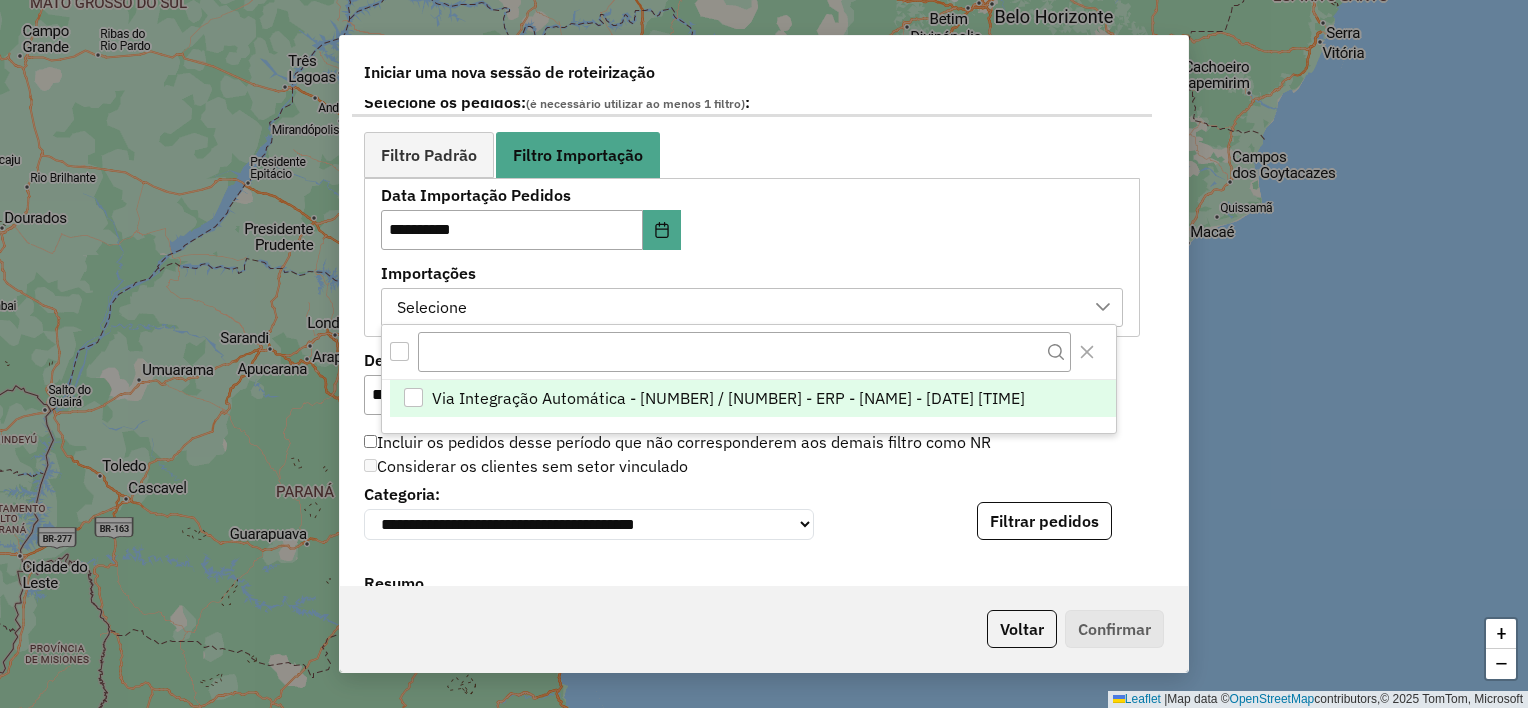 click on "Via Integração Automática - [NUMBER] / [NUMBER] - ERP - [NAME] - [DATE] [TIME]" at bounding box center (728, 398) 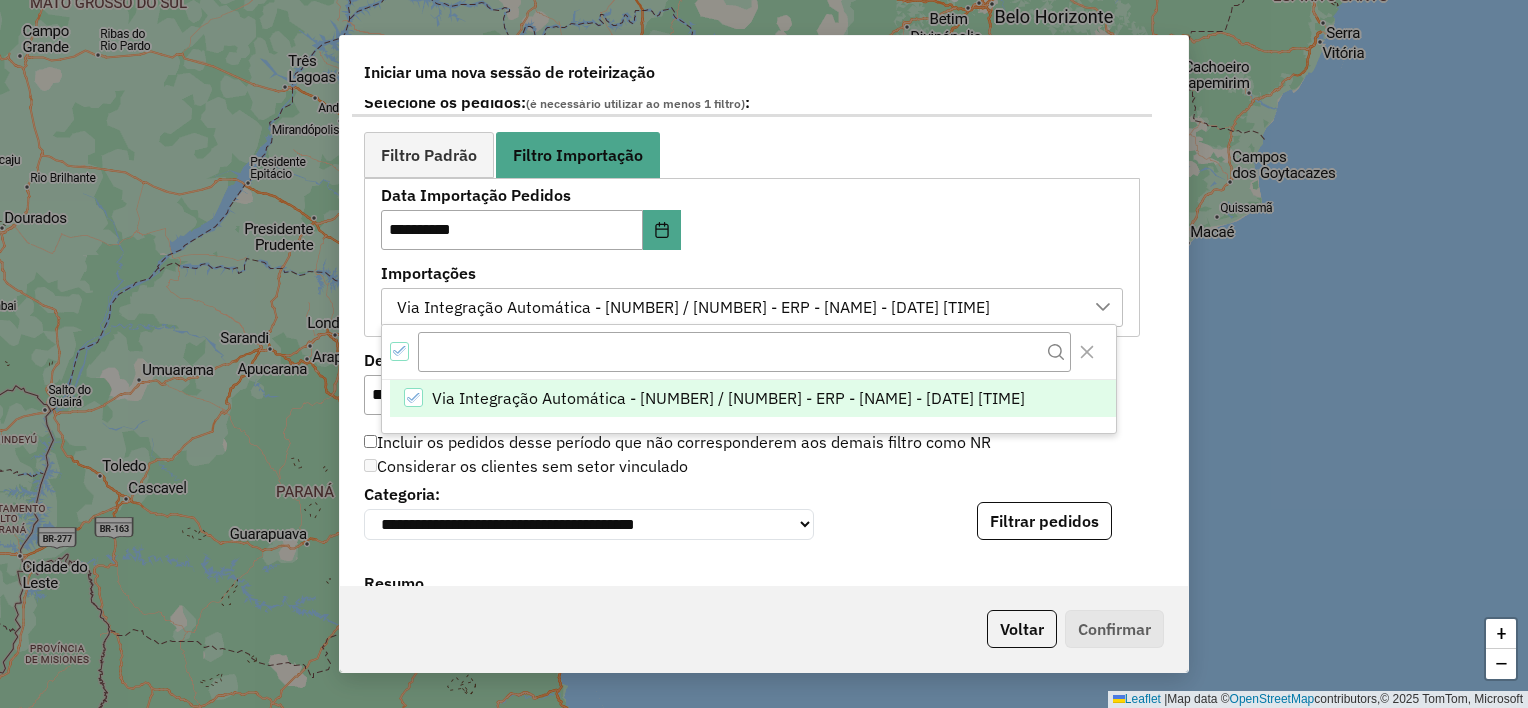 drag, startPoint x: 760, startPoint y: 256, endPoint x: 814, endPoint y: 276, distance: 57.58472 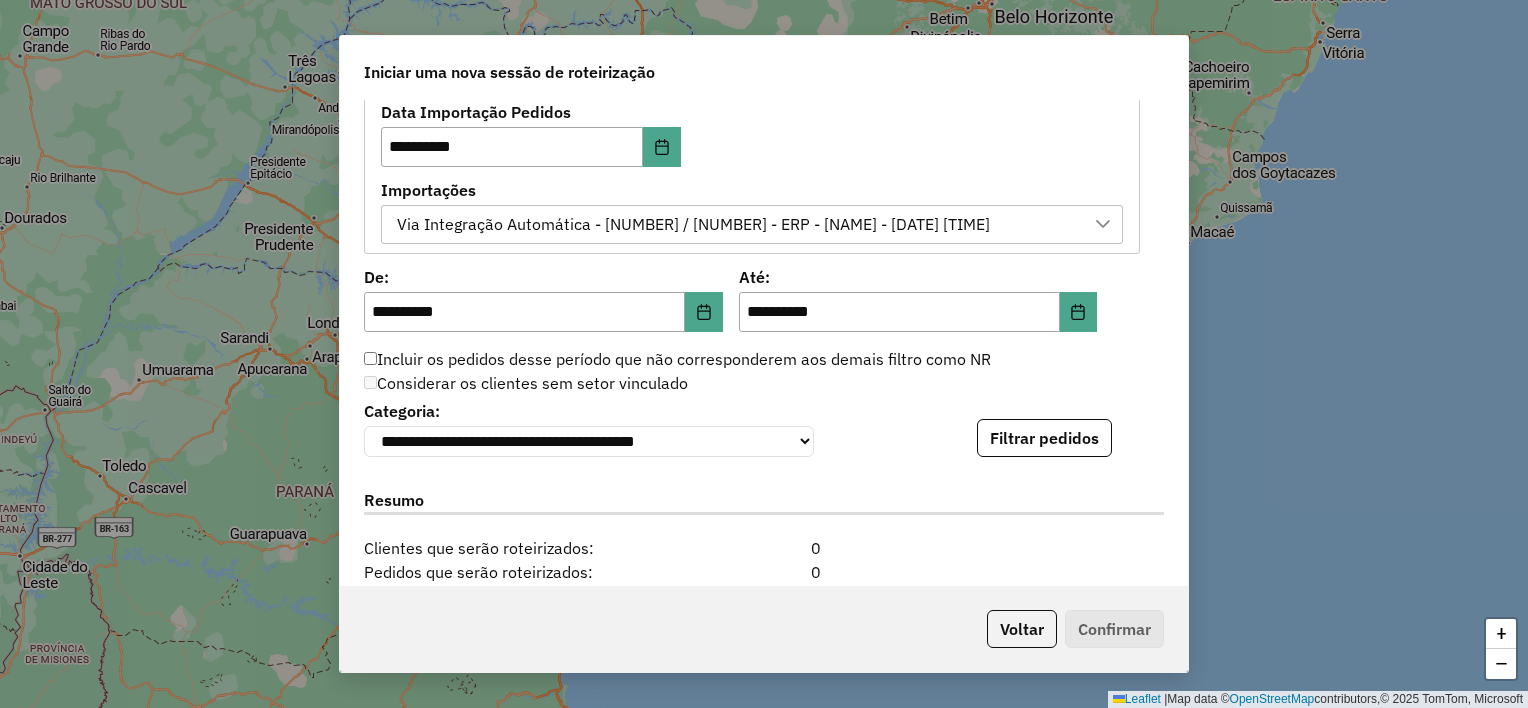 scroll, scrollTop: 1300, scrollLeft: 0, axis: vertical 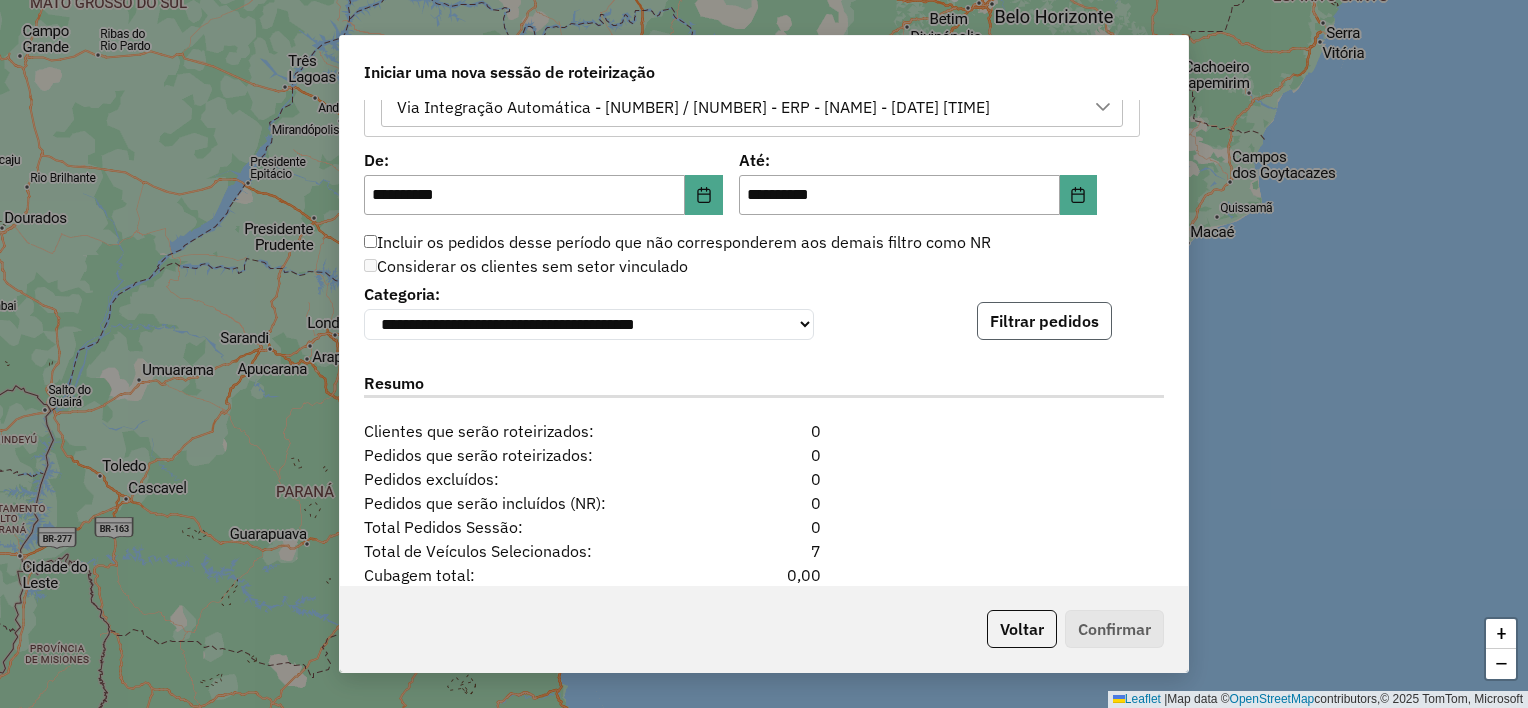 click on "Filtrar pedidos" 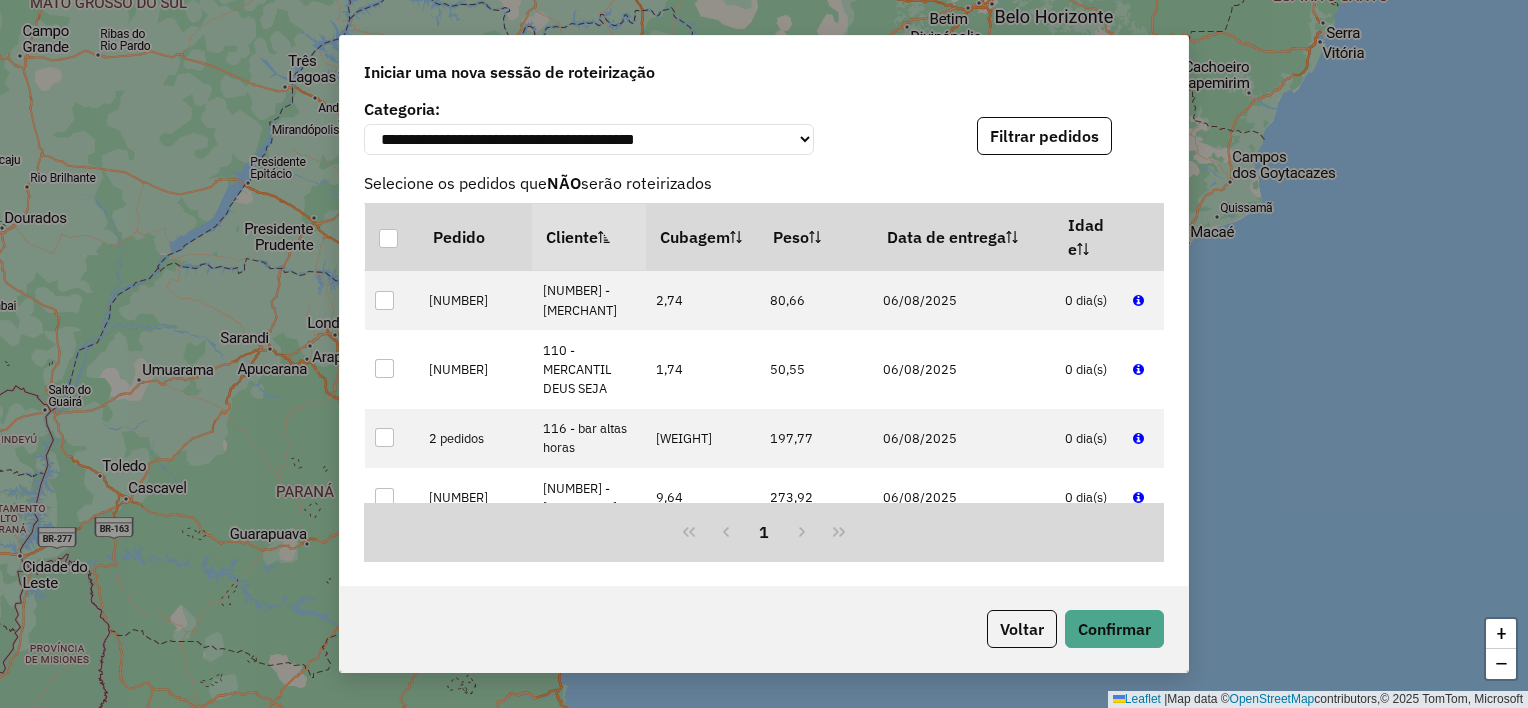 scroll, scrollTop: 1500, scrollLeft: 0, axis: vertical 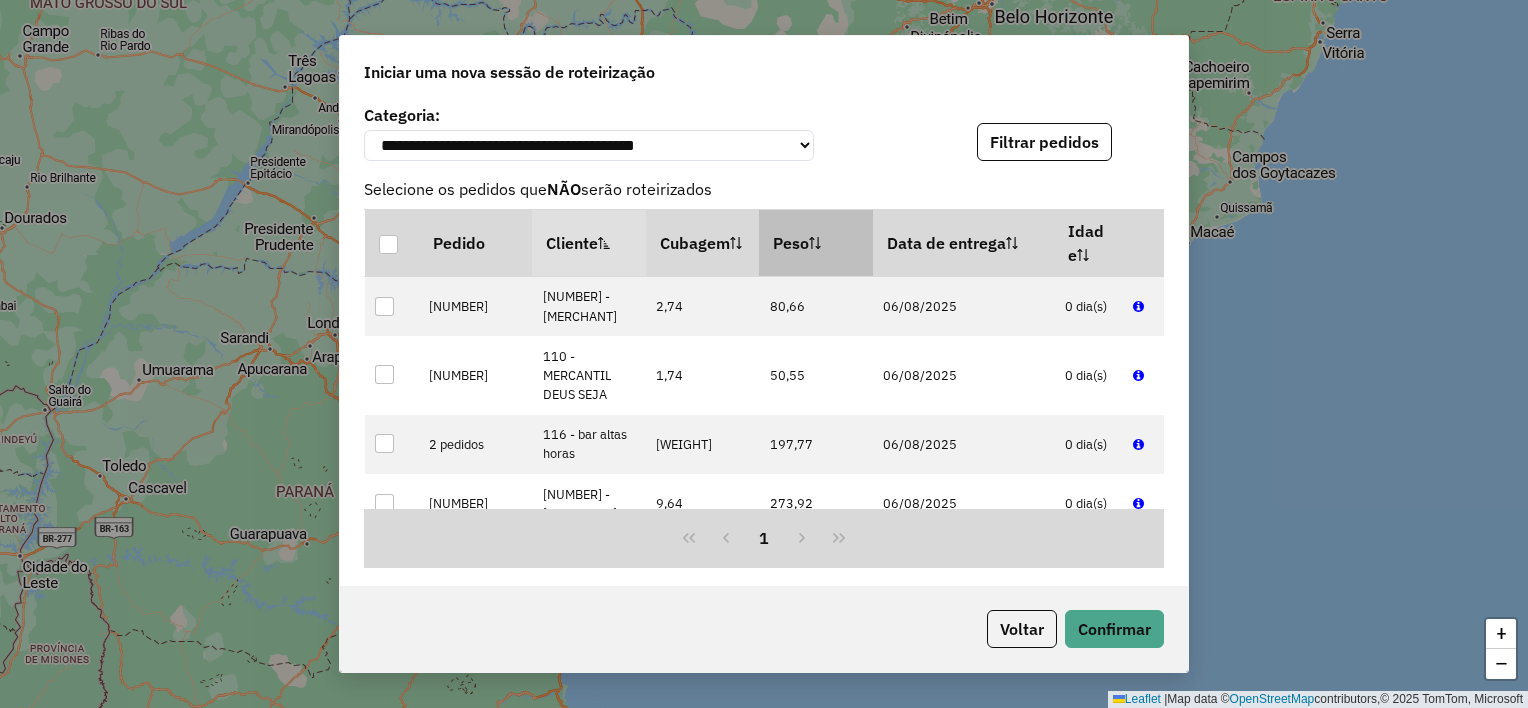 click on "Peso" at bounding box center (816, 243) 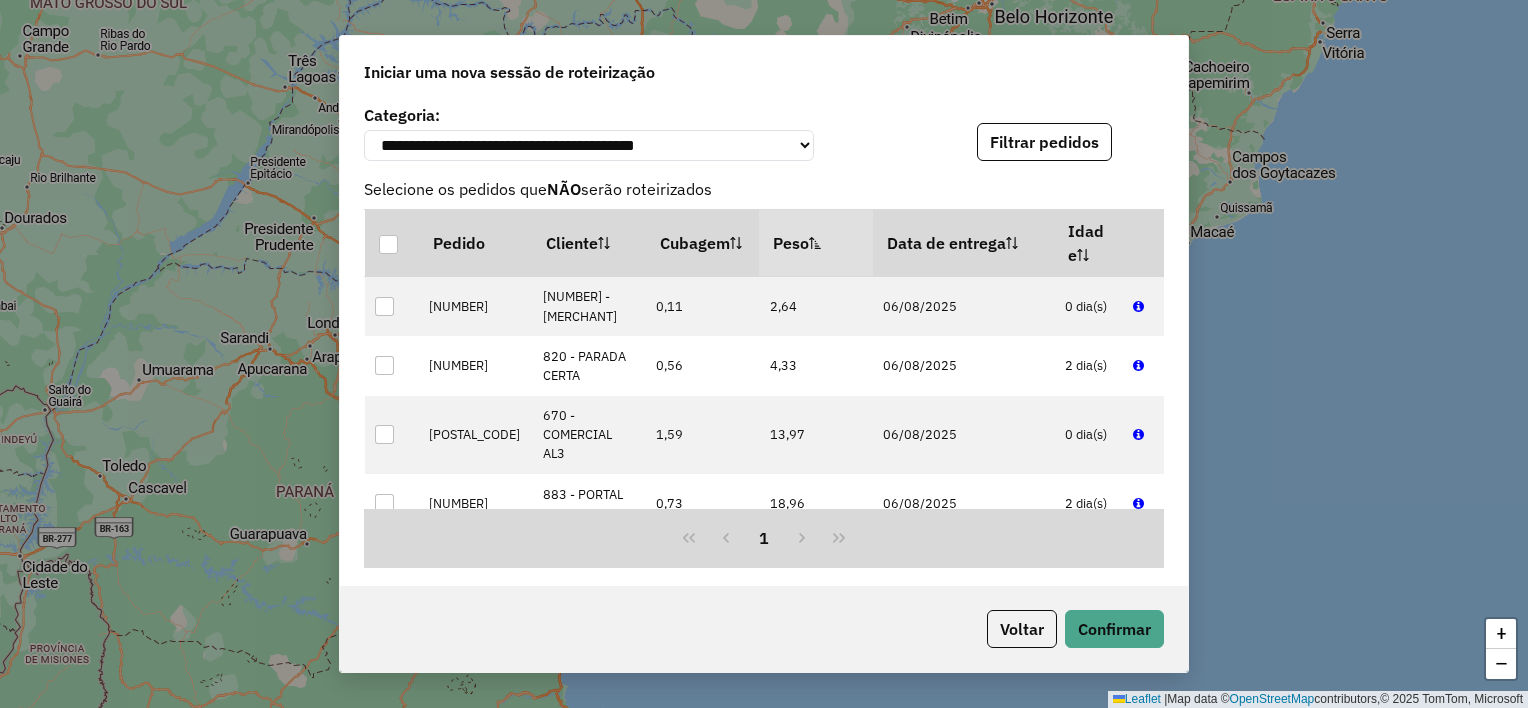 click on "Peso" at bounding box center (816, 243) 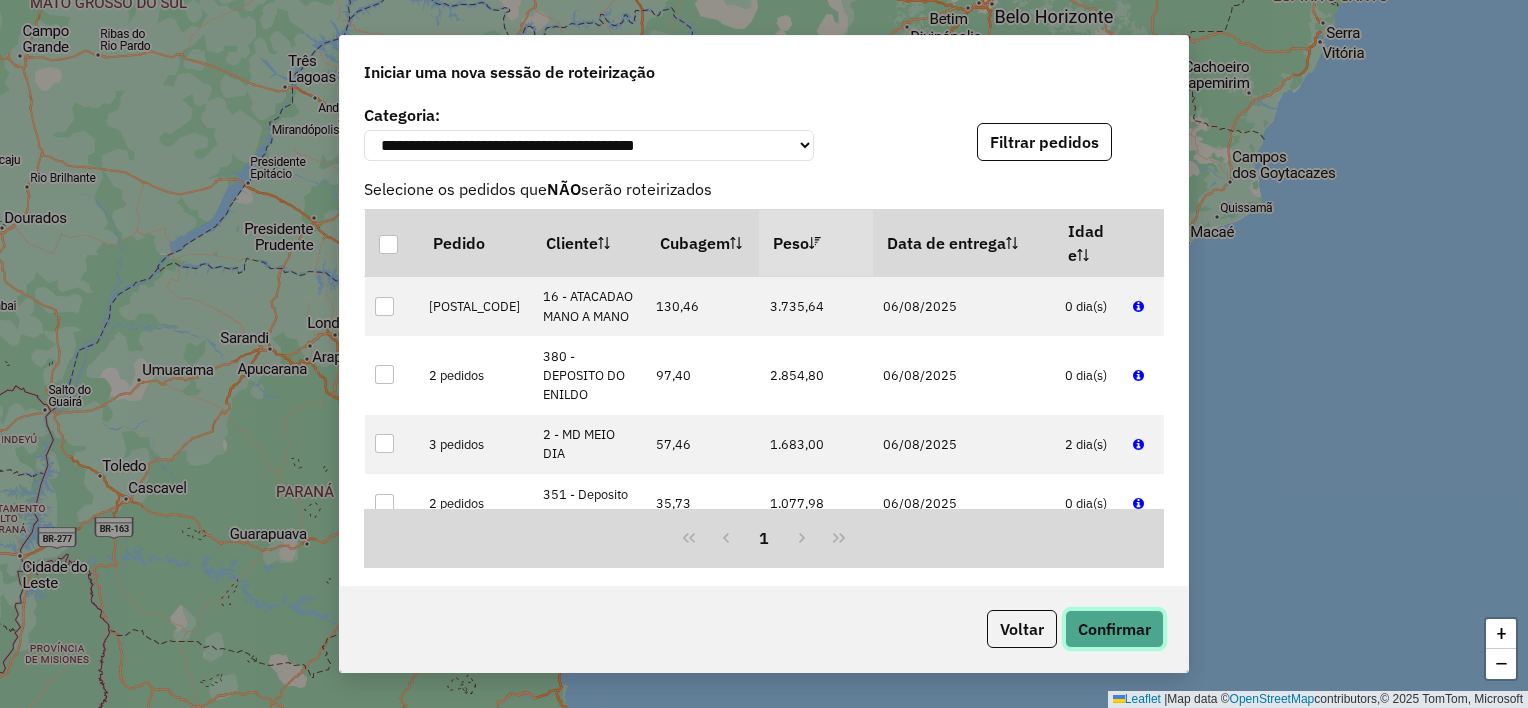 click on "Confirmar" 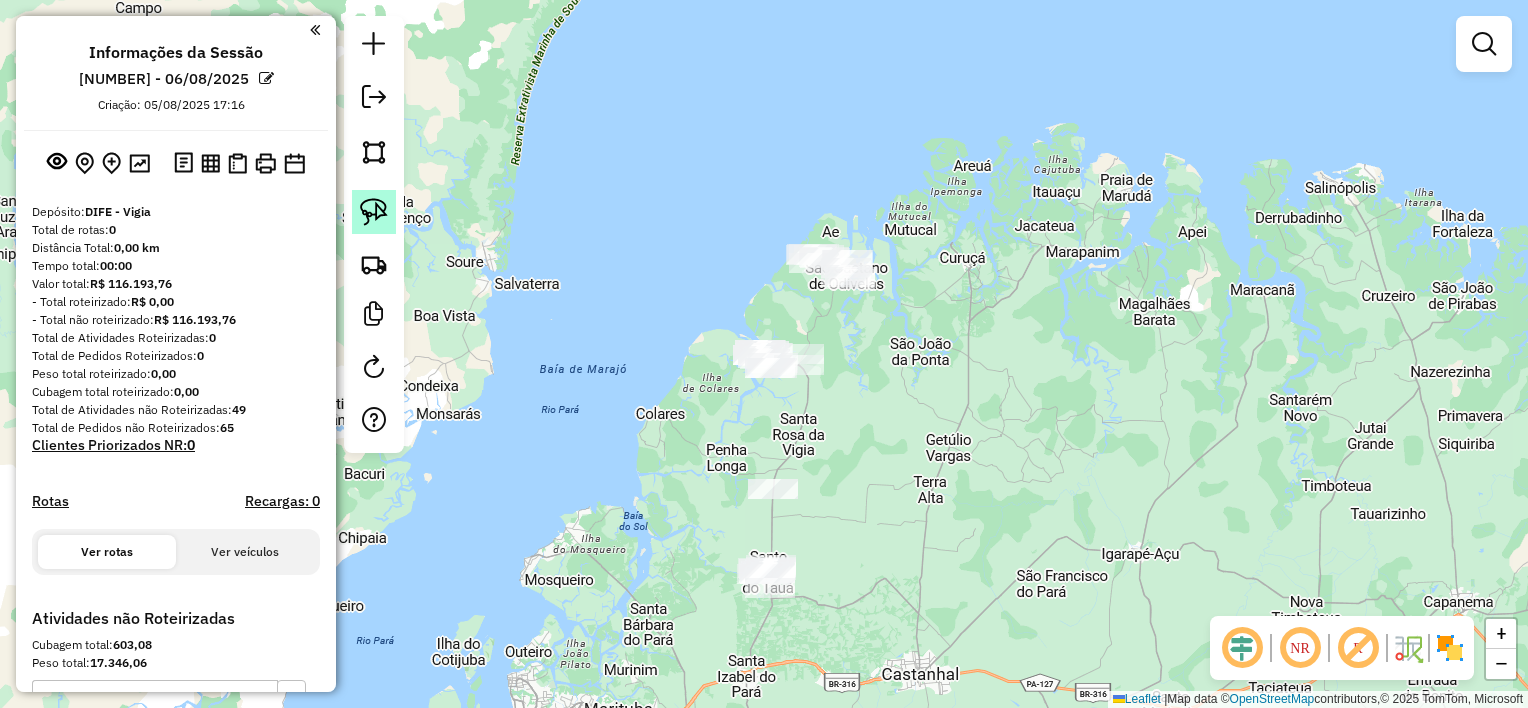 click 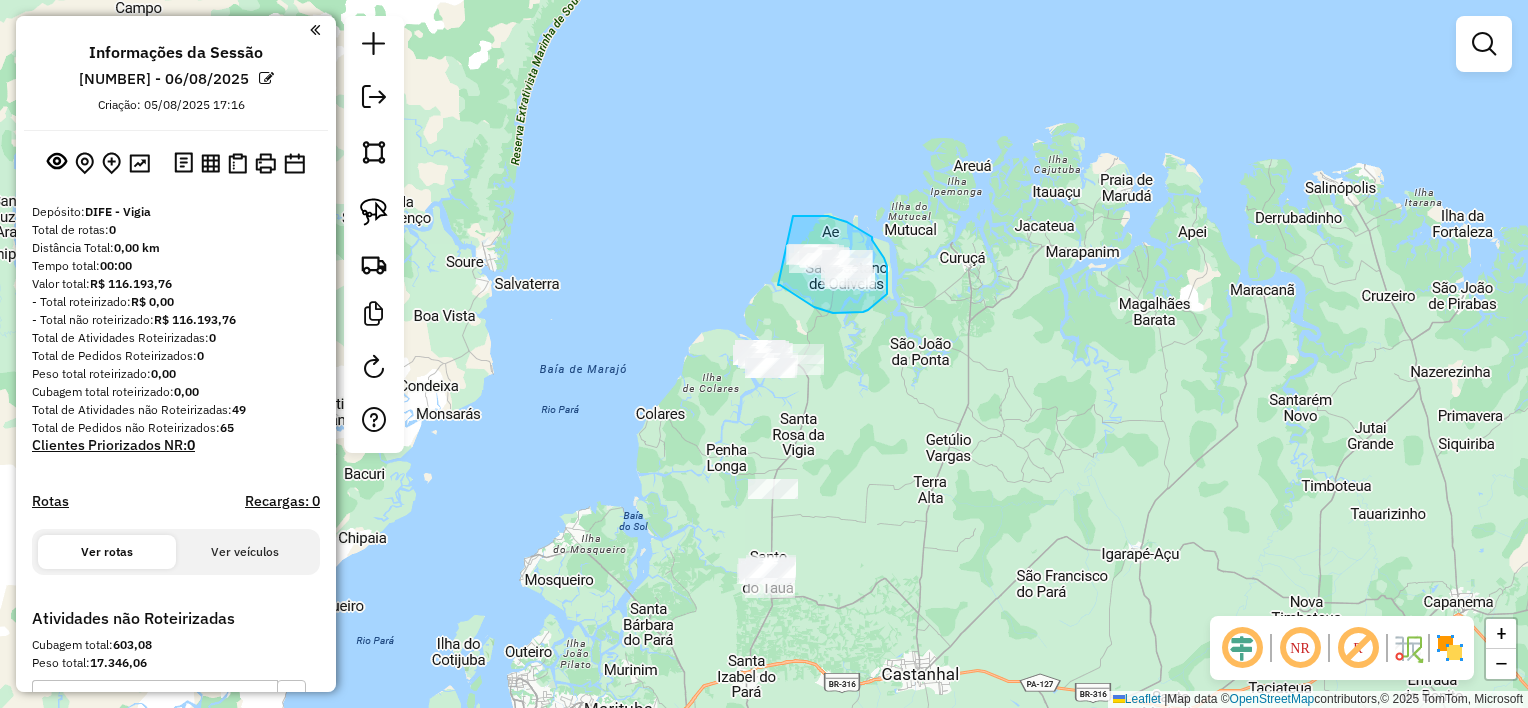 drag, startPoint x: 793, startPoint y: 216, endPoint x: 778, endPoint y: 285, distance: 70.61161 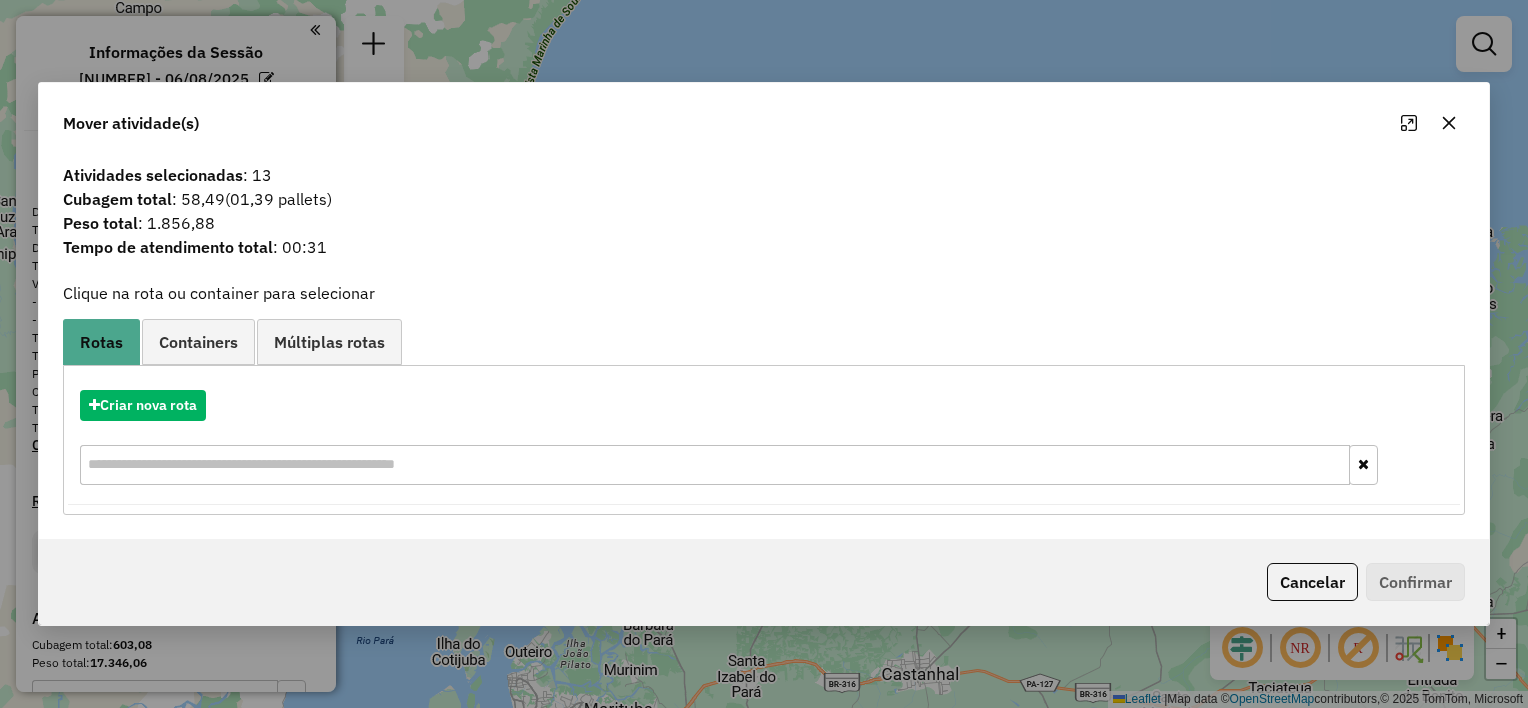 click 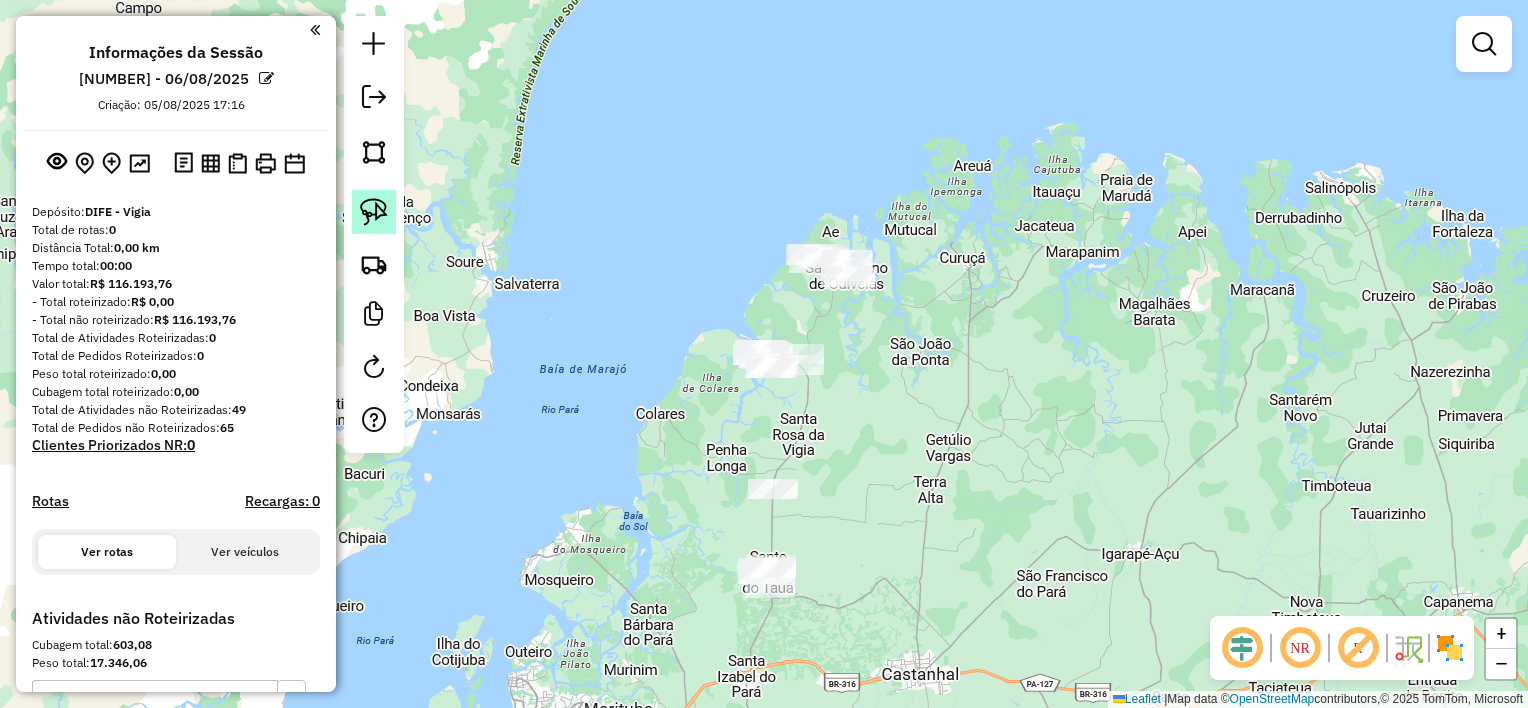 click 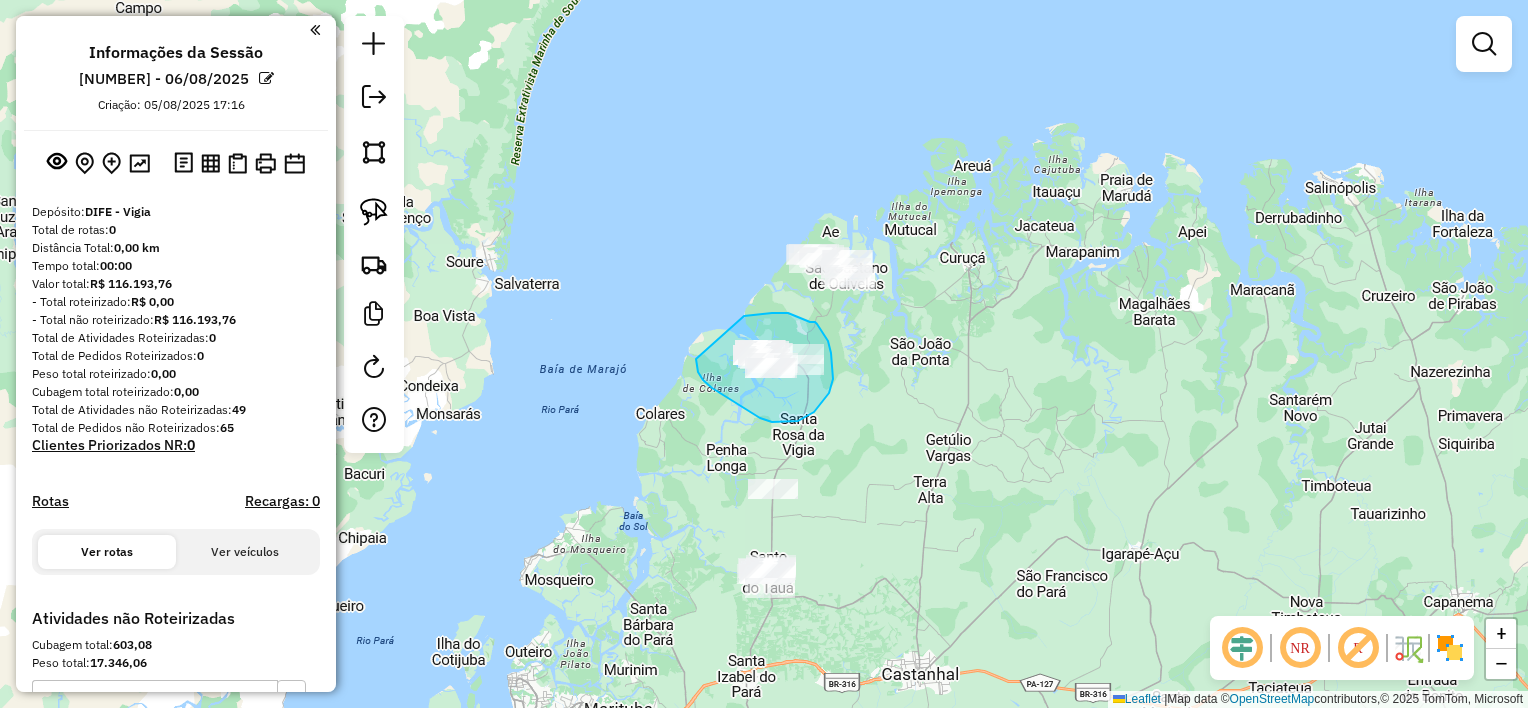 drag, startPoint x: 744, startPoint y: 316, endPoint x: 696, endPoint y: 359, distance: 64.44377 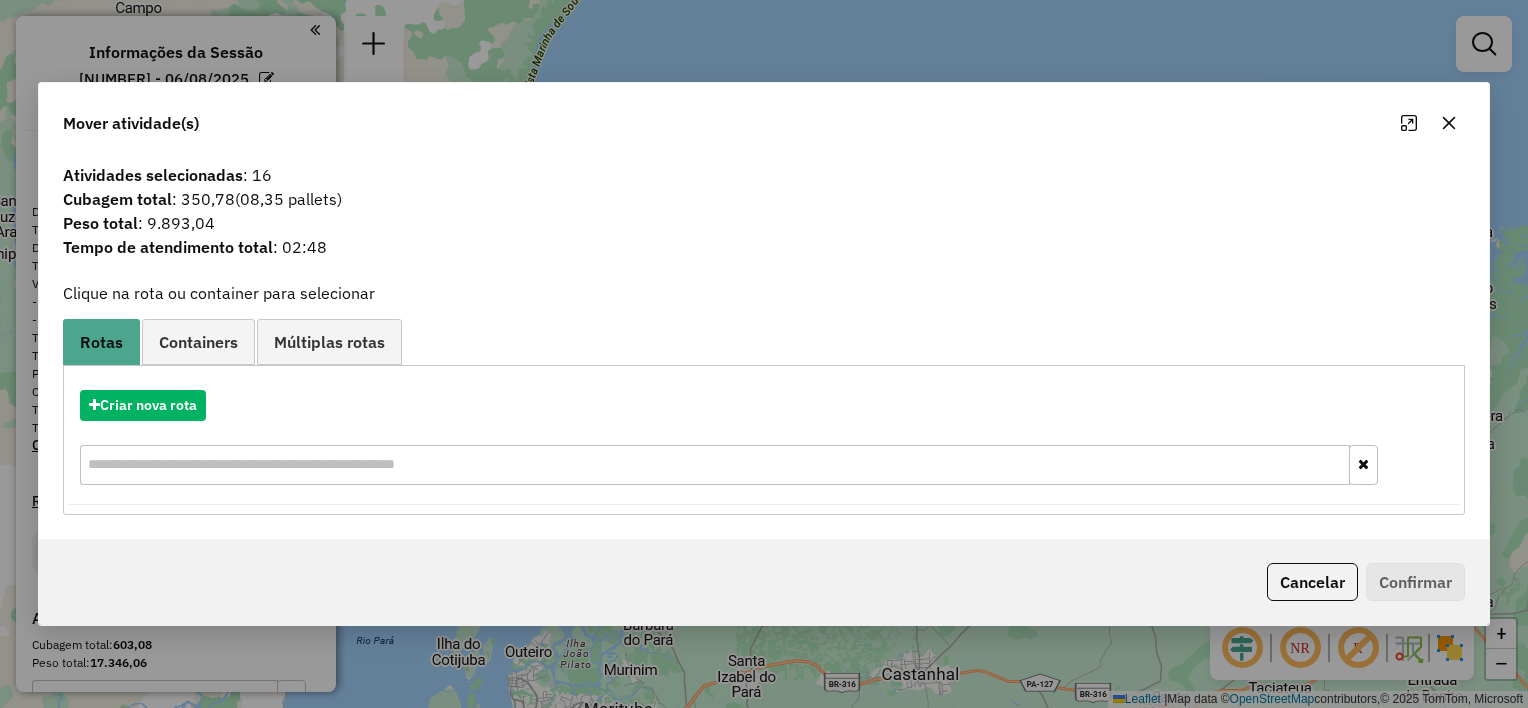 click 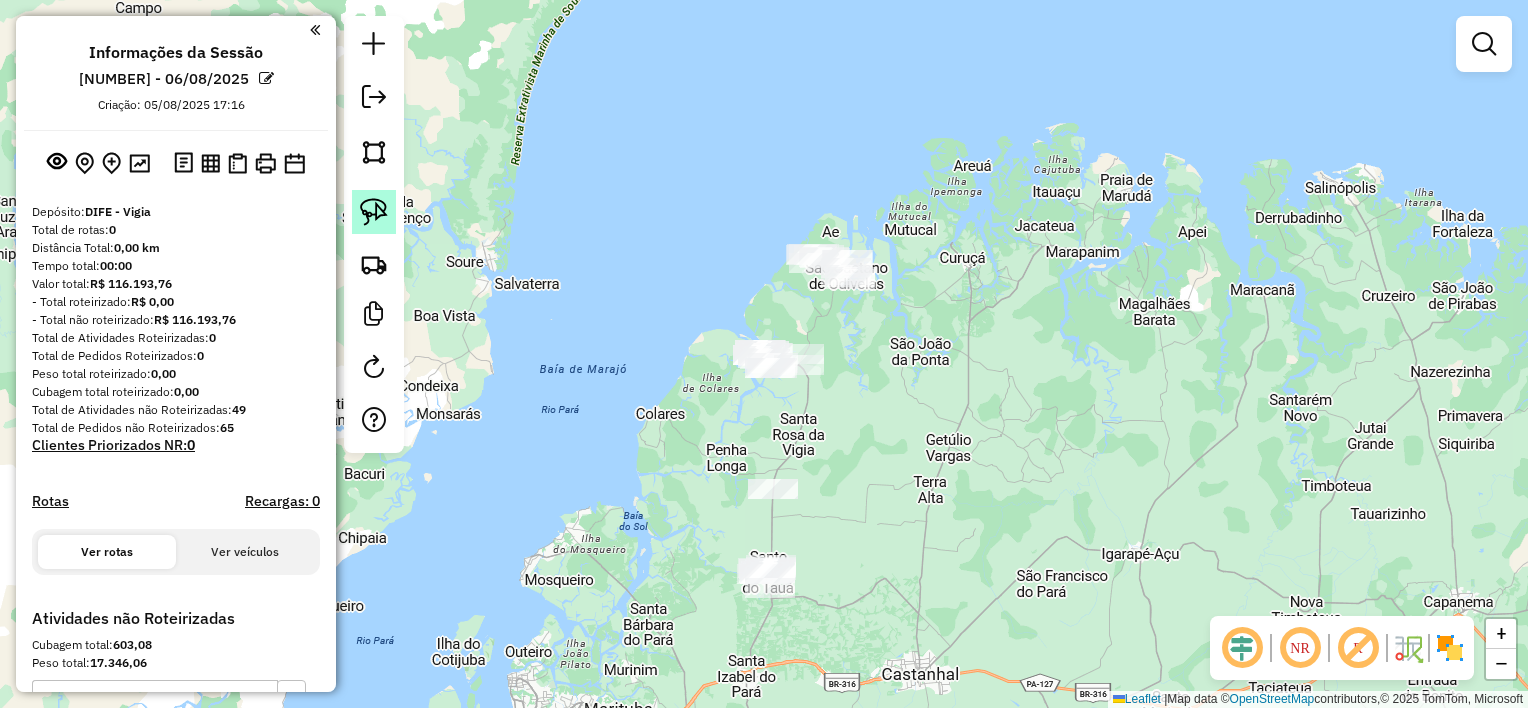 click 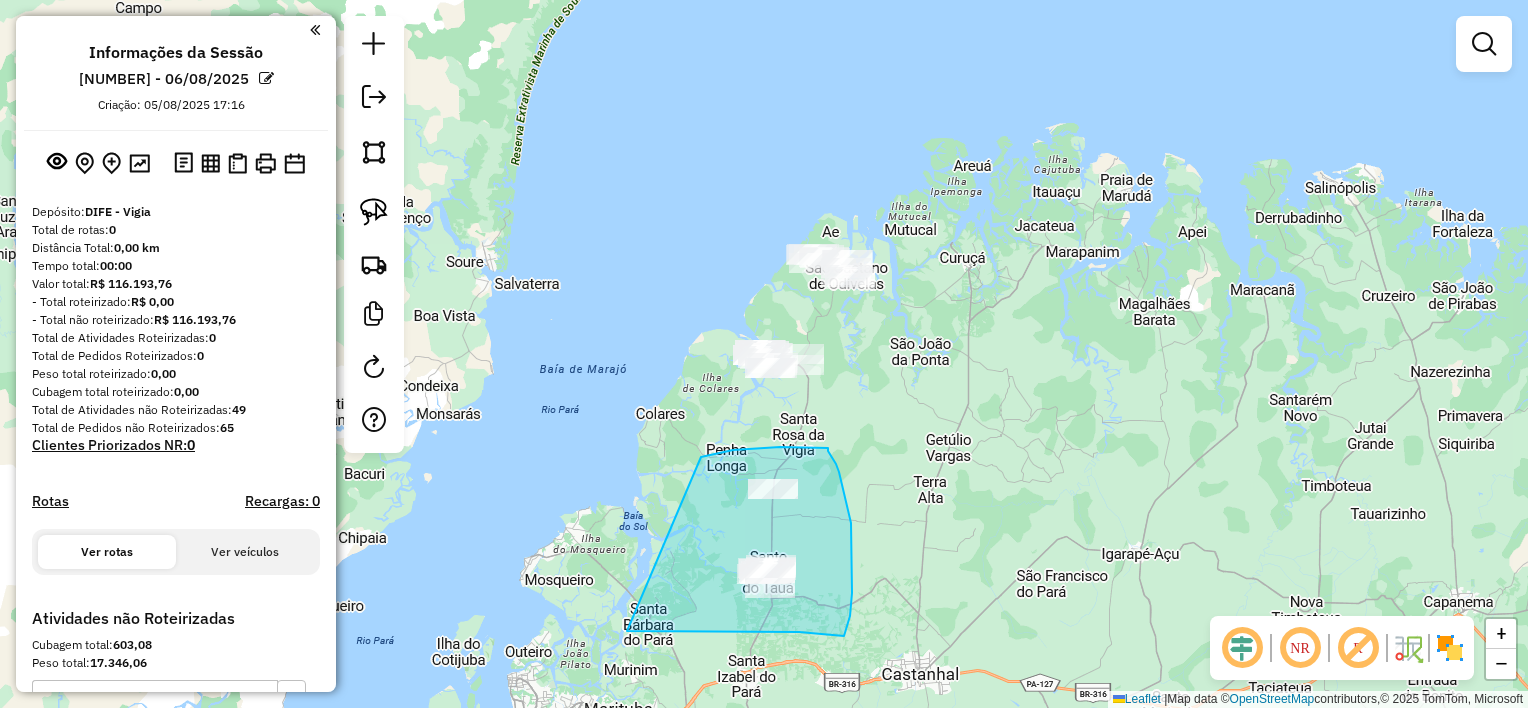 drag, startPoint x: 701, startPoint y: 457, endPoint x: 627, endPoint y: 631, distance: 189.08199 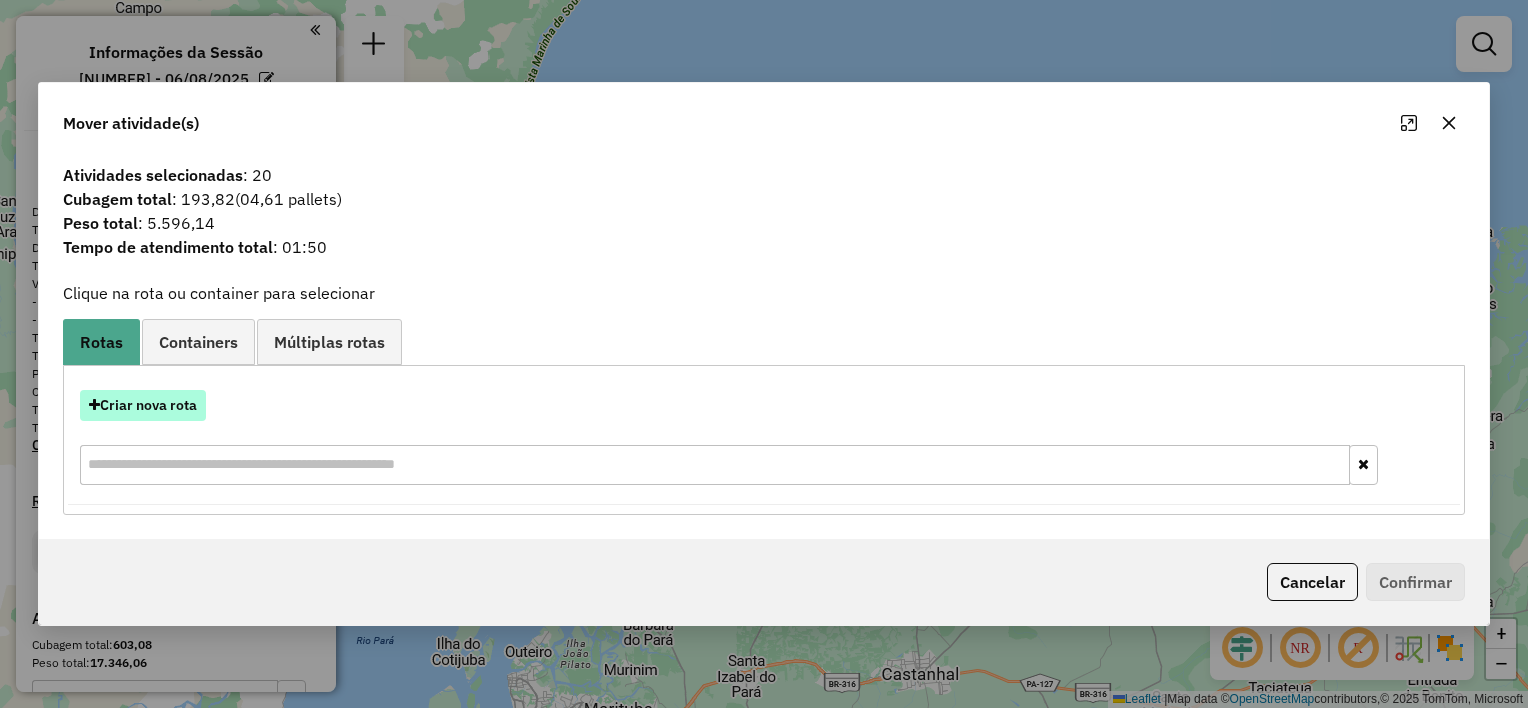 click on "Criar nova rota" at bounding box center [143, 405] 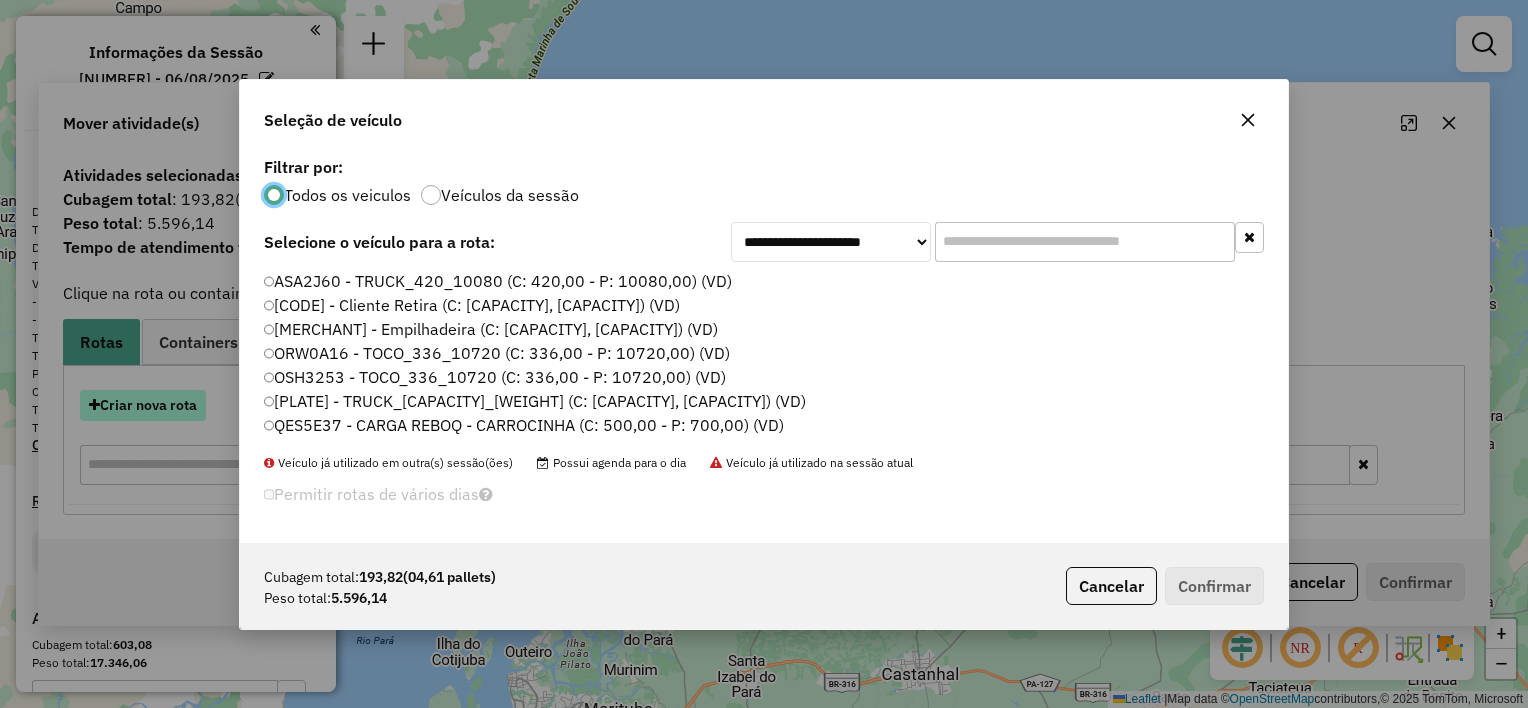 scroll, scrollTop: 10, scrollLeft: 6, axis: both 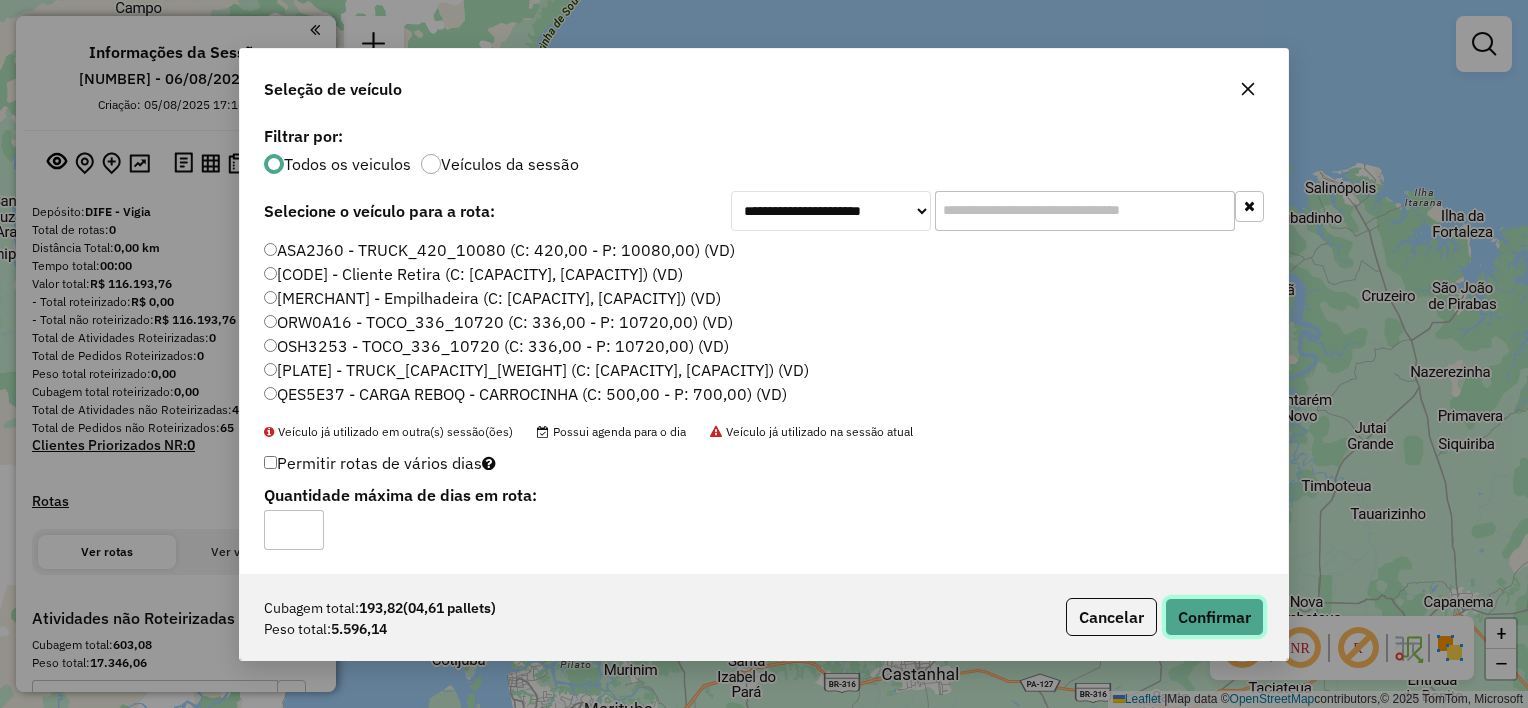click on "Confirmar" 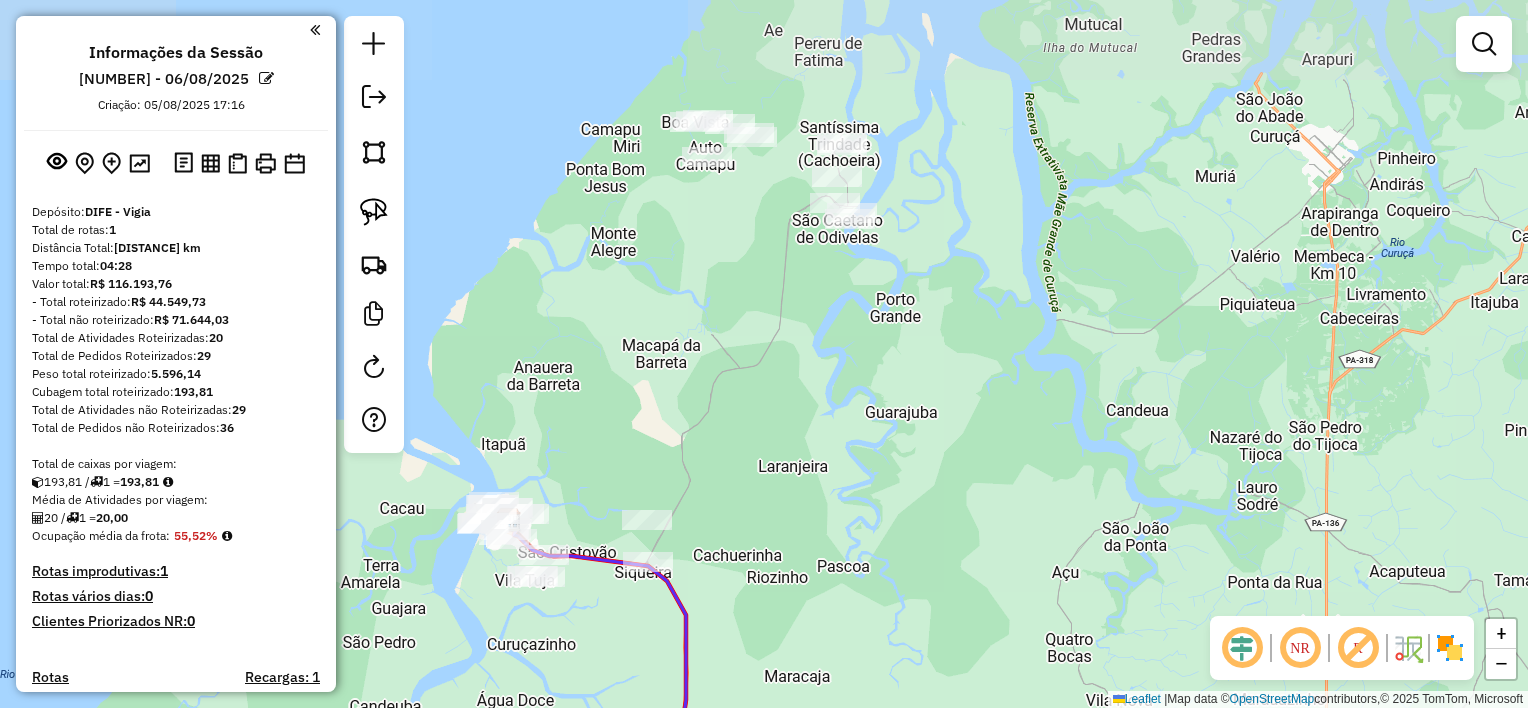 drag, startPoint x: 815, startPoint y: 254, endPoint x: 880, endPoint y: 420, distance: 178.27226 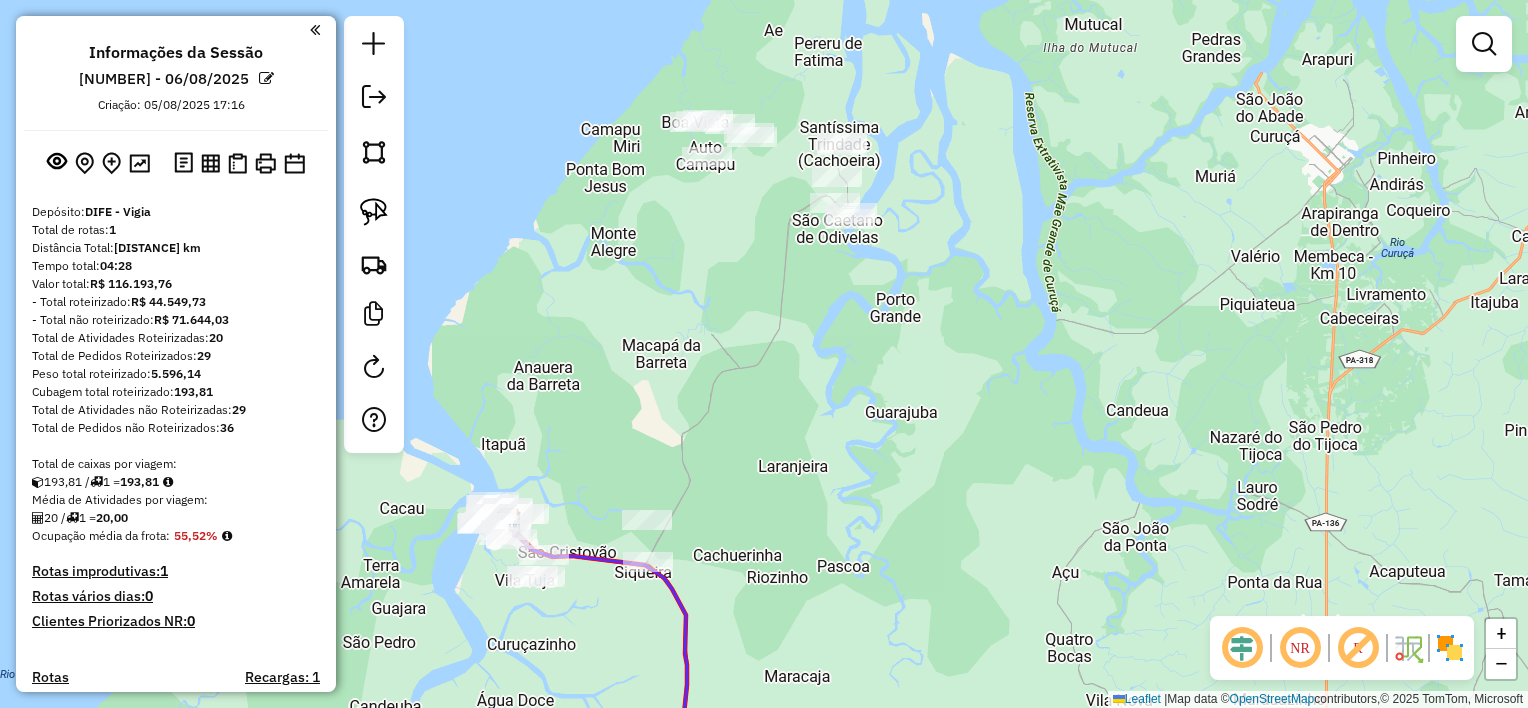 drag, startPoint x: 376, startPoint y: 220, endPoint x: 407, endPoint y: 204, distance: 34.88553 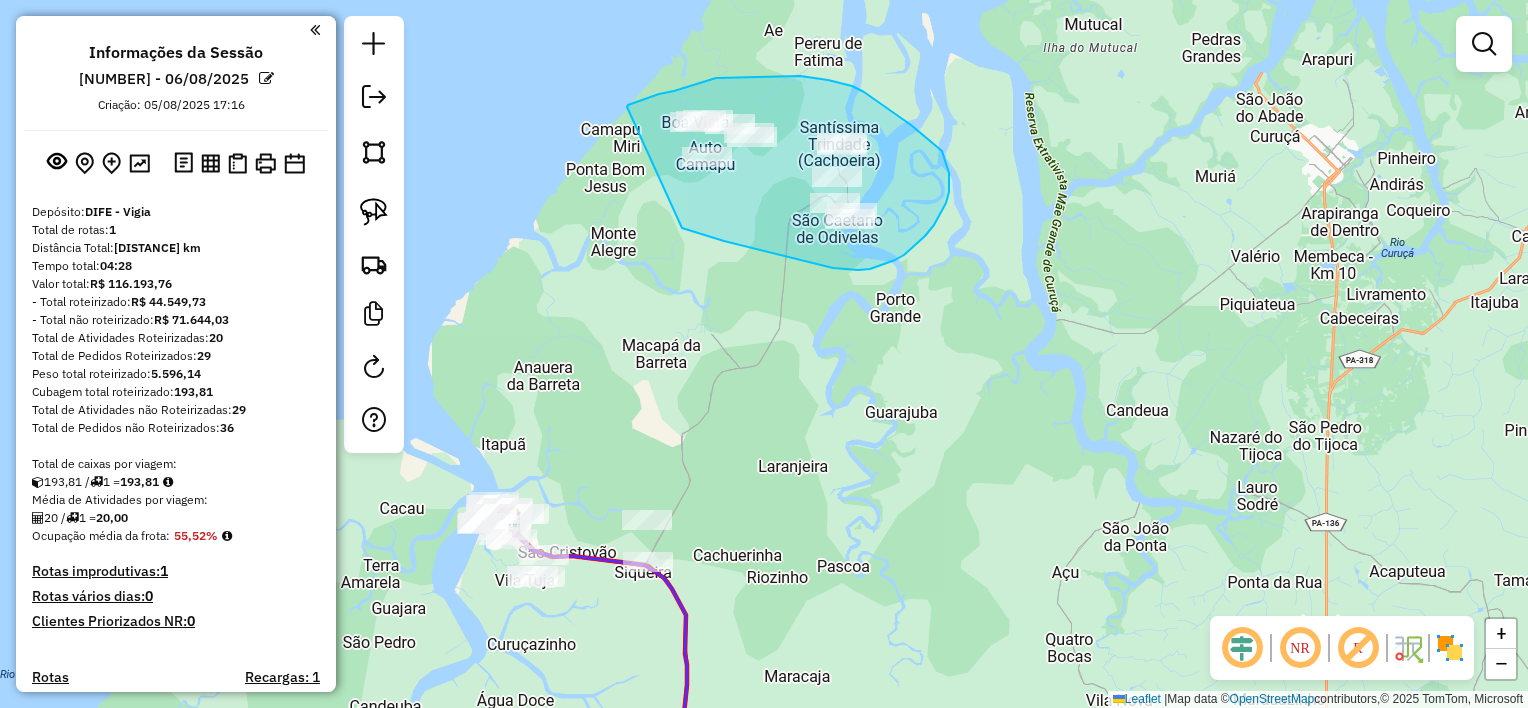 drag, startPoint x: 627, startPoint y: 107, endPoint x: 675, endPoint y: 224, distance: 126.46343 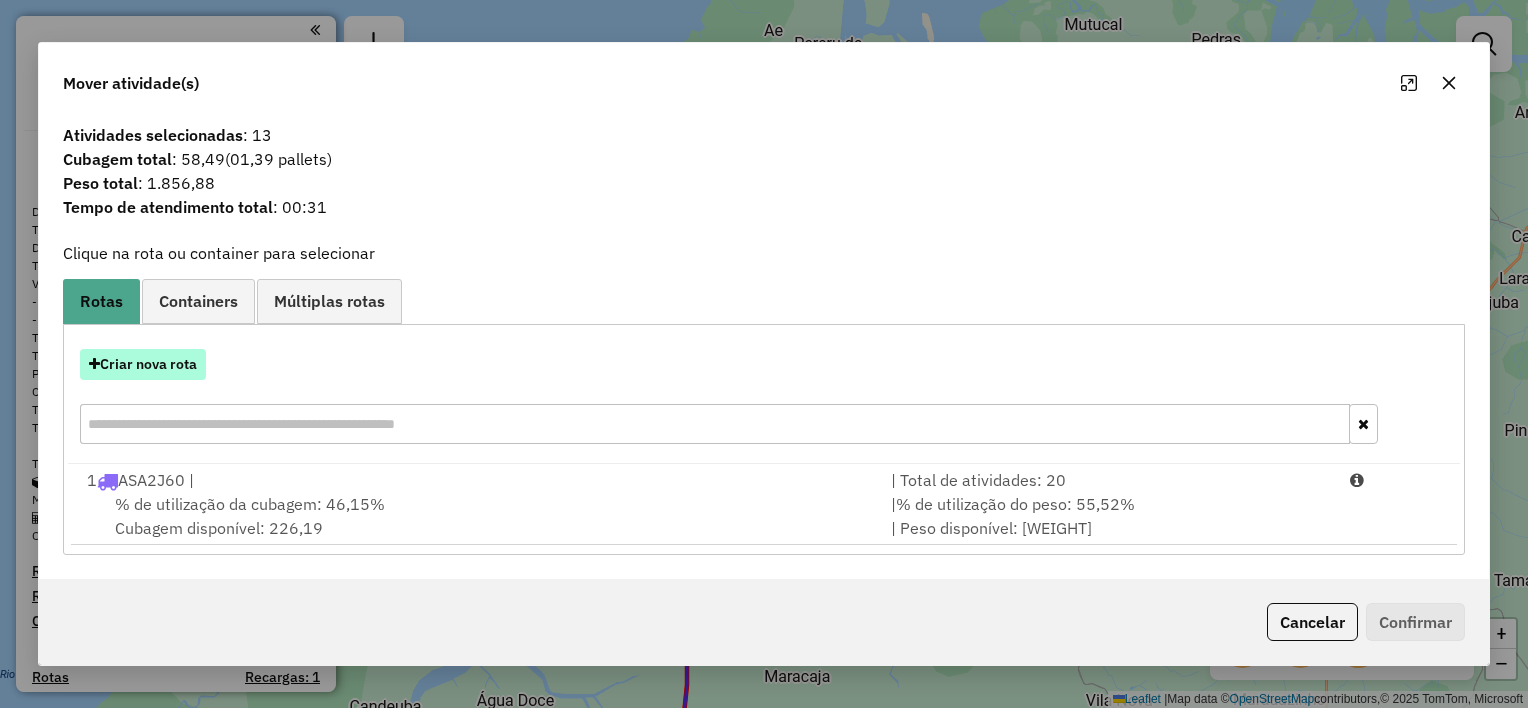 click on "Criar nova rota" at bounding box center [143, 364] 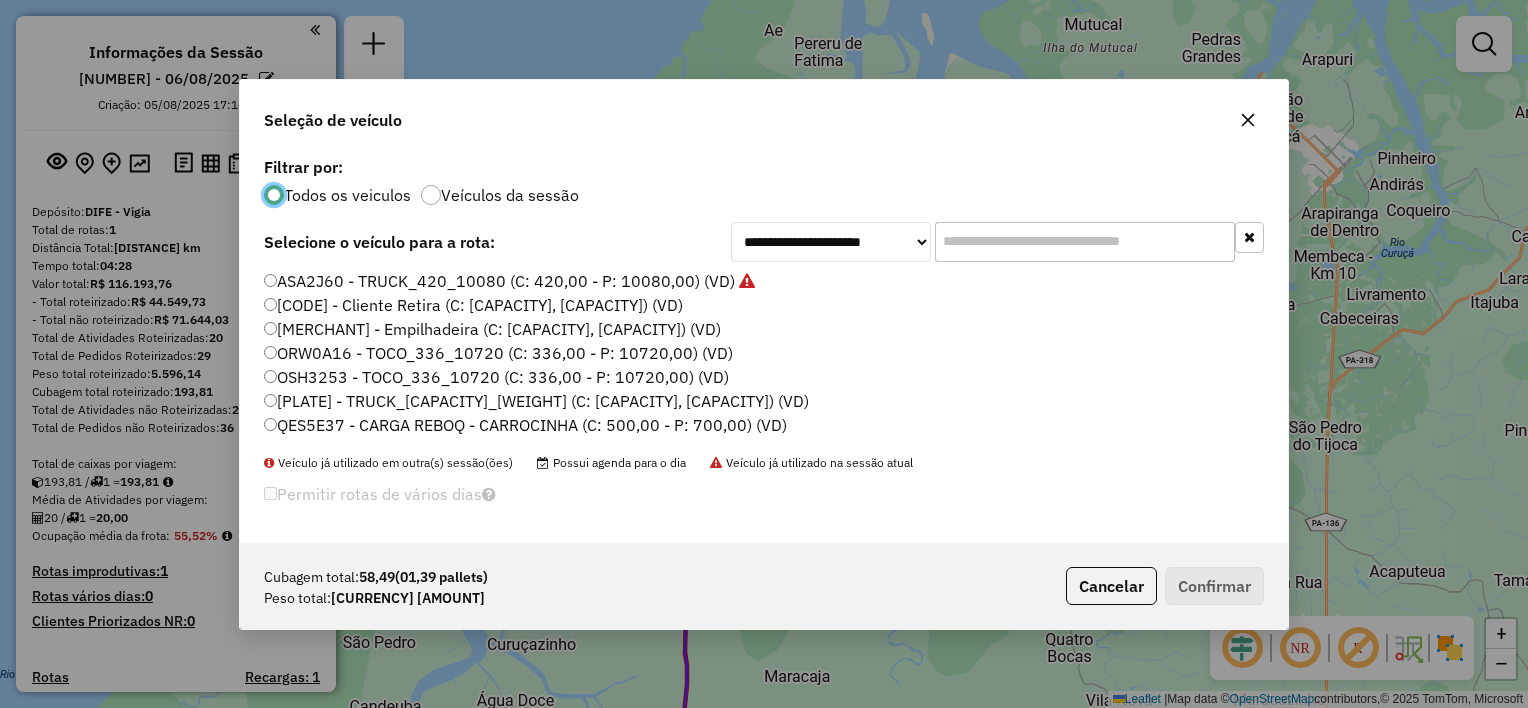 scroll, scrollTop: 10, scrollLeft: 6, axis: both 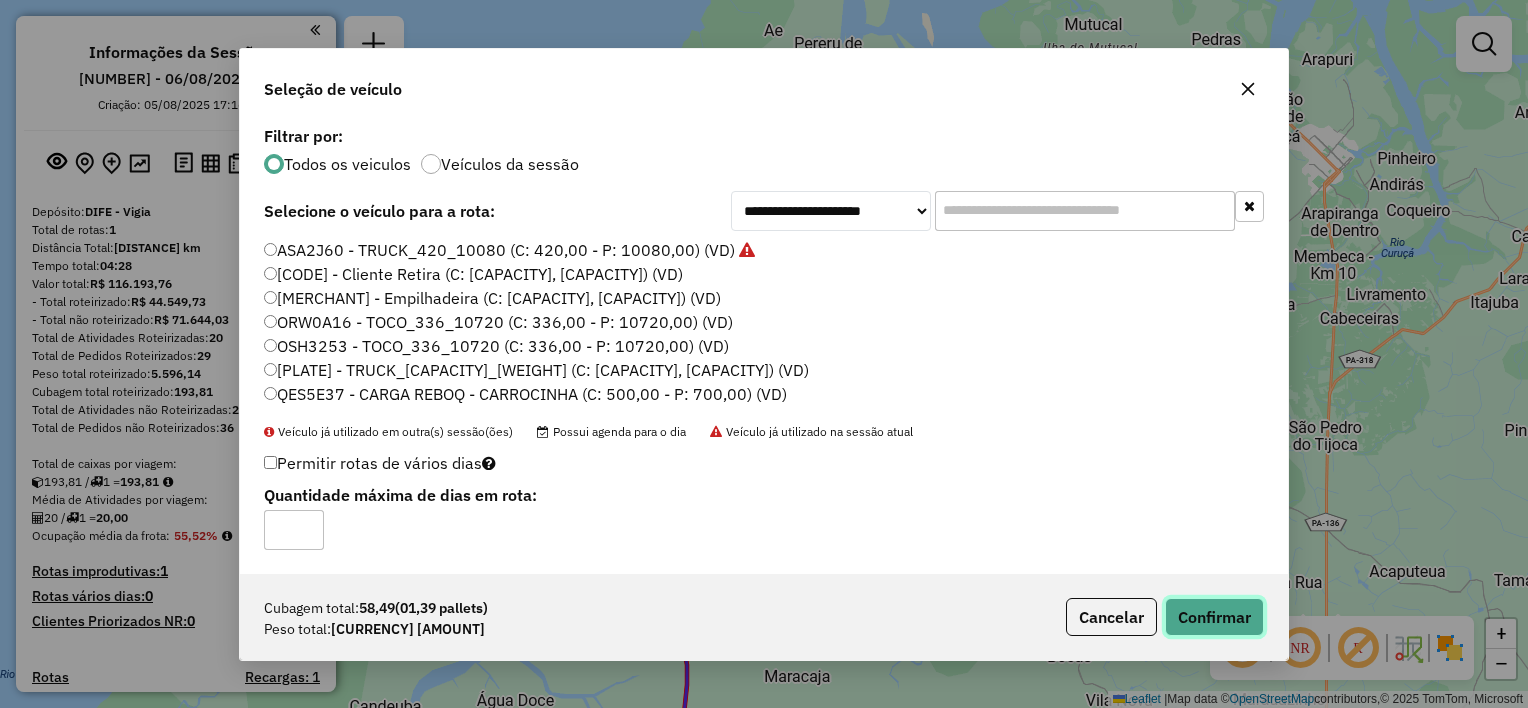 click on "Confirmar" 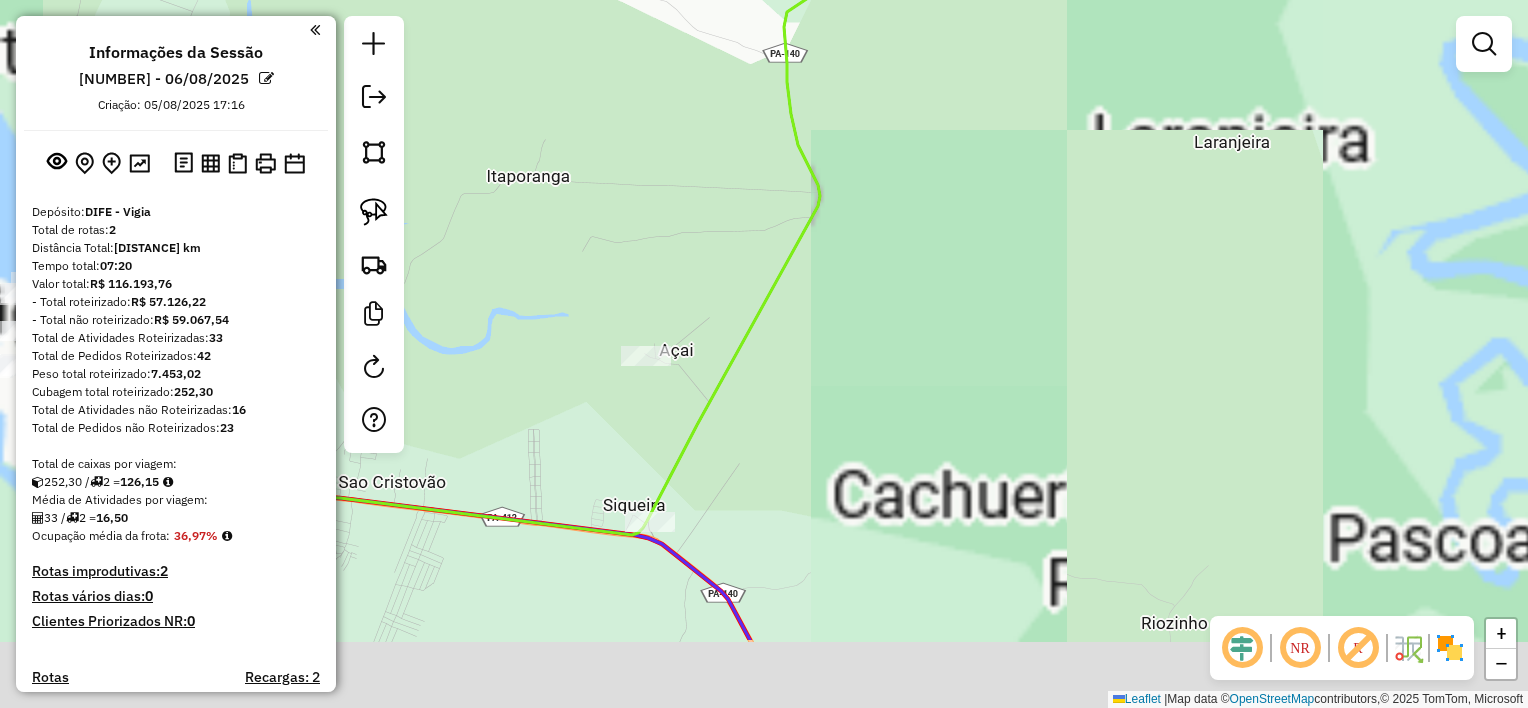 drag, startPoint x: 674, startPoint y: 559, endPoint x: 771, endPoint y: 413, distance: 175.28548 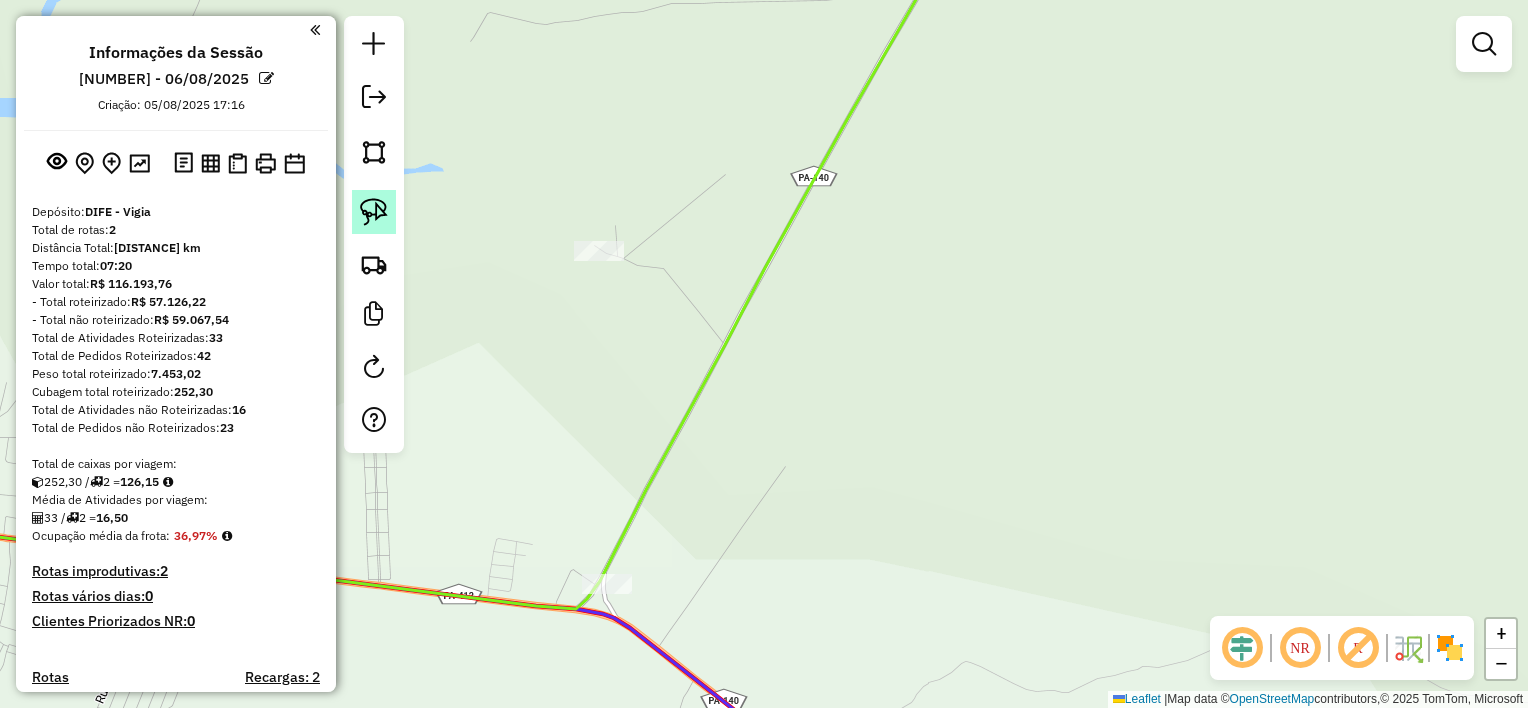 click 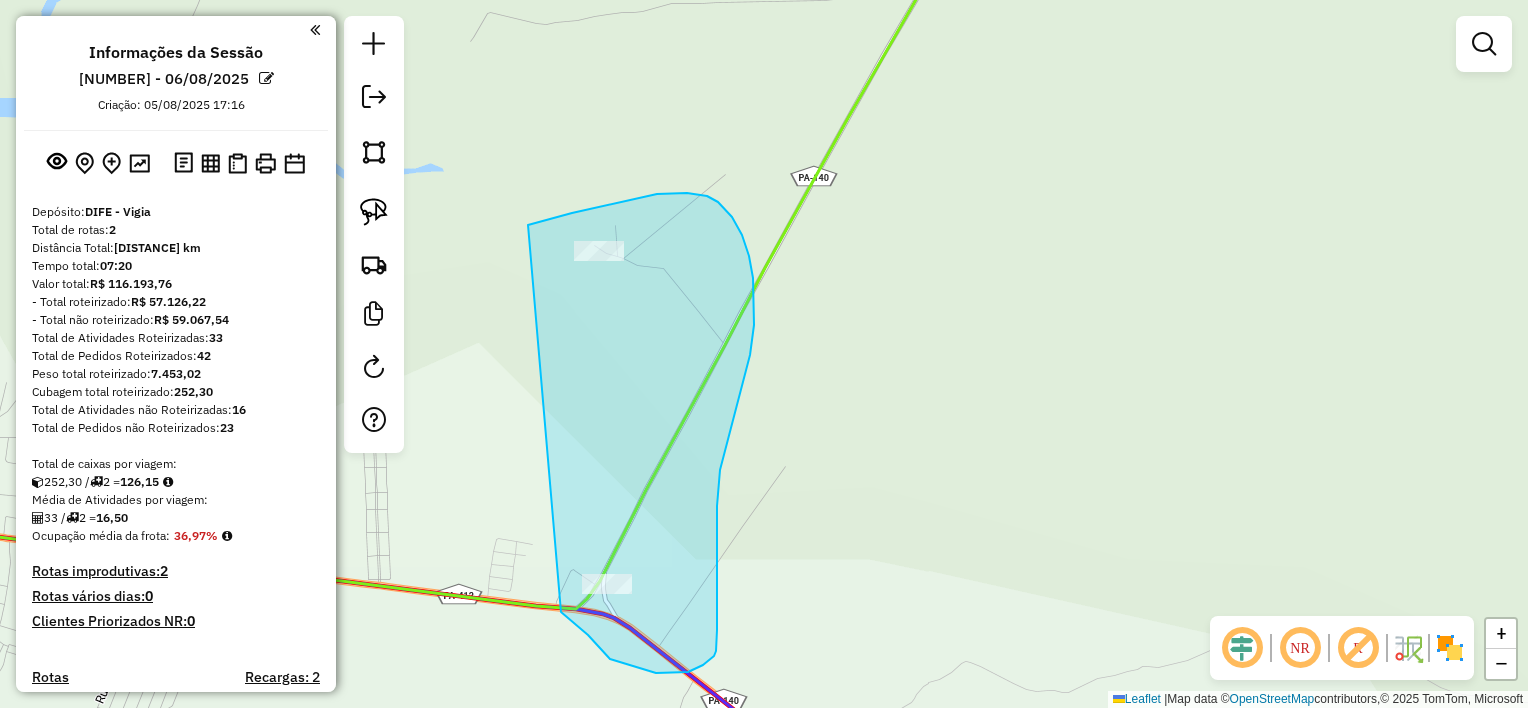 drag, startPoint x: 528, startPoint y: 225, endPoint x: 561, endPoint y: 612, distance: 388.40442 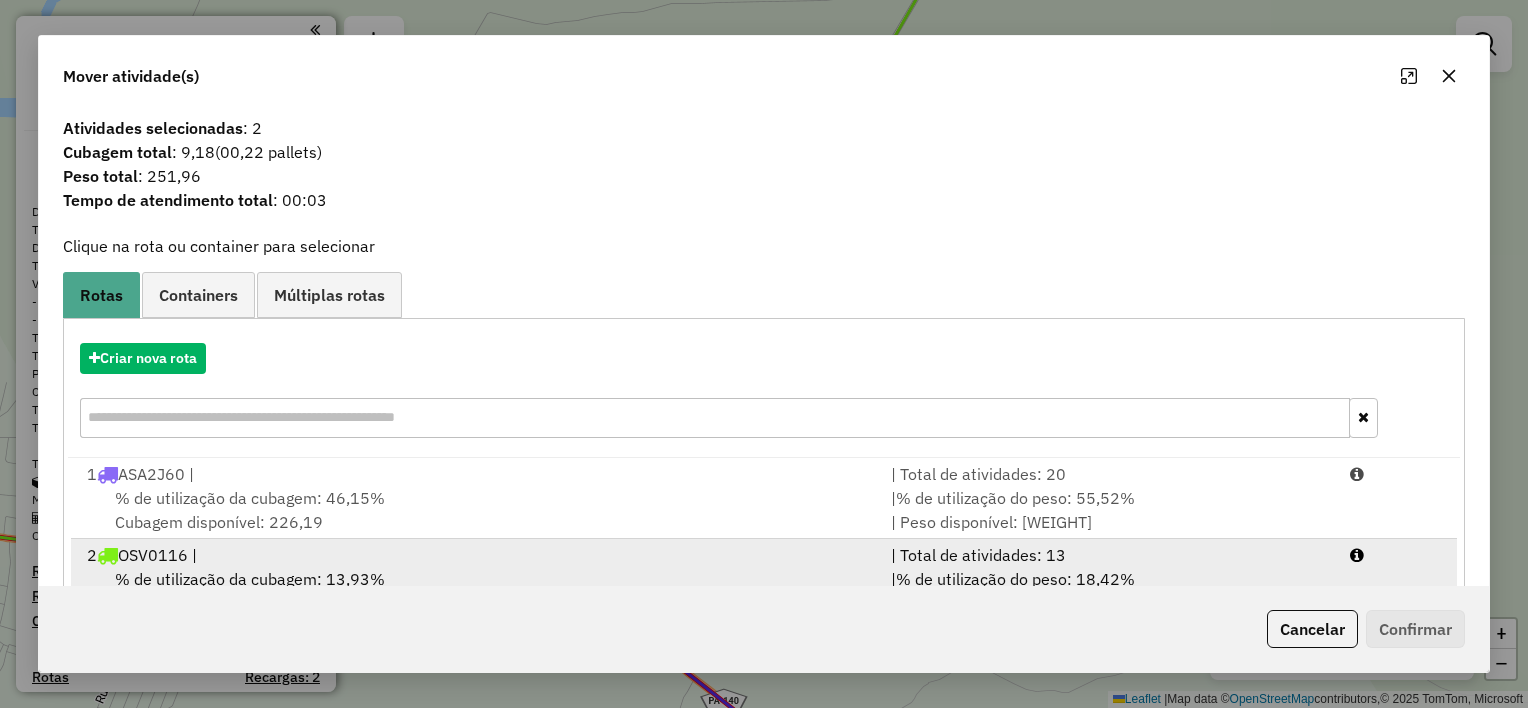 click on "[NUMBER] [PLATE] |" at bounding box center (477, 555) 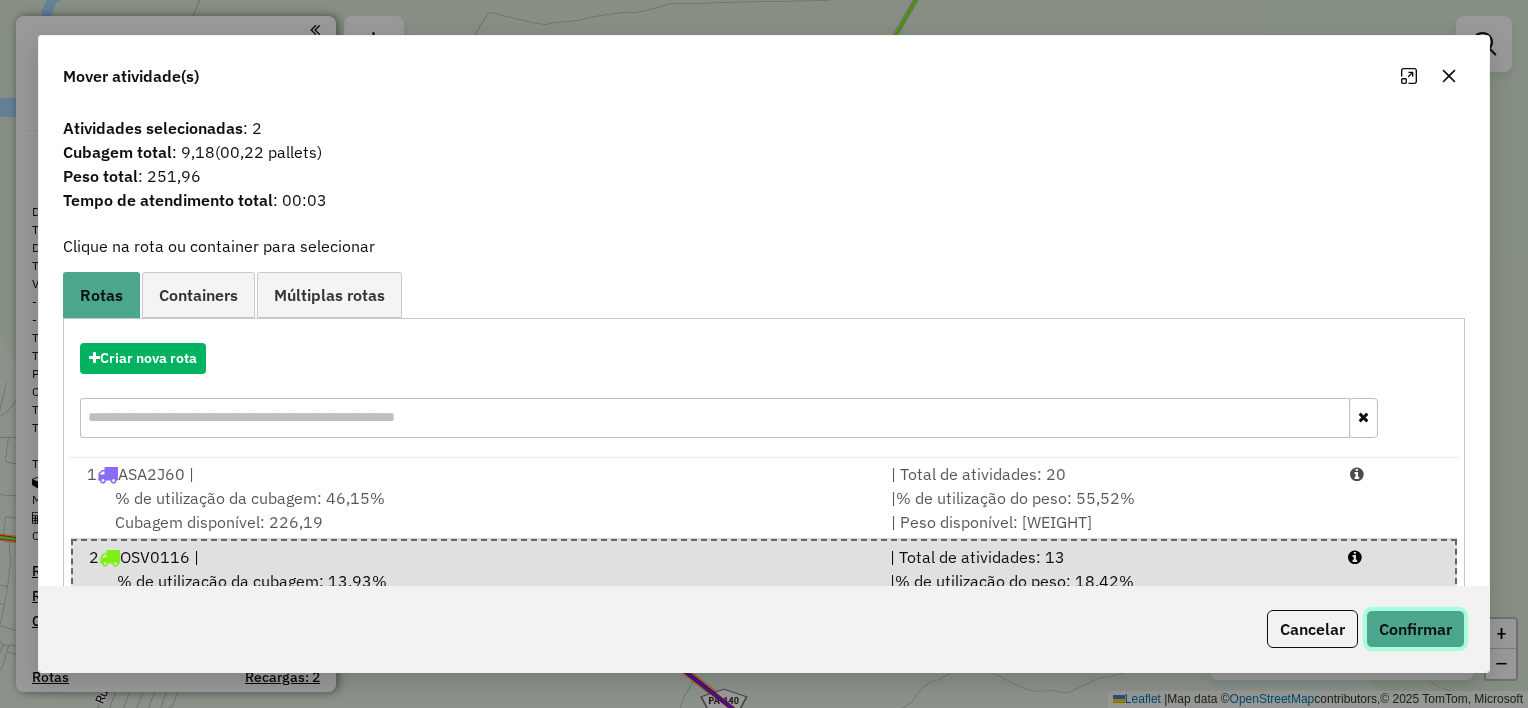click on "Confirmar" 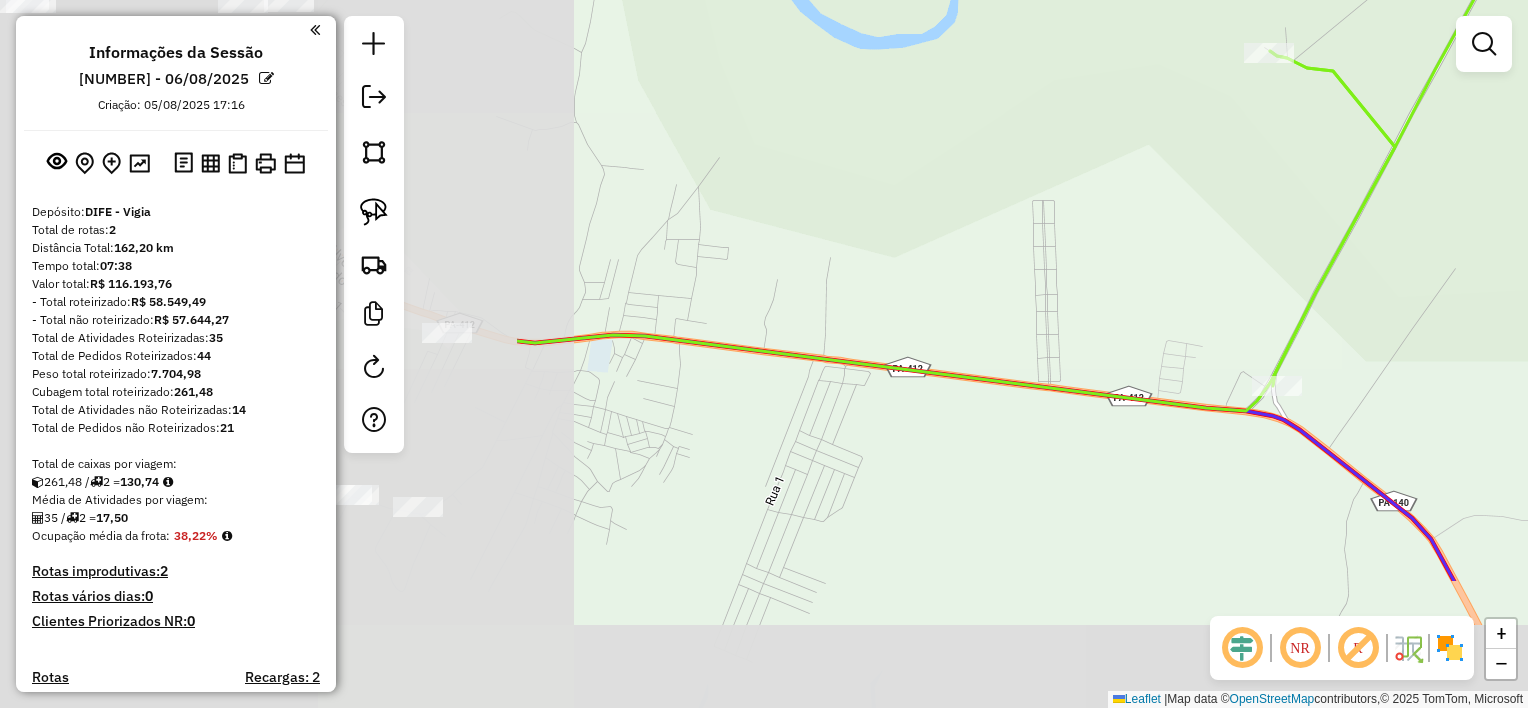 drag, startPoint x: 774, startPoint y: 463, endPoint x: 1450, endPoint y: 264, distance: 704.6822 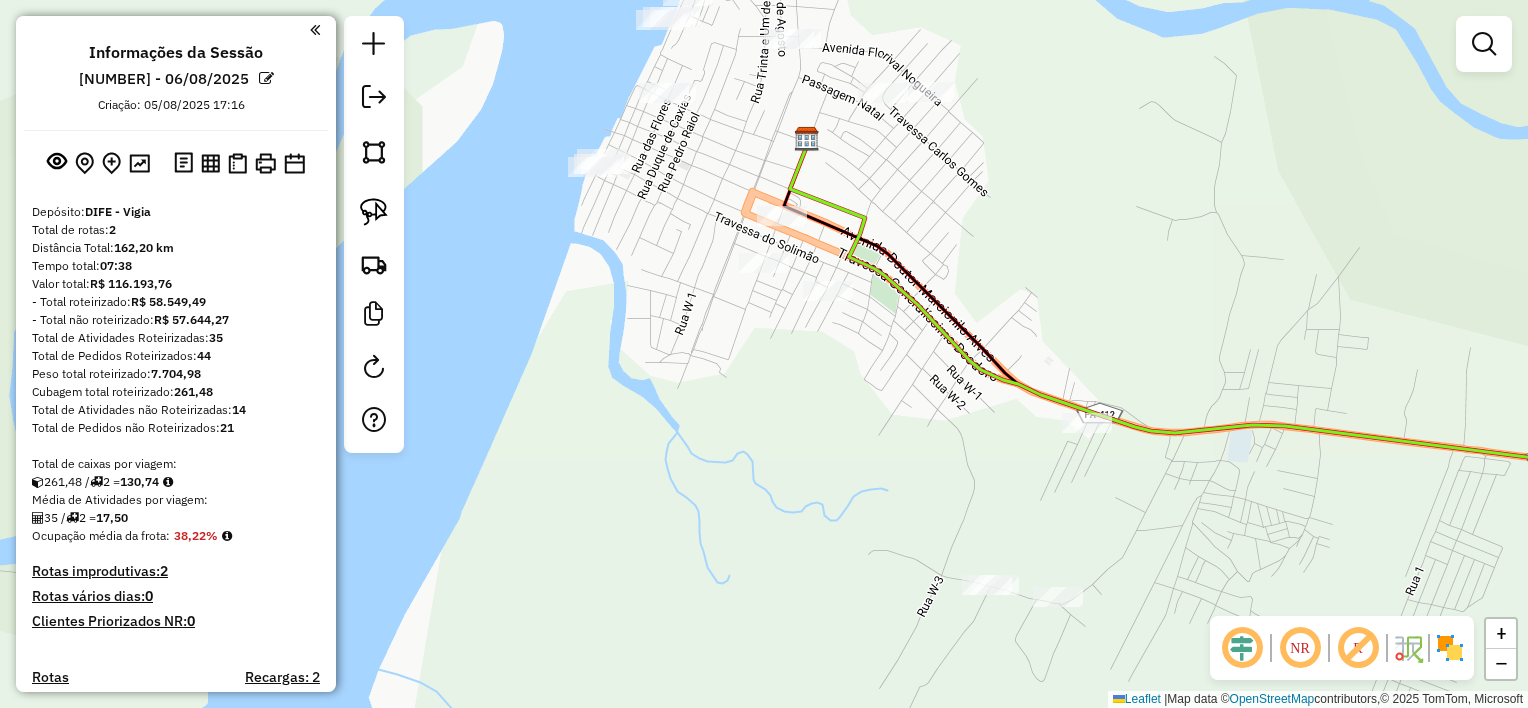 drag, startPoint x: 770, startPoint y: 337, endPoint x: 1404, endPoint y: 428, distance: 640.49744 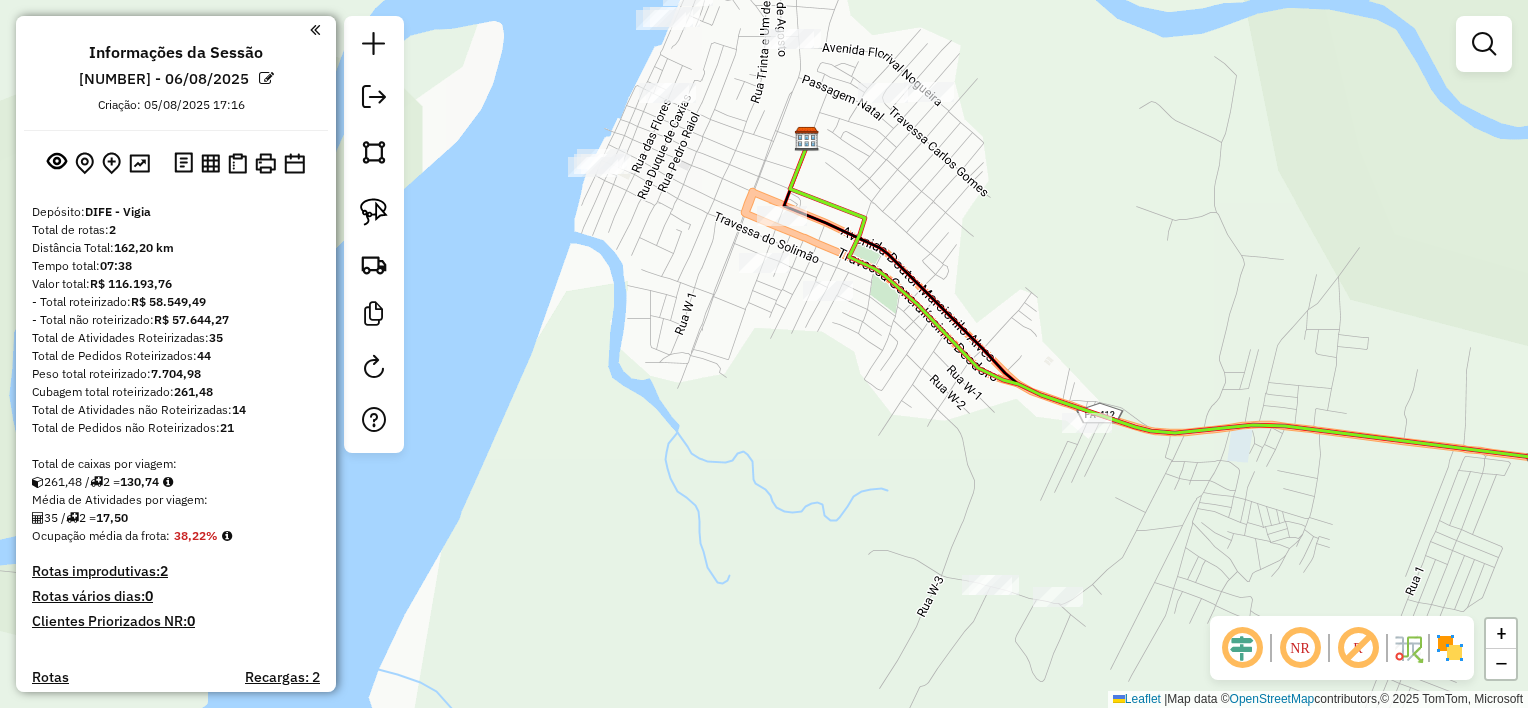 click 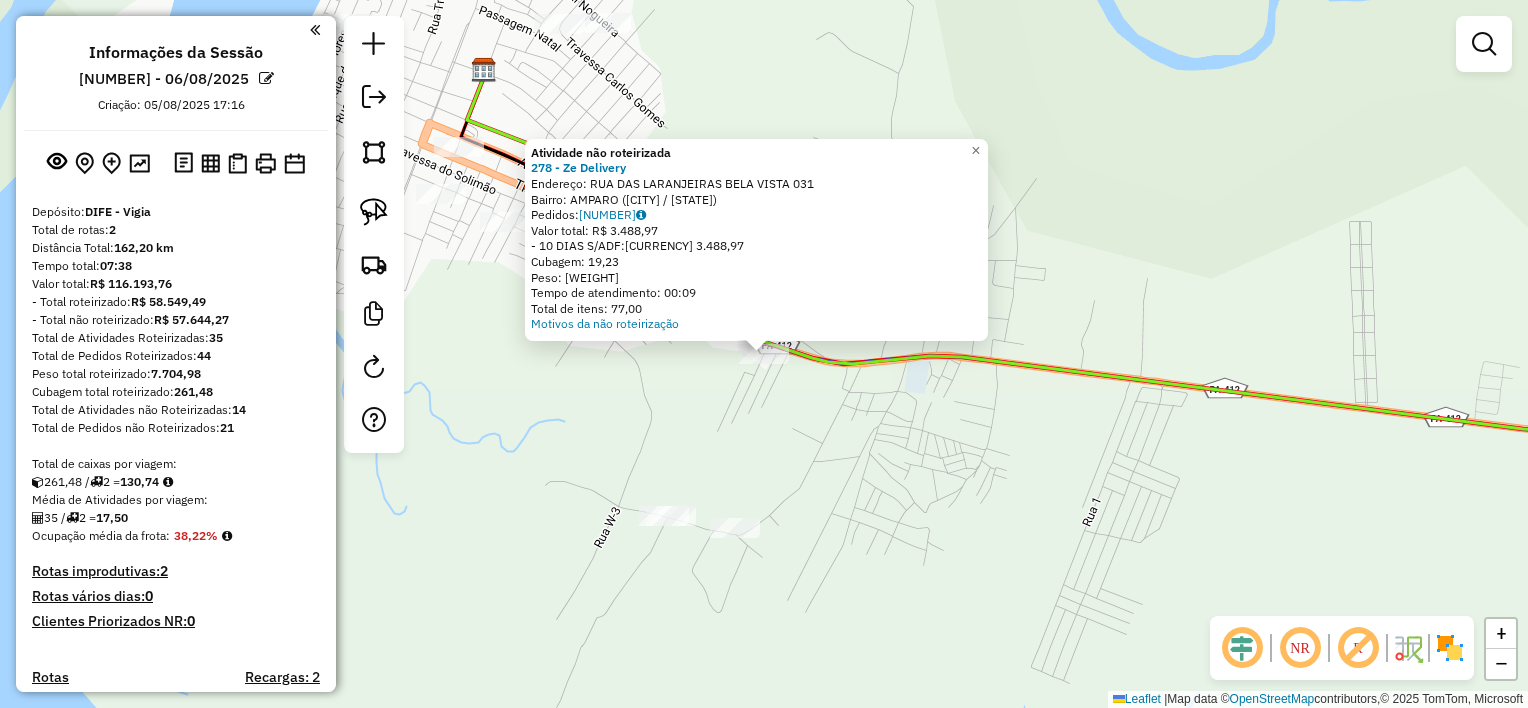 click on "Endereço:  [STREET] [STREET_NAME] [NUMBER]   Bairro: [NEIGHBORHOOD] ([CITY] / [STATE])   Pedidos:  [POSTAL_CODE]   - [PAYMENT_METHOD]:  [CURRENCY] [AMOUNT]   Cubagem: [CUBAGE]   Peso: [WEIGHT]   Total de itens: [ITEMS]  Motivos da não roteirização × Janela de atendimento Grade de atendimento Capacidade Transportadoras Veículos Cliente Pedidos  Rotas Selecione os dias de semana para filtrar as janelas de atendimento  Seg   Ter   Qua   Qui   Sex   Sáb   Dom  Informe o período da janela de atendimento: De: Até:  Filtrar exatamente a janela do cliente  Considerar janela de atendimento padrão  Selecione os dias de semana para filtrar as grades de atendimento  Seg   Ter   Qua   Qui   Sex   Sáb   Dom   Considerar clientes sem dia de atendimento cadastrado  Clientes fora do dia de atendimento selecionado Filtrar as atividades entre os valores definidos abaixo:  Peso mínimo:   Peso máximo:   Cubagem mínima:   Cubagem máxima:   De:  De:" 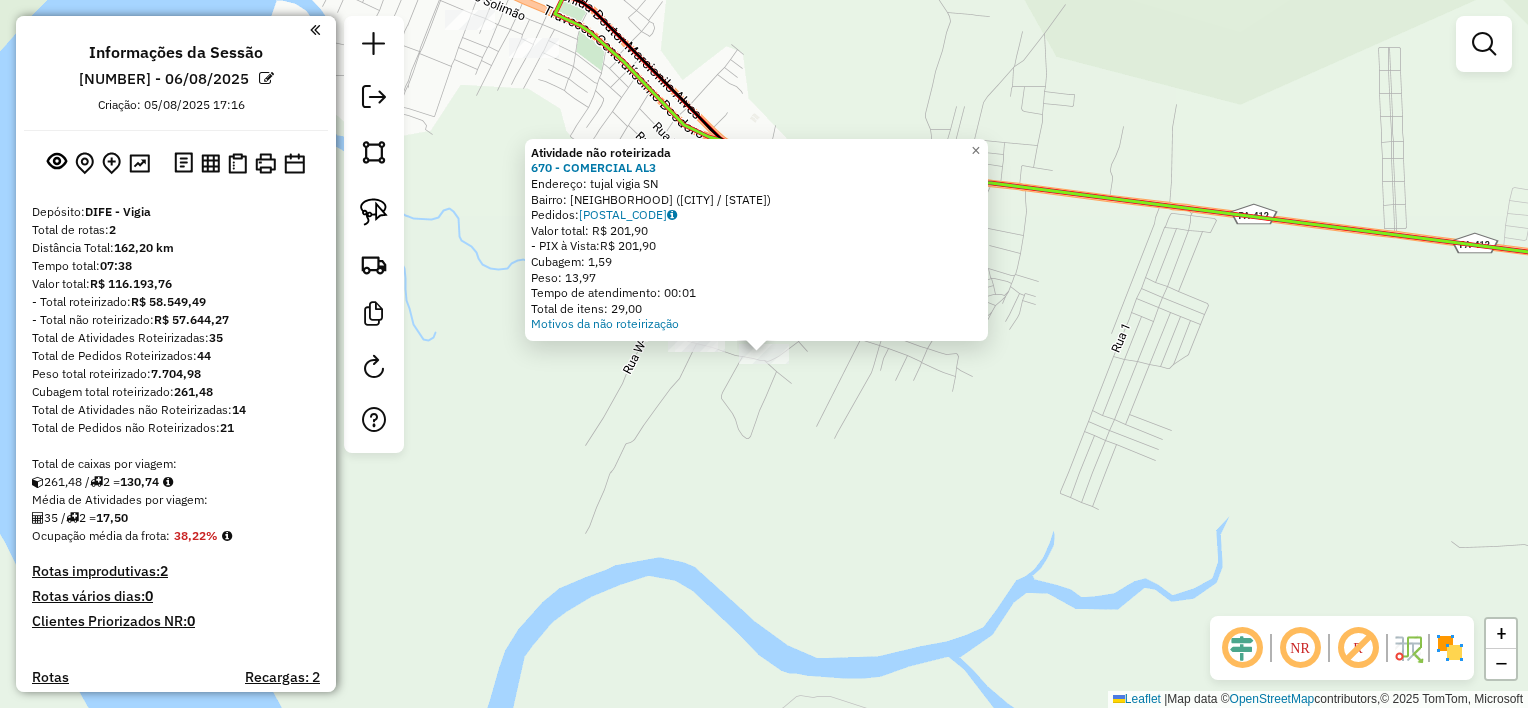 click on "Endereço:  [STREET] [STREET_NAME] [NUMBER]   Bairro: [NEIGHBORHOOD] ([CITY] / [STATE])   Pedidos:  [POSTAL_CODE]   - [PAYMENT_METHOD]:  [CURRENCY] [AMOUNT]   Cubagem: [CUBAGE]   Peso: [WEIGHT]   Total de itens: [ITEMS]  Motivos da não roteirização × Janela de atendimento Grade de atendimento Capacidade Transportadoras Veículos Cliente Pedidos  Rotas Selecione os dias de semana para filtrar as janelas de atendimento  Seg   Ter   Qua   Qui   Sex   Sáb   Dom  Informe o período da janela de atendimento: De: Até:  Filtrar exatamente a janela do cliente  Considerar janela de atendimento padrão  Selecione os dias de semana para filtrar as grades de atendimento  Seg   Ter   Qua   Qui   Sex   Sáb   Dom   Considerar clientes sem dia de atendimento cadastrado  Clientes fora do dia de atendimento selecionado Filtrar as atividades entre os valores definidos abaixo:  Peso mínimo:   Peso máximo:   Cubagem mínima:   Cubagem máxima:   De:   Até:  De:   Até:  Nome:" 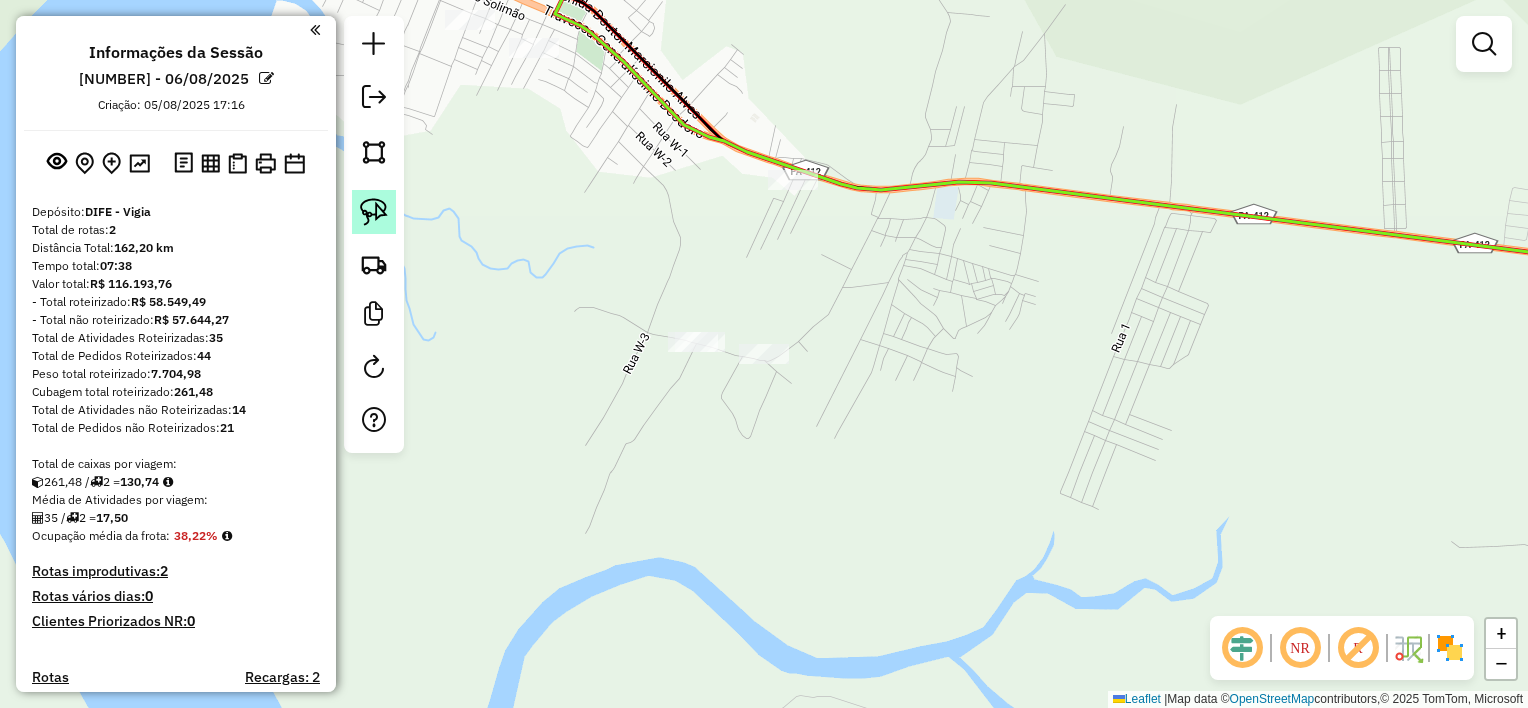click 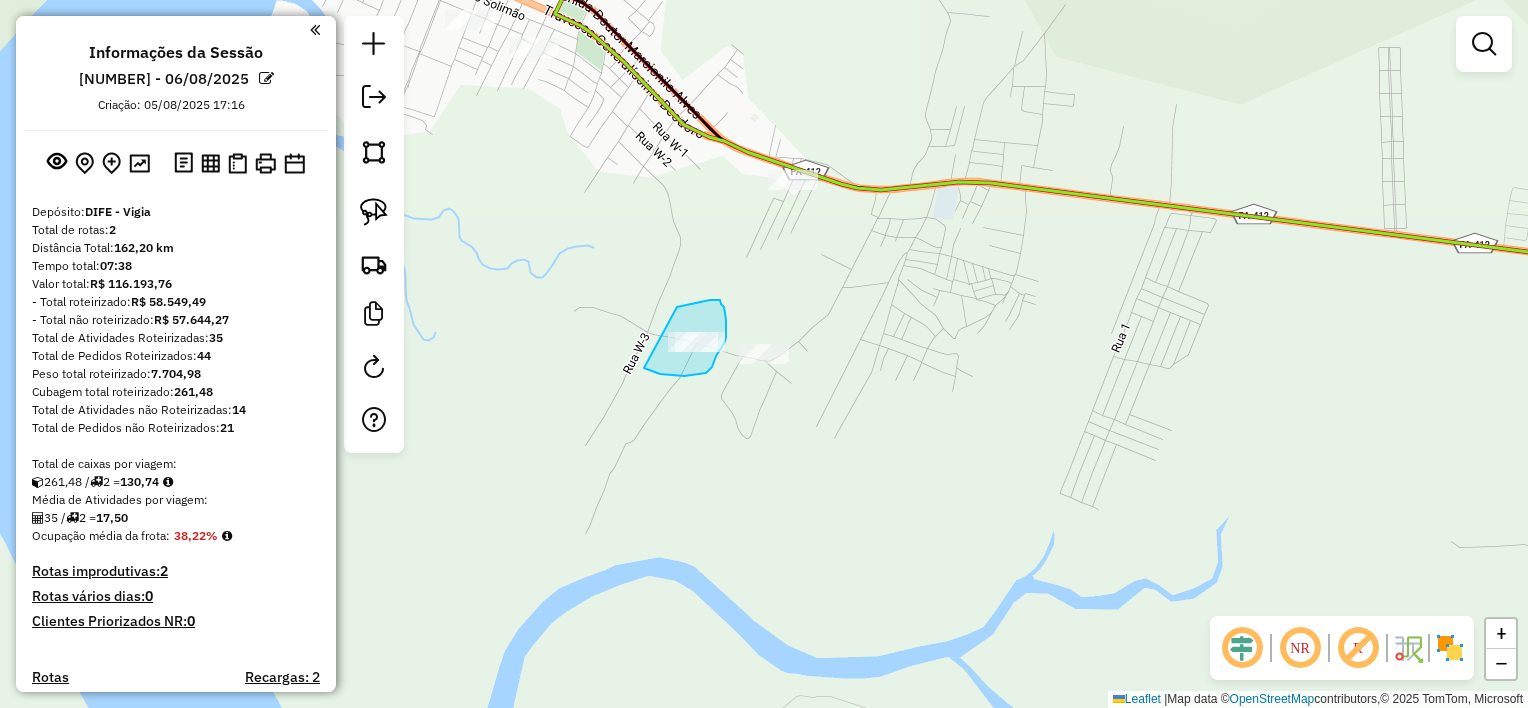 drag, startPoint x: 677, startPoint y: 307, endPoint x: 644, endPoint y: 368, distance: 69.354164 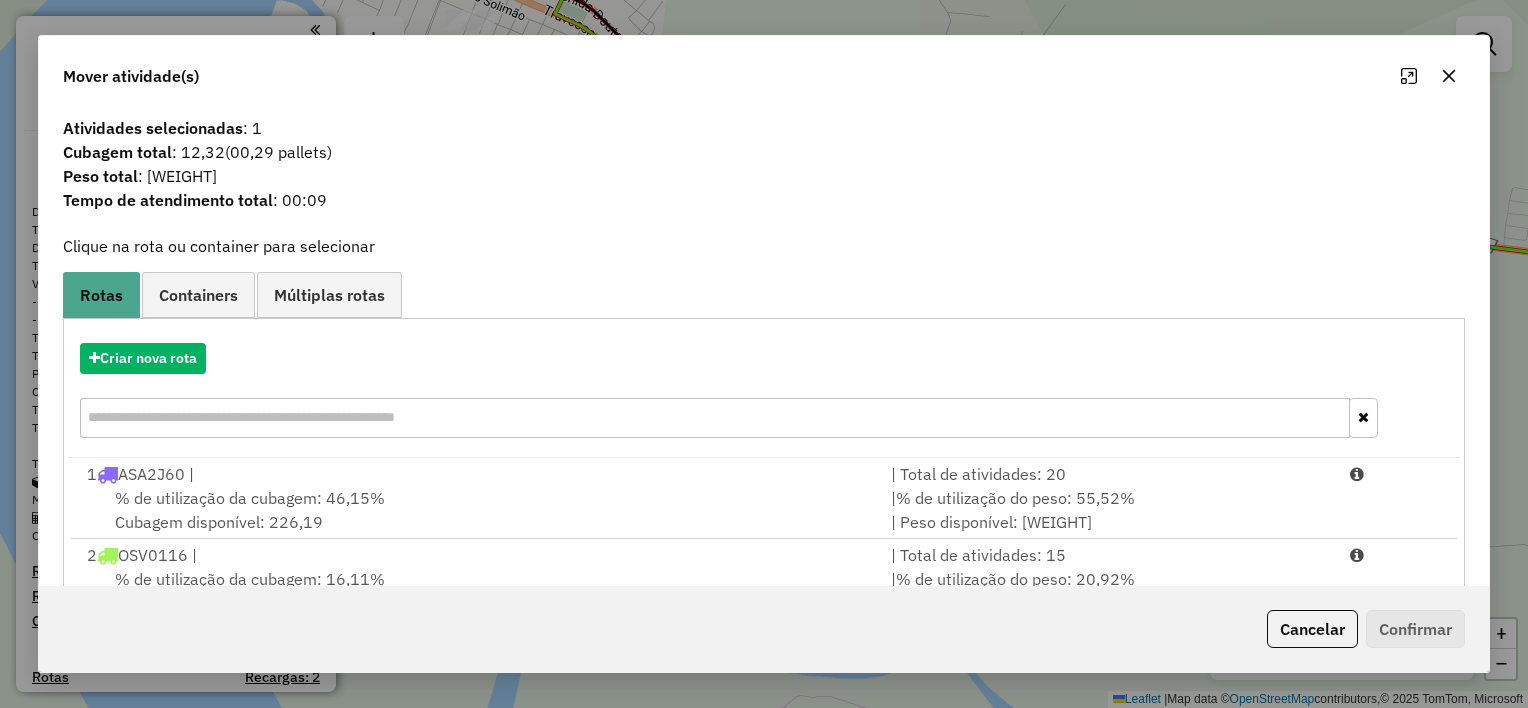 click 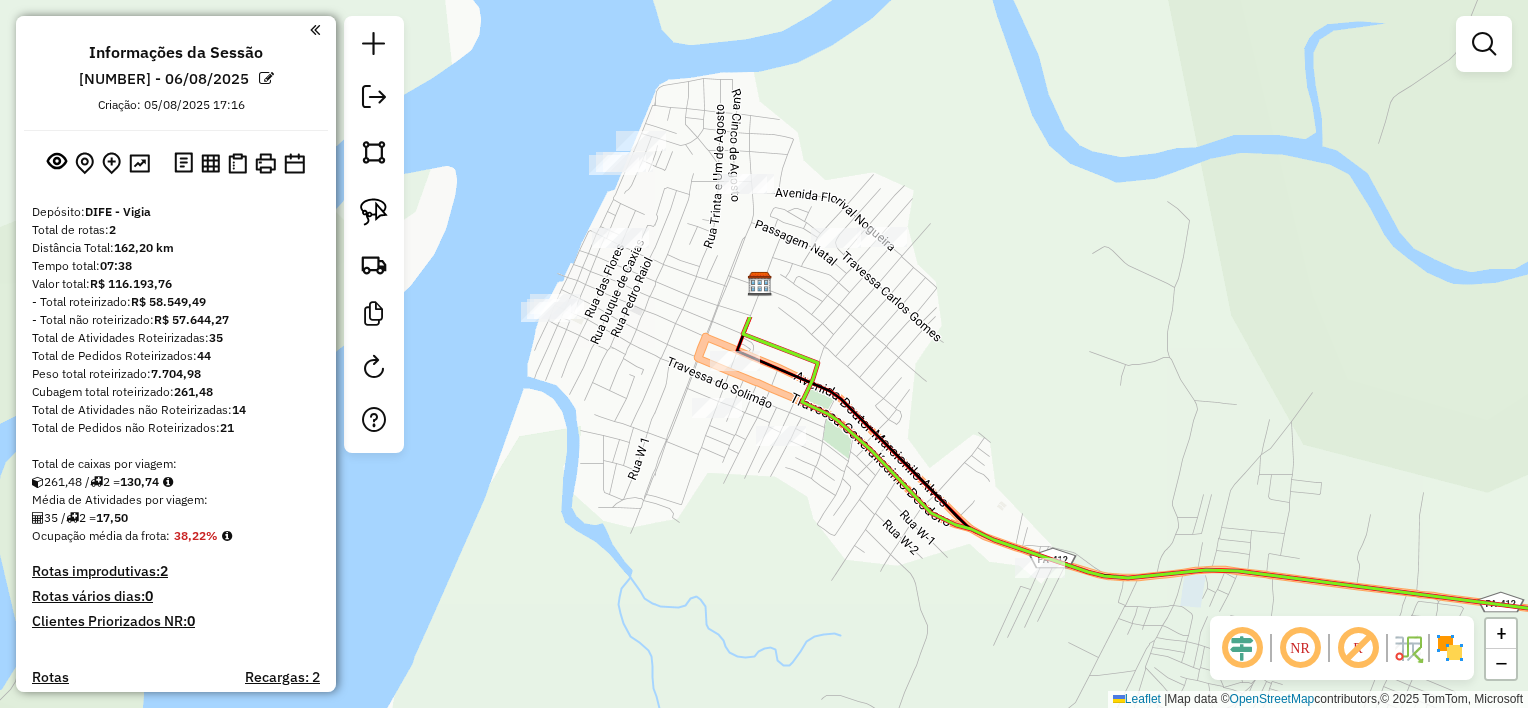 drag, startPoint x: 621, startPoint y: 292, endPoint x: 871, endPoint y: 685, distance: 465.77783 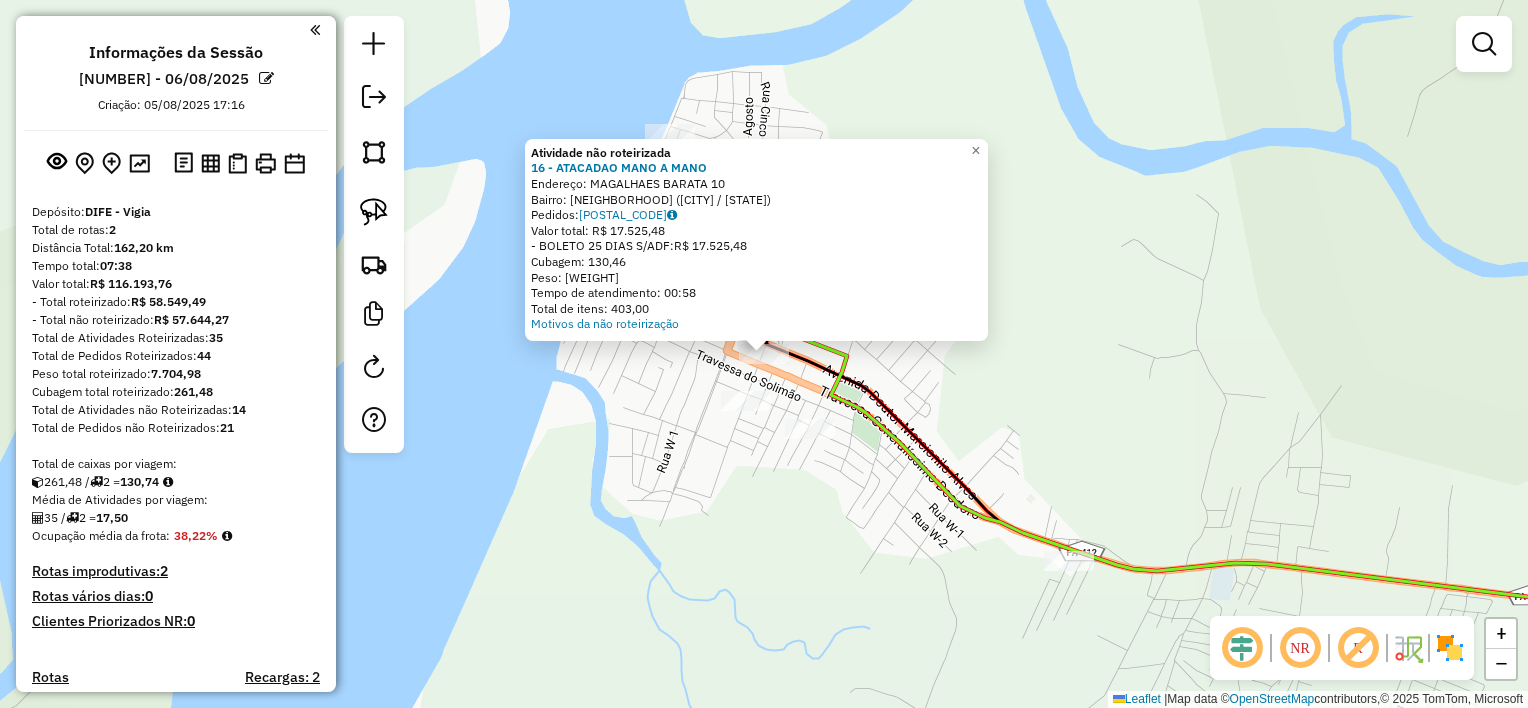 click on "Atividade não roteirizada 16 - ATACADAO MANO A MANO Endereço: MAGALHAES BARATA 10 Bairro: CENTRO ([CITY] / [STATE]) Pedidos: 05024778 Valor total: R$ 17.525,48 - BOLETO 25 DIAS S/ADF: R$ 17.525,48 Cubagem: 130,46 Peso: 3.735,64 Tempo de atendimento: 00:58 Total de itens: 403,00 Motivos da não roteirização × Janela de atendimento Grade de atendimento Capacidade Transportadoras Veículos Cliente Pedidos Rotas Selecione os dias de semana para filtrar as janelas de atendimento Seg Ter Qua Qui Sex Sáb Dom Informe o período da janela de atendimento: De: Até: Filtrar exatamente a janela do cliente Considerar janela de atendimento padrão Selecione os dias de semana para filtrar as grades de atendimento Seg Ter Qua Qui Sex Sáb Dom Considerar clientes sem dia de atendimento cadastrado Clientes fora do dia de atendimento selecionado Filtrar as atividades entre os valores definidos abaixo: Peso mínimo: Peso máximo: Cubagem mínima: Cubagem máxima: De:" 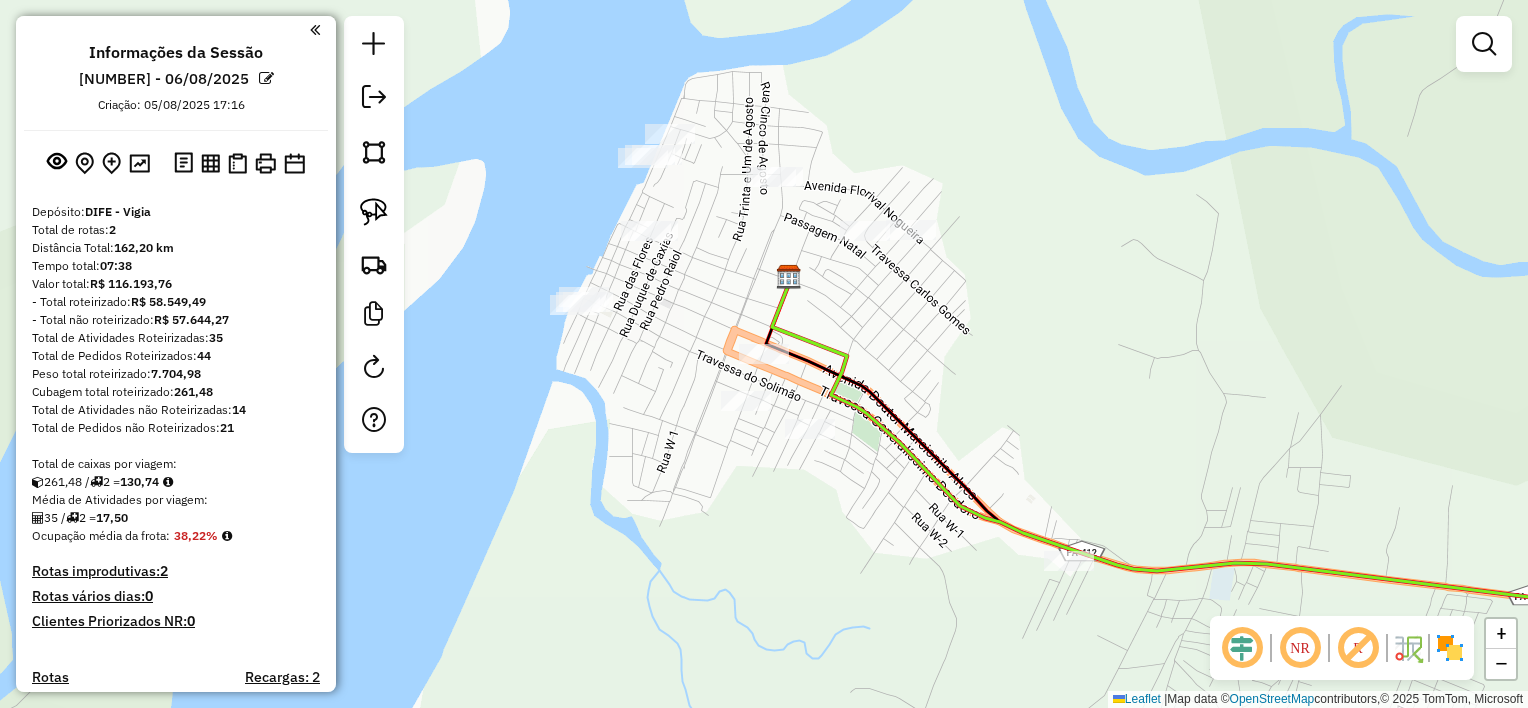 drag, startPoint x: 376, startPoint y: 215, endPoint x: 439, endPoint y: 268, distance: 82.32861 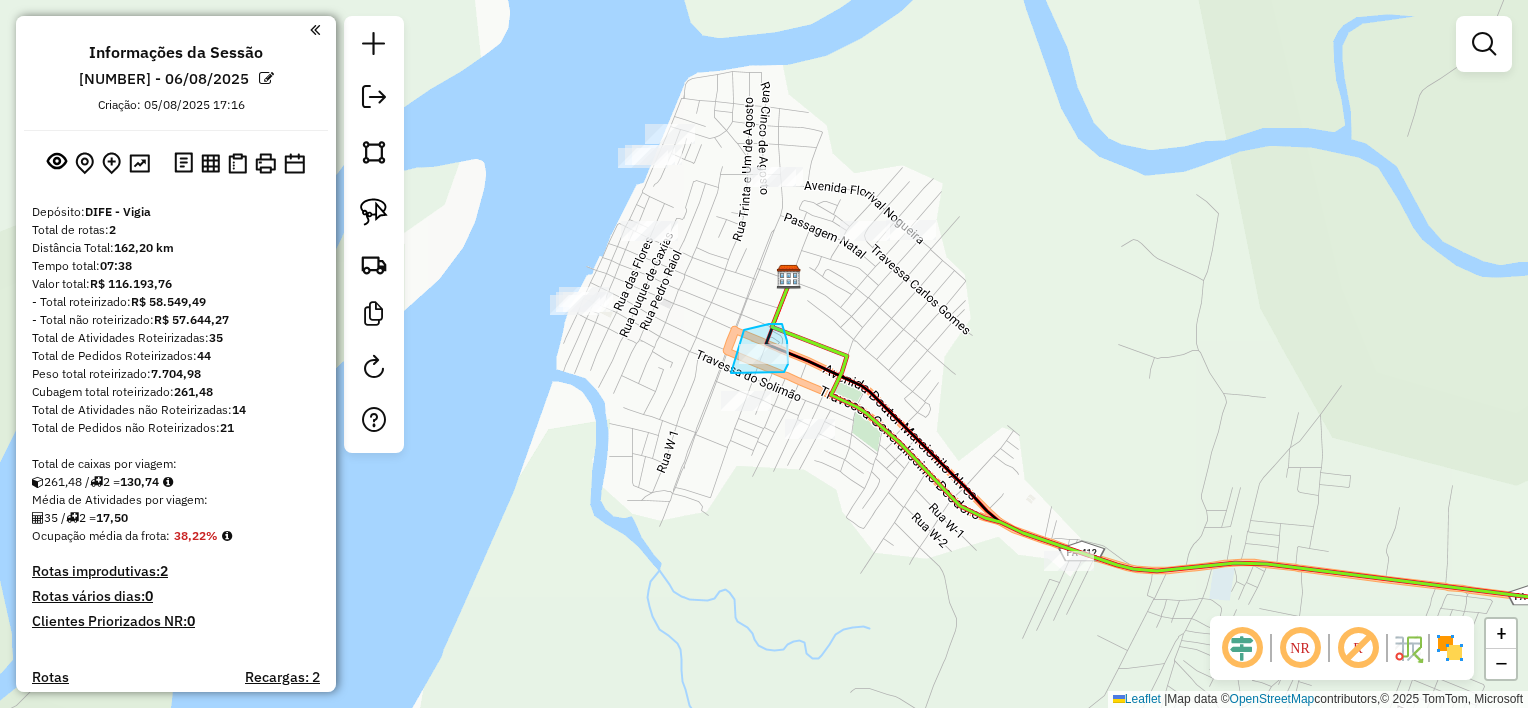 drag, startPoint x: 744, startPoint y: 330, endPoint x: 731, endPoint y: 373, distance: 44.922153 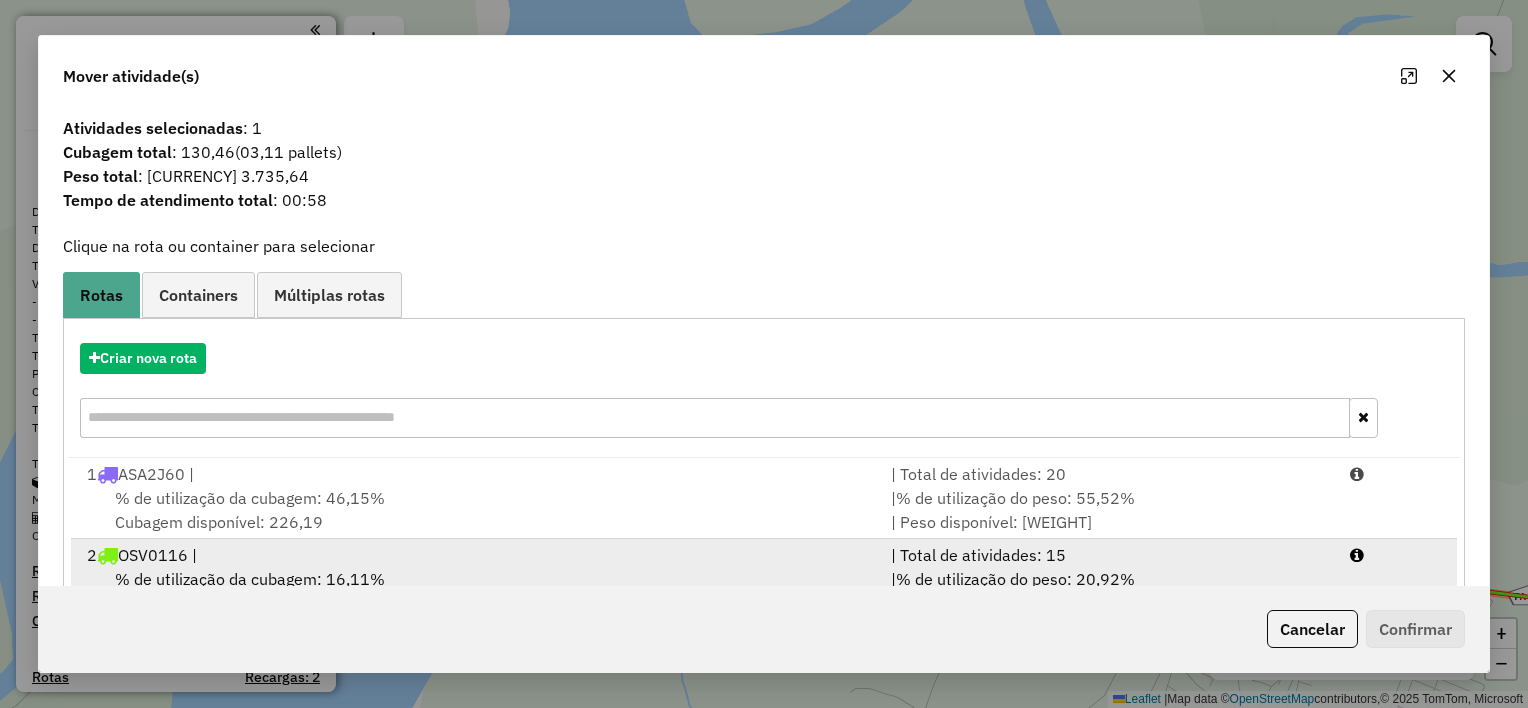 click on "[NUMBER] [PLATE] |" at bounding box center (477, 555) 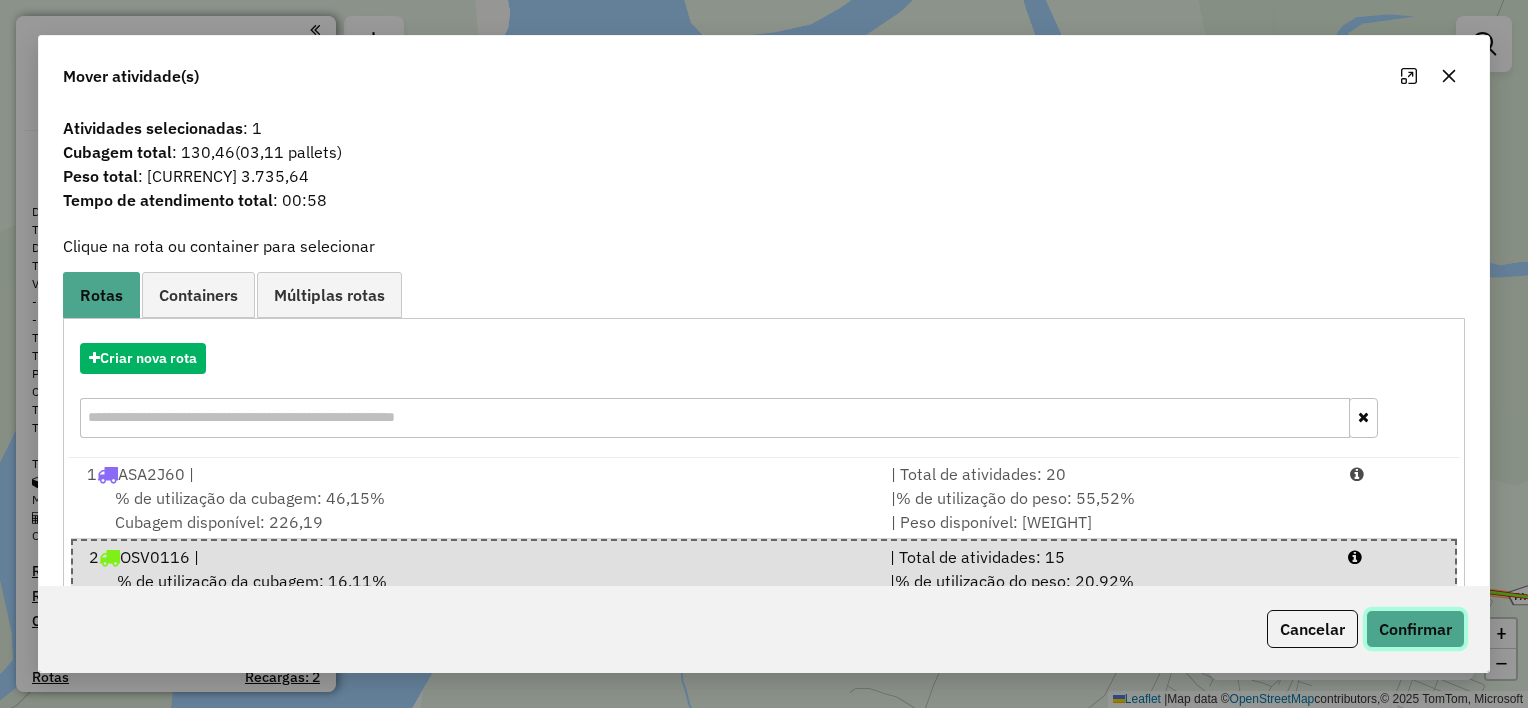 click on "Confirmar" 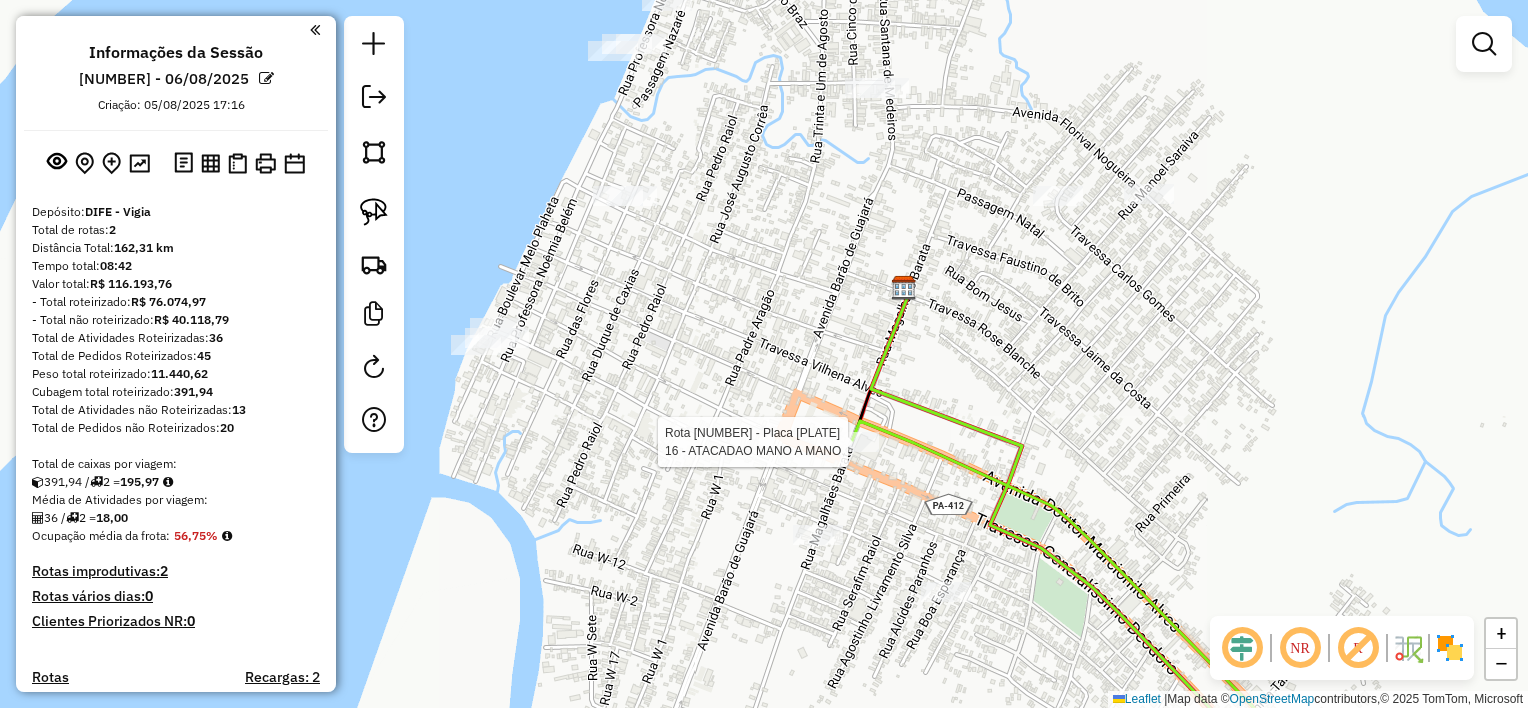 select on "**********" 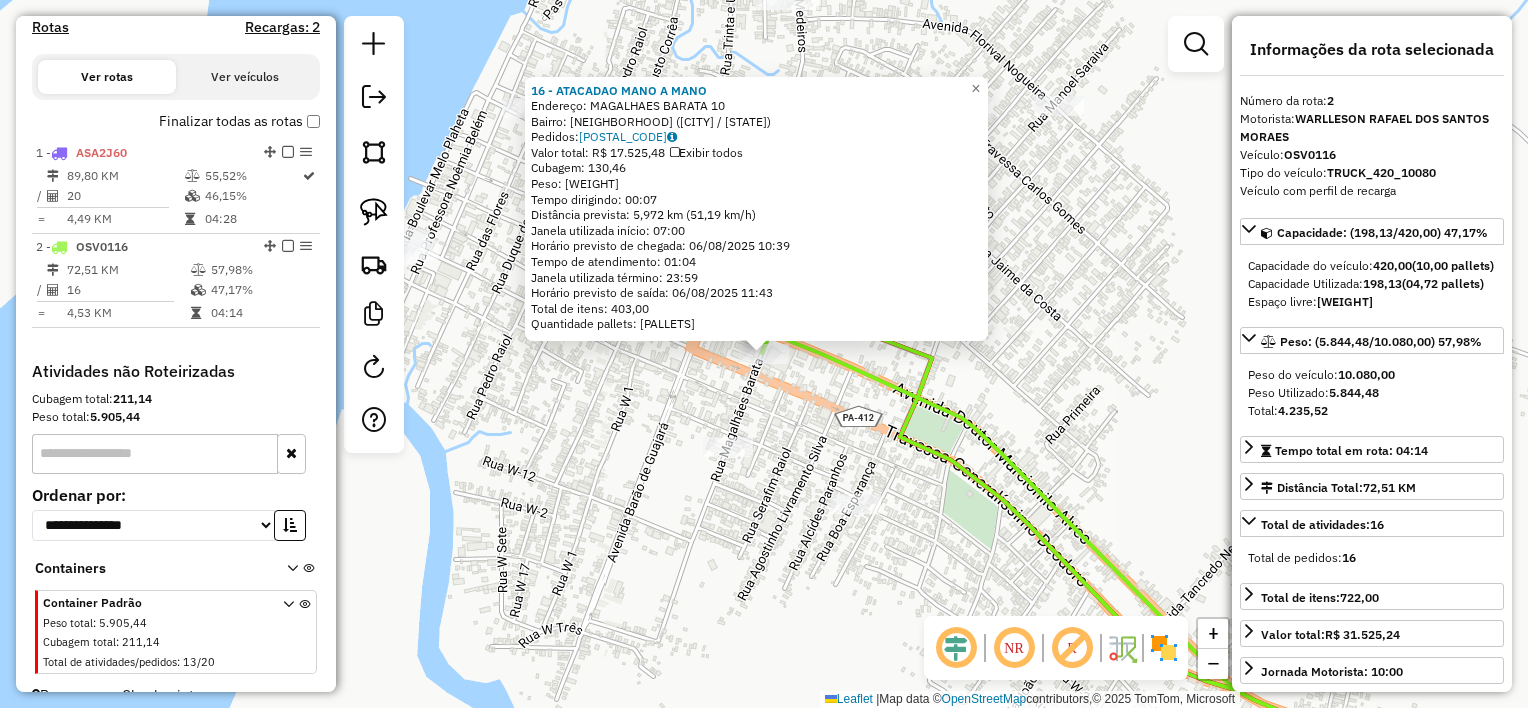 scroll, scrollTop: 678, scrollLeft: 0, axis: vertical 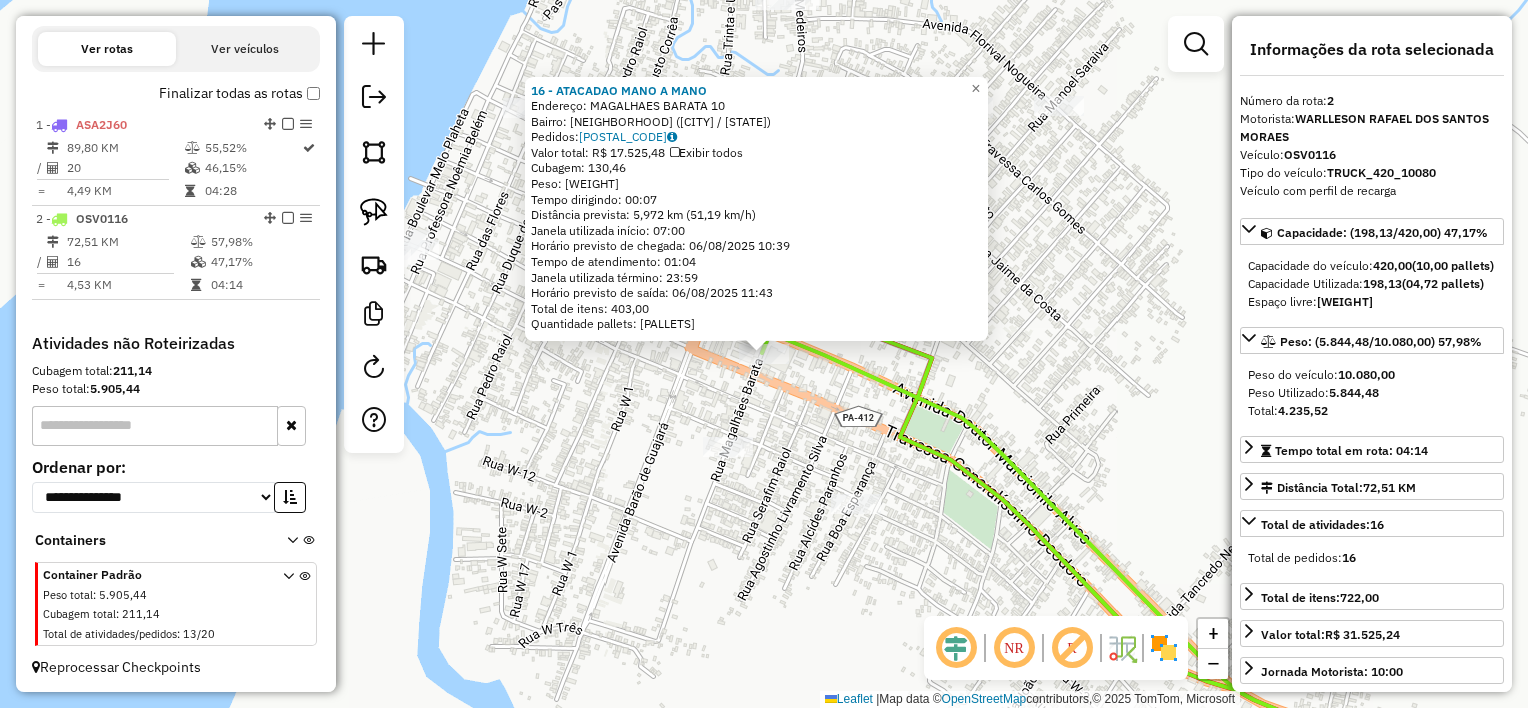 click on "[NUMBER] - [NAME]  Endereço:  [STREET]   Bairro: [NEIGHBORHOOD] ([CITY] / [STATE])   Pedidos:  [ORDER_ID]   Valor total: [CURRENCY] [PRICE]   Exibir todos   Cubagem: [CUBAGE]  Peso: [WEIGHT]  Tempo dirigindo: [TIME]   Distância prevista: [DISTANCE] km ([SPEED] km/h)   Janela utilizada início: [TIME]   Horário previsto de chegada: [DATE] [TIME]   Tempo de atendimento: [TIME]   Janela utilizada término: [TIME]   Horário previsto de saída: [DATE] [TIME]   Total de itens: [ITEMS]   Quantidade pallets: [PALLETS]  × Janela de atendimento Grade de atendimento Capacidade Transportadoras Veículos Cliente Pedidos  Rotas Selecione os dias de semana para filtrar as janelas de atendimento  Seg   Ter   Qua   Qui   Sex   Sáb   Dom  Informe o período da janela de atendimento: De: [TIME] Até: [TIME]  Filtrar exatamente a janela do cliente  Considerar janela de atendimento padrão  Selecione os dias de semana para filtrar as grades de atendimento  Seg   Ter   Qua   Qui   Sex   Sáb   Dom   Considerar clientes sem dia de atendimento cadastrado" 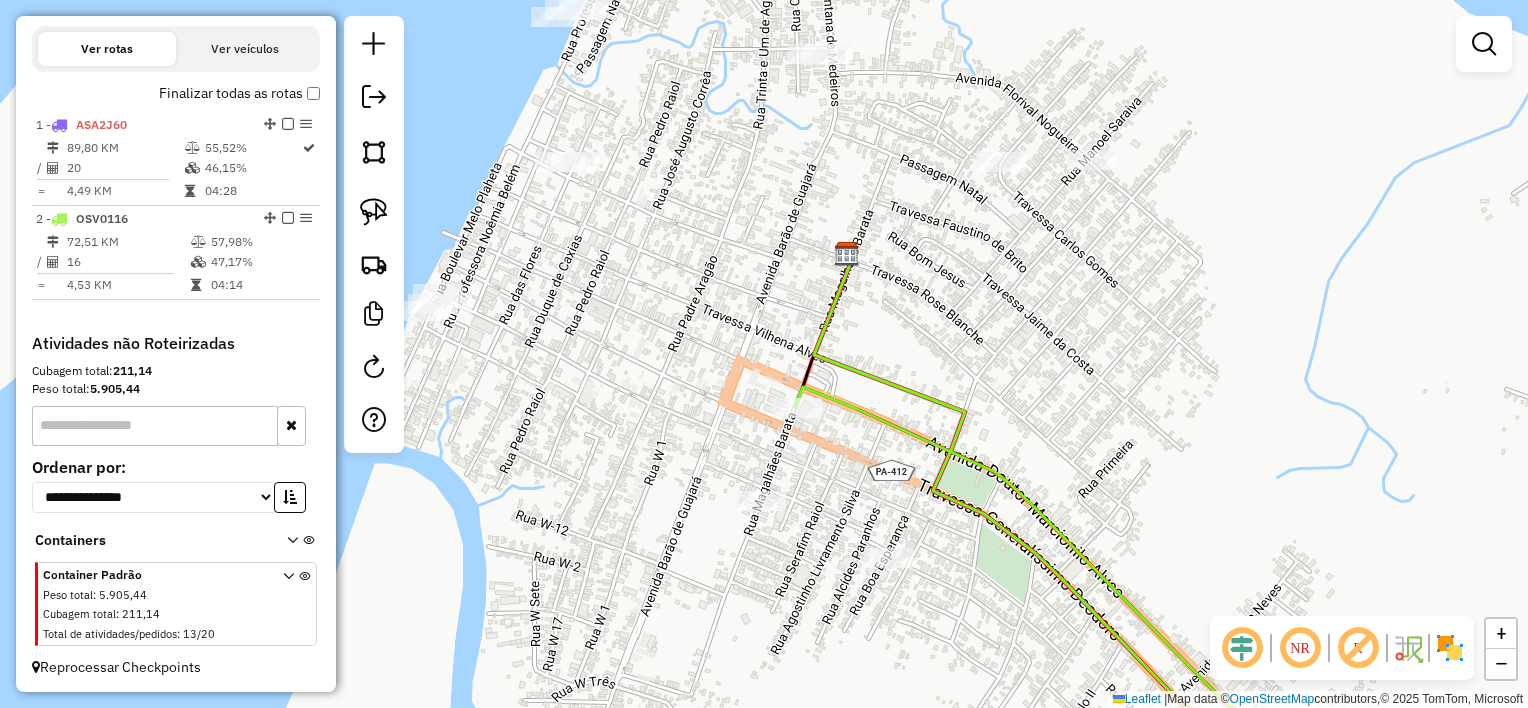 drag, startPoint x: 681, startPoint y: 323, endPoint x: 654, endPoint y: 316, distance: 27.89265 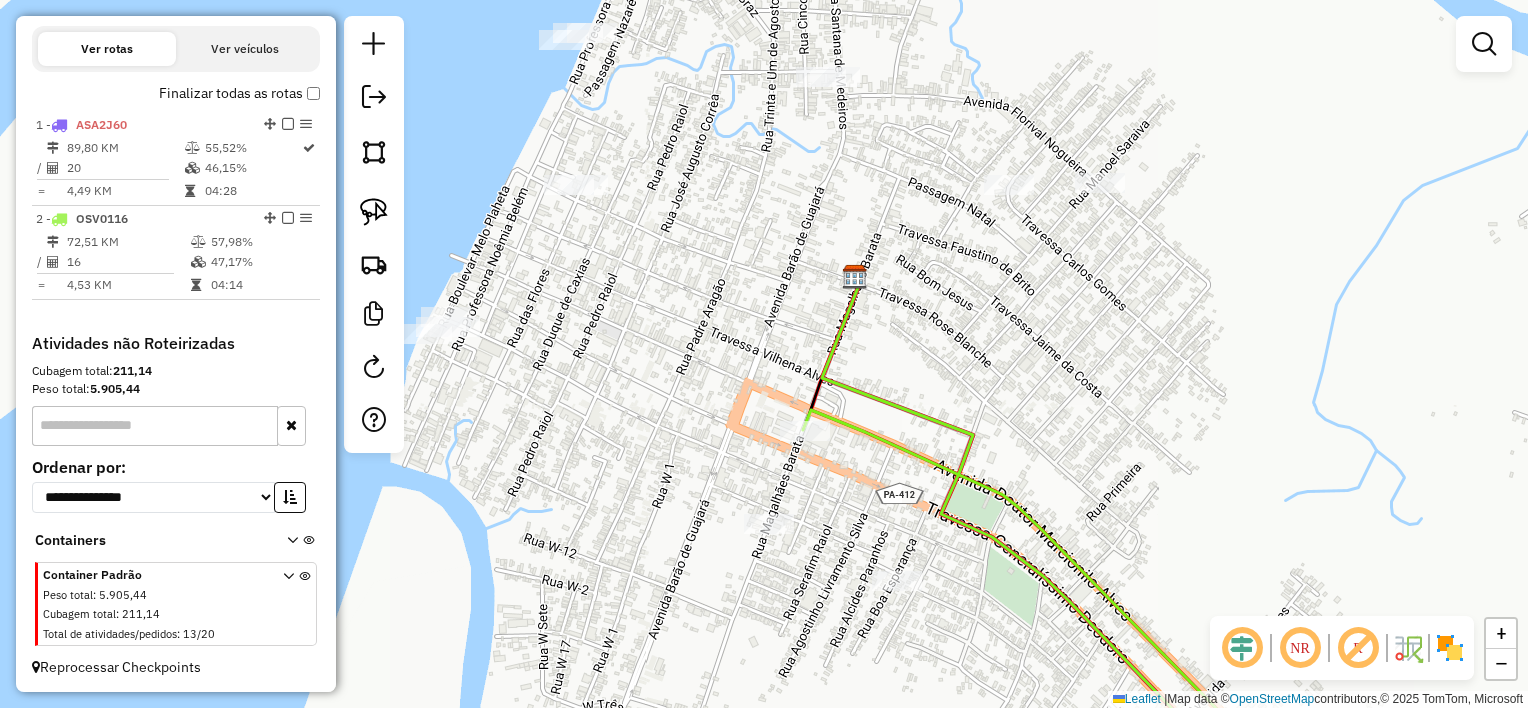 click 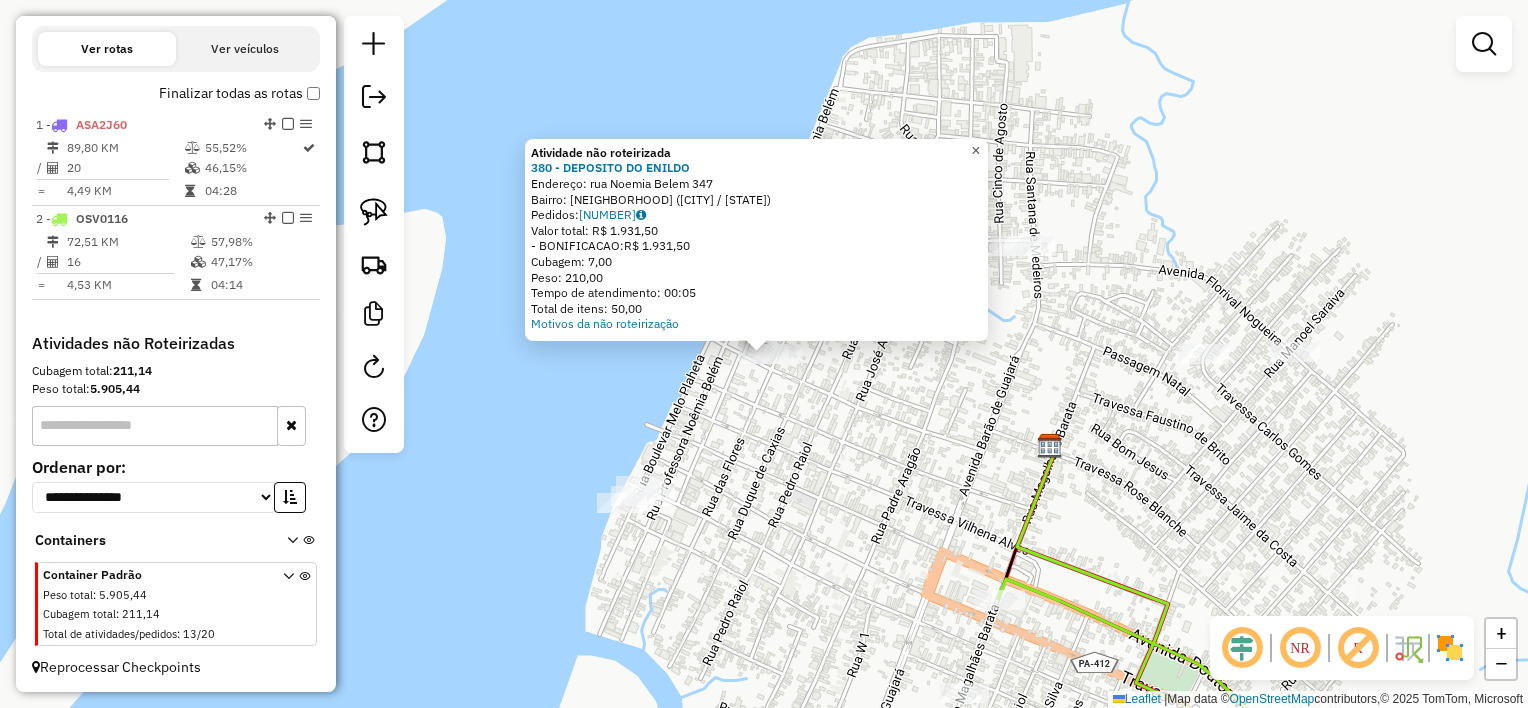 click on "×" 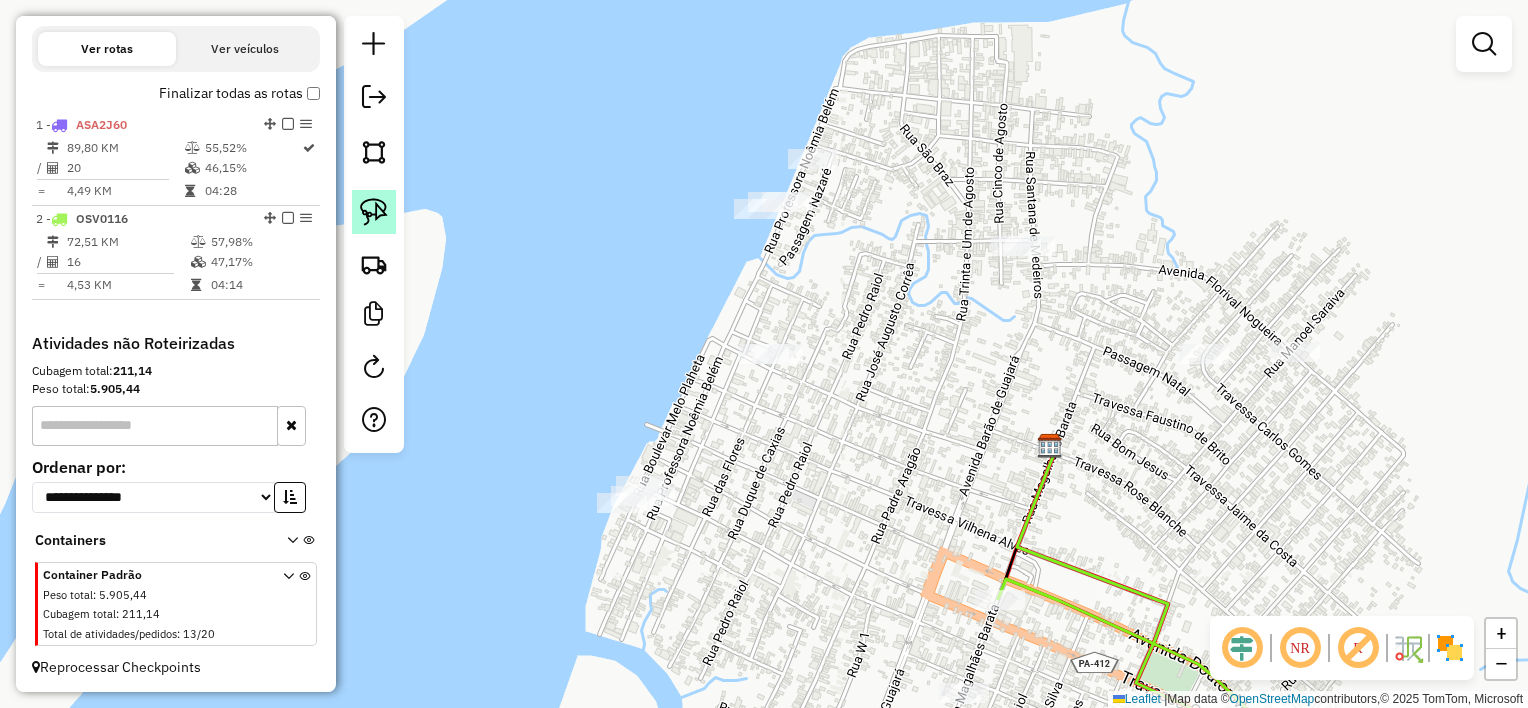 click 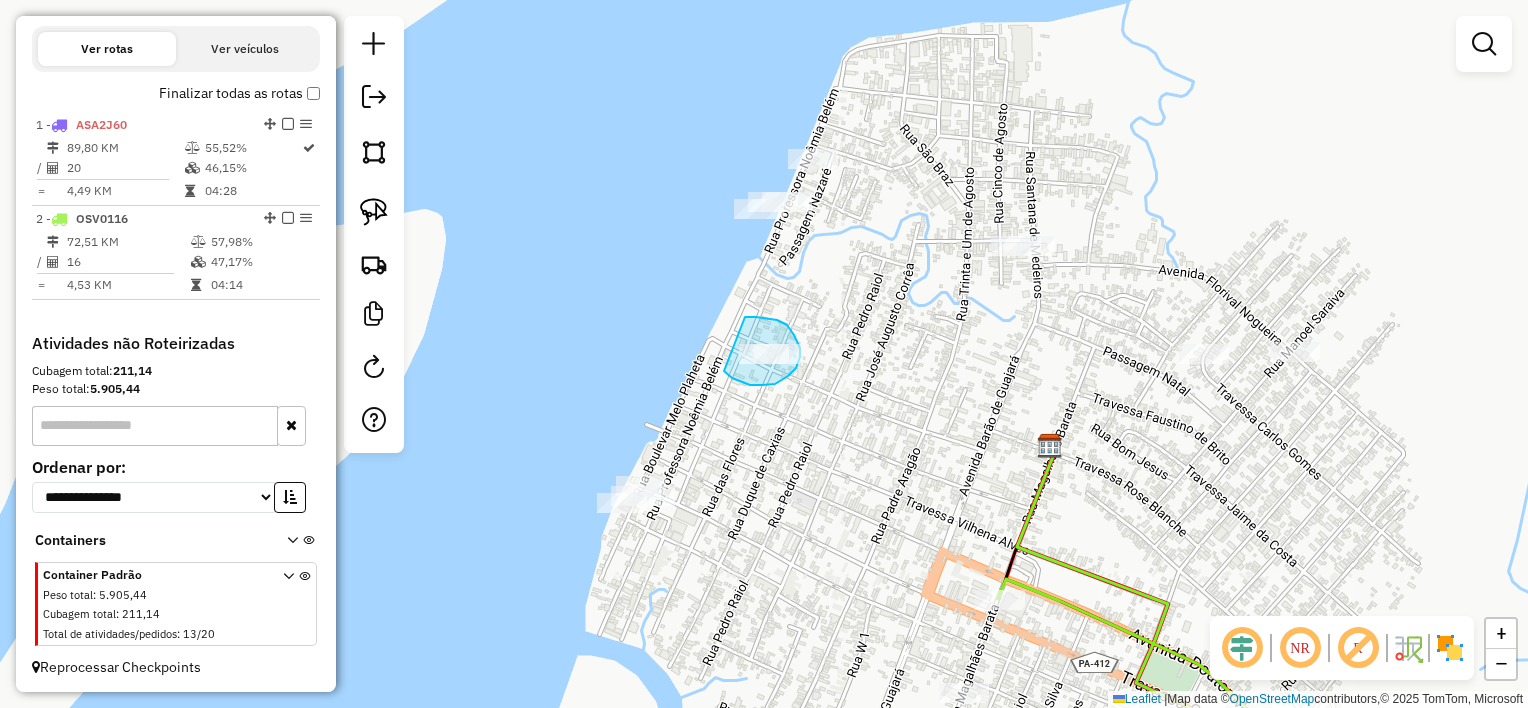 drag, startPoint x: 745, startPoint y: 317, endPoint x: 724, endPoint y: 371, distance: 57.939625 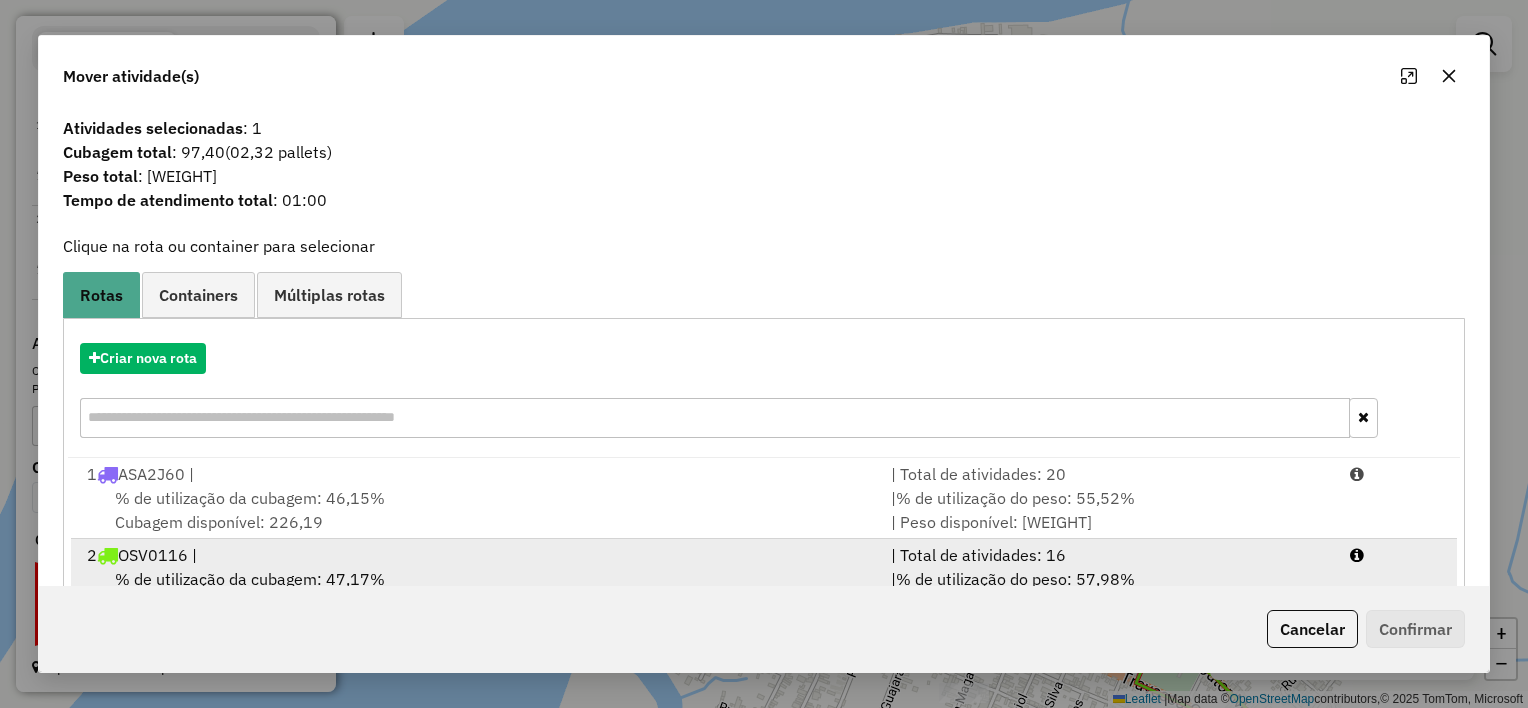 click on "[NUMBER] [PLATE] |" at bounding box center (477, 555) 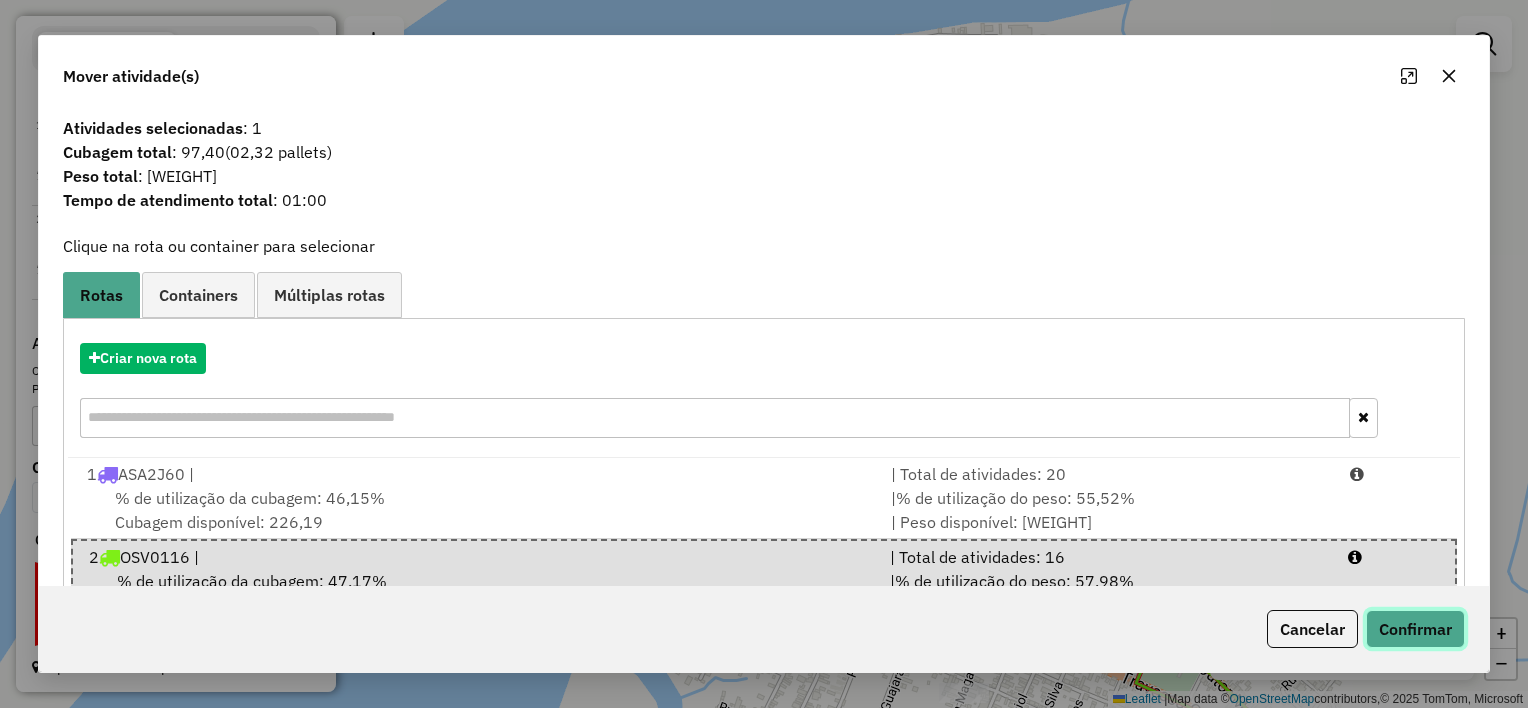 click on "Confirmar" 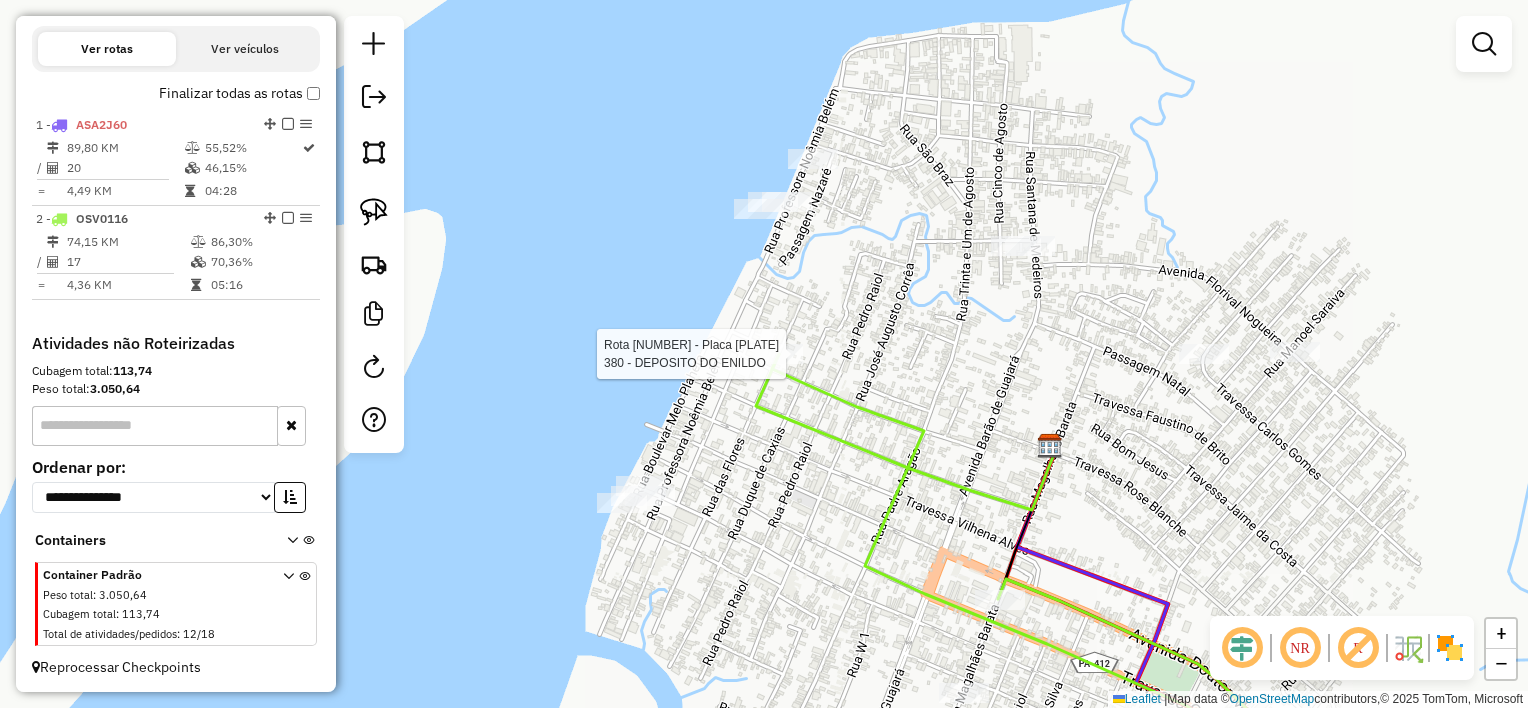 select on "**********" 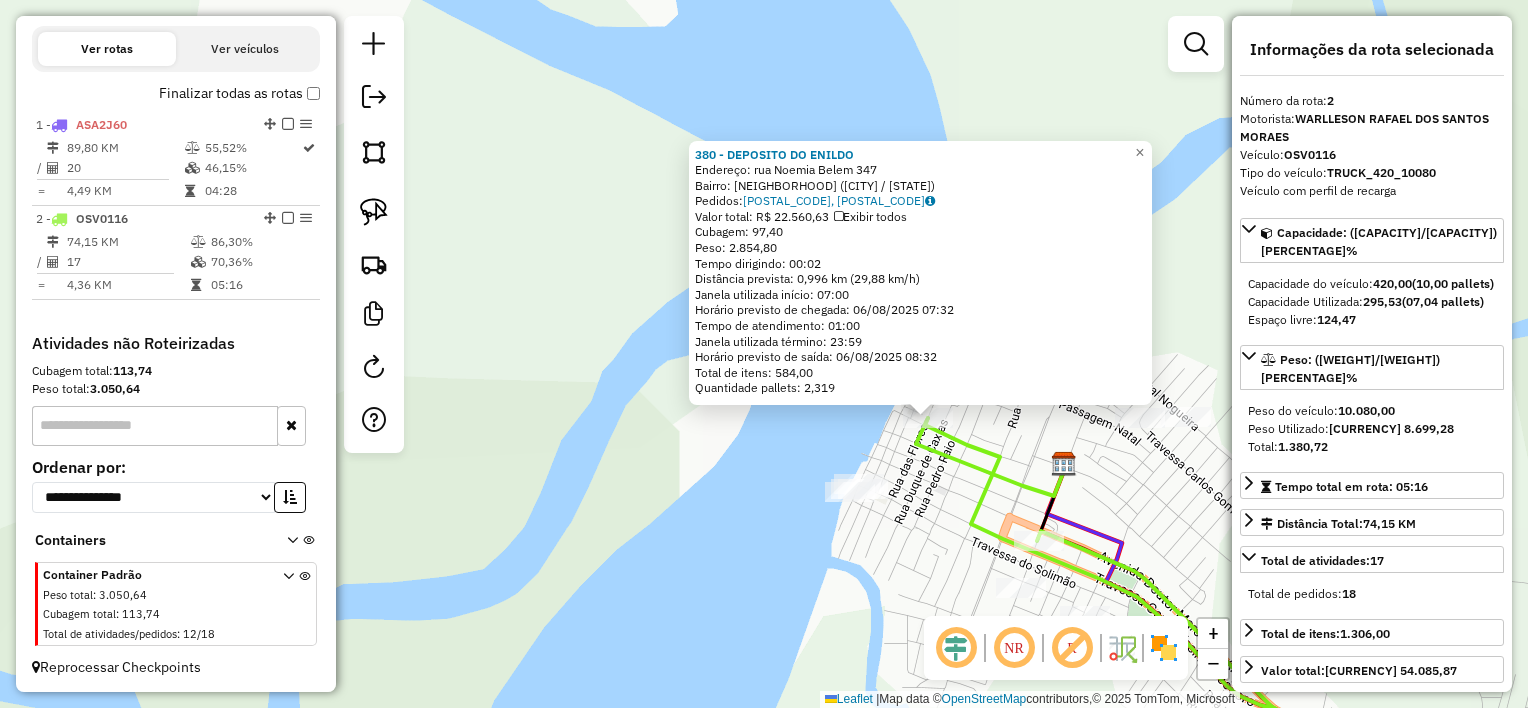 click on "Endereço:  [STREET] [NUMBER]   Bairro: [NEIGHBORHOOD] ([CITY] / [STATE])   Pedidos:  [POSTAL_CODE], [POSTAL_CODE]   Horário previsto de chegada: 06/08/2025 [TIME]   Horário previsto de saída: 06/08/2025 [TIME]" 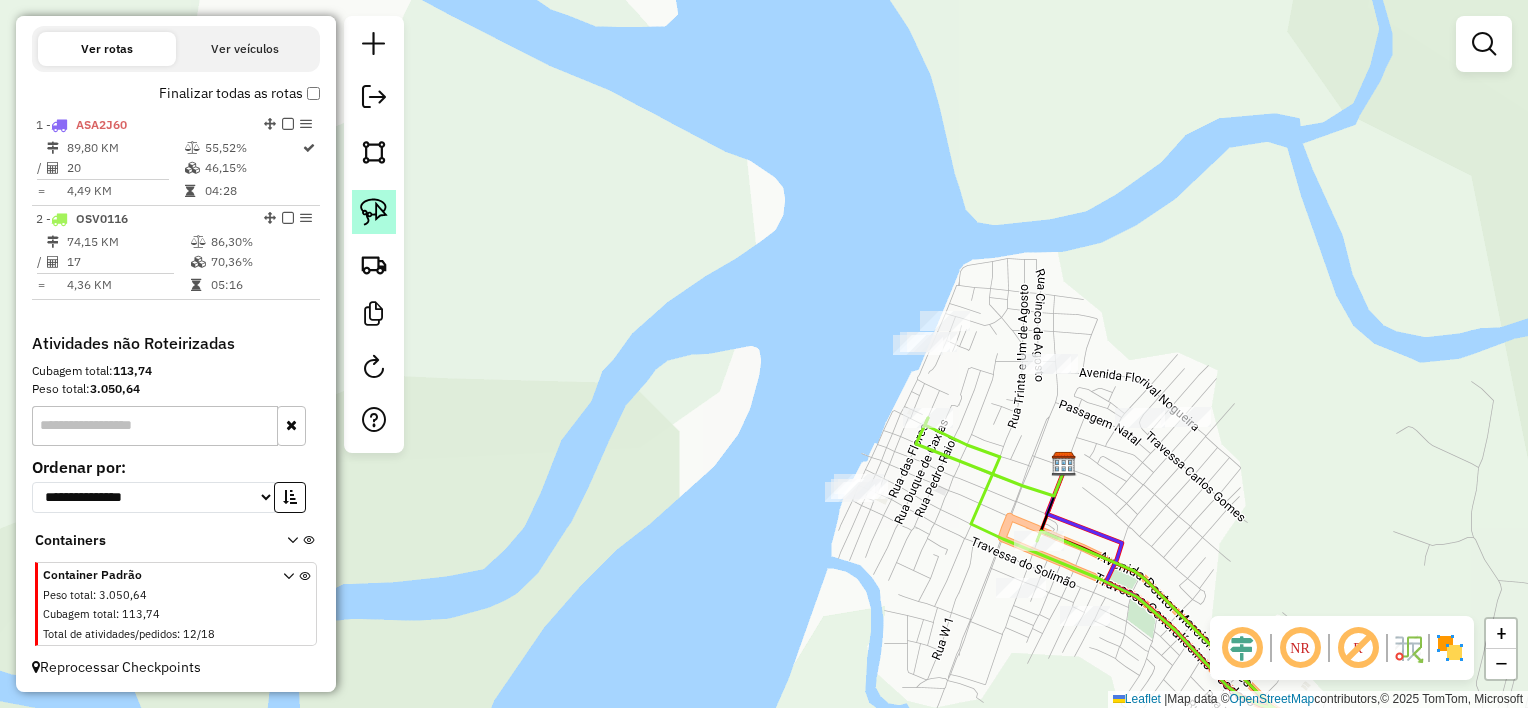 click 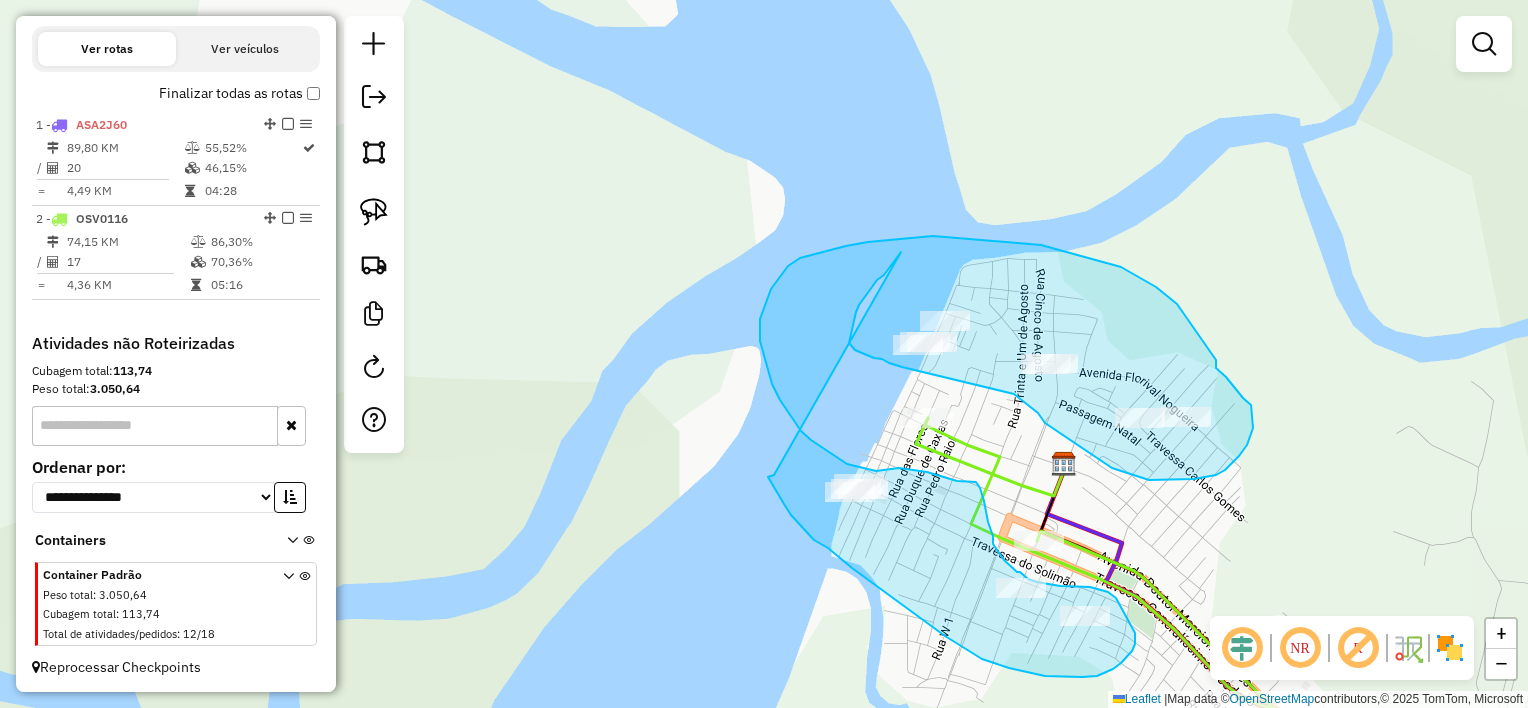 drag, startPoint x: 888, startPoint y: 270, endPoint x: 774, endPoint y: 475, distance: 234.56555 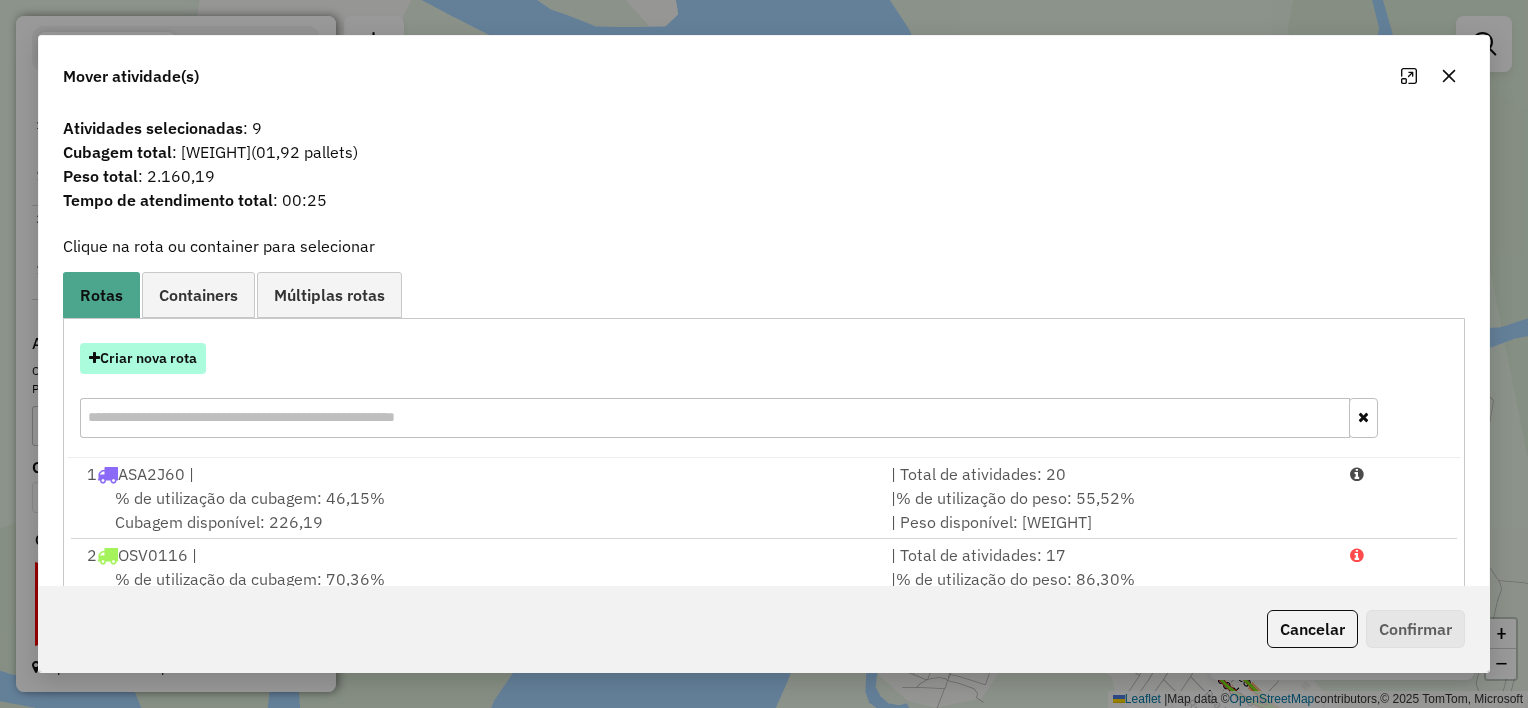 click on "Criar nova rota" at bounding box center (143, 358) 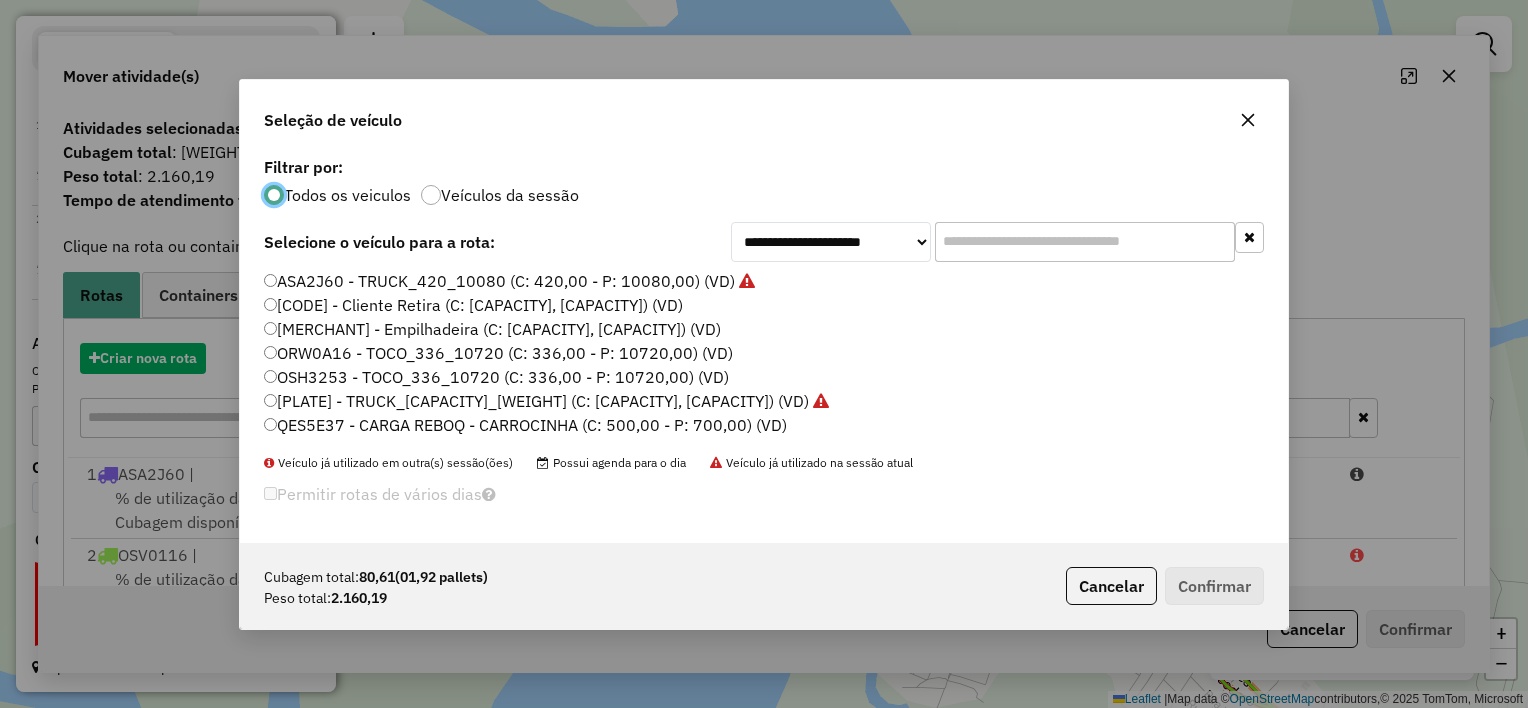 scroll, scrollTop: 10, scrollLeft: 6, axis: both 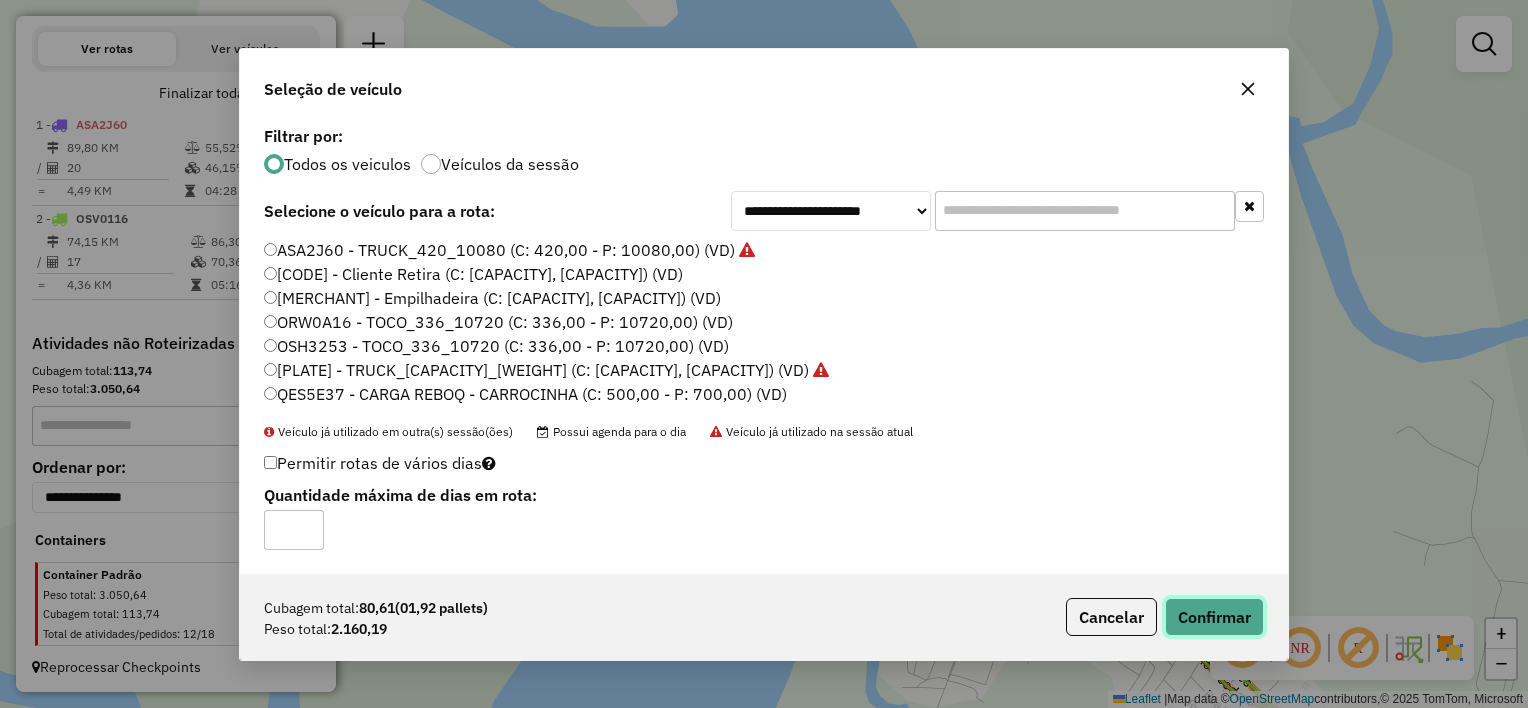 click on "Confirmar" 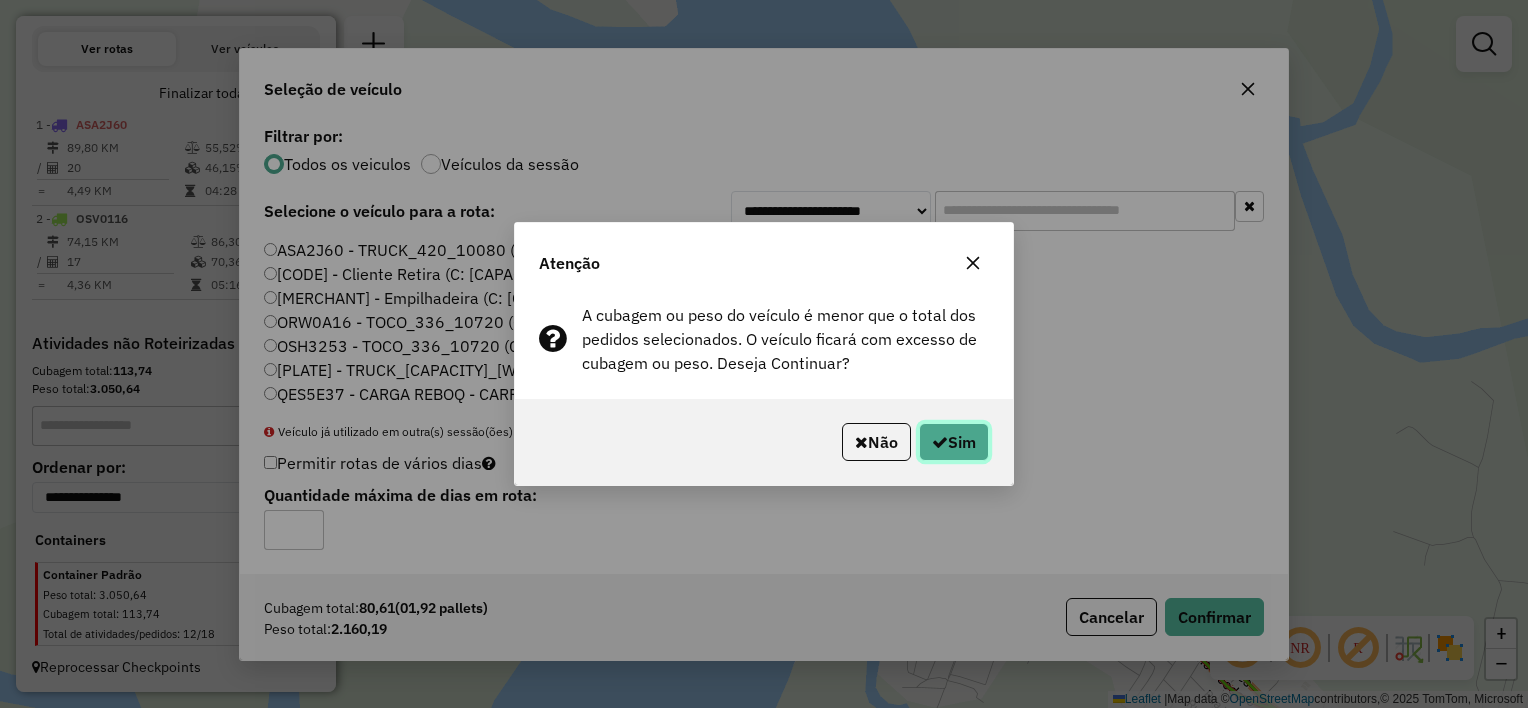 click on "Sim" 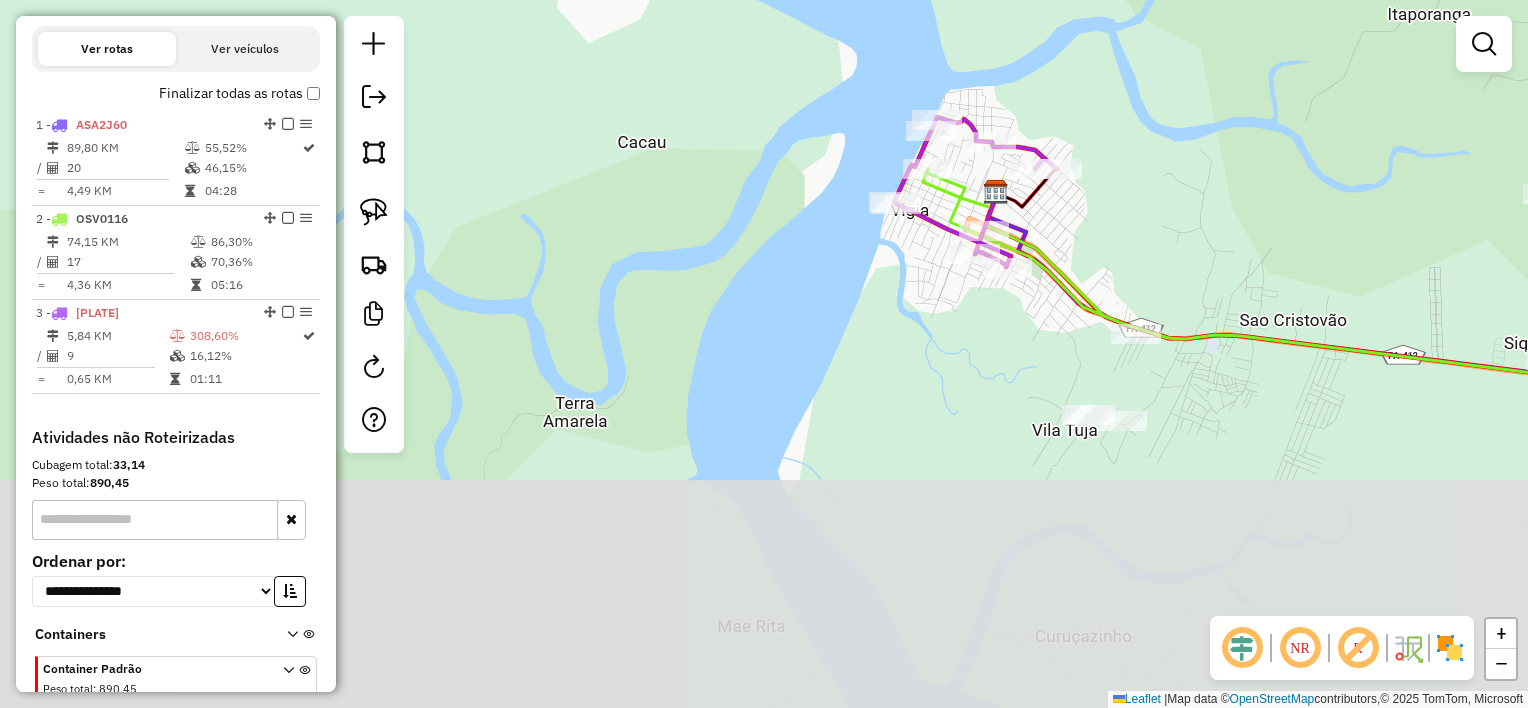 drag, startPoint x: 955, startPoint y: 612, endPoint x: 940, endPoint y: 270, distance: 342.3288 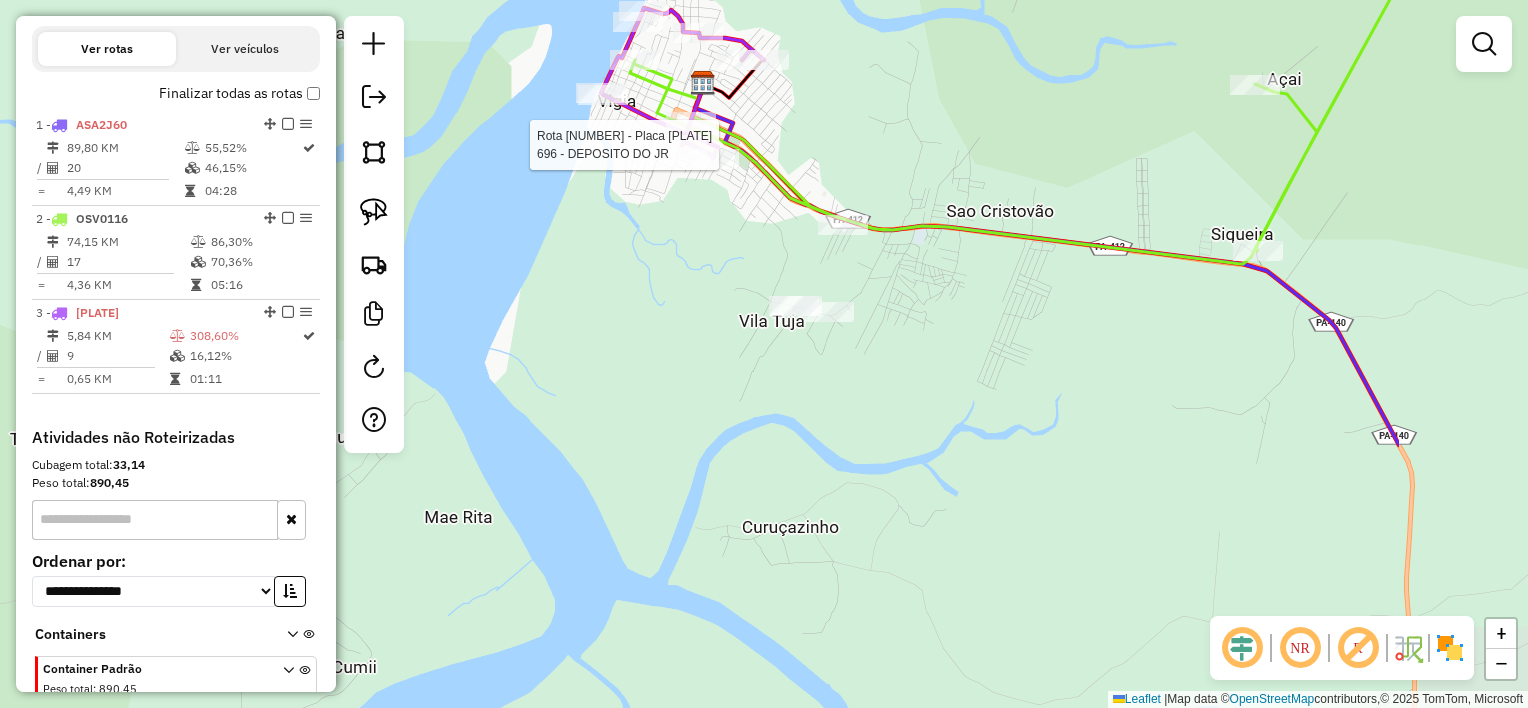 drag, startPoint x: 1074, startPoint y: 335, endPoint x: 792, endPoint y: 252, distance: 293.96088 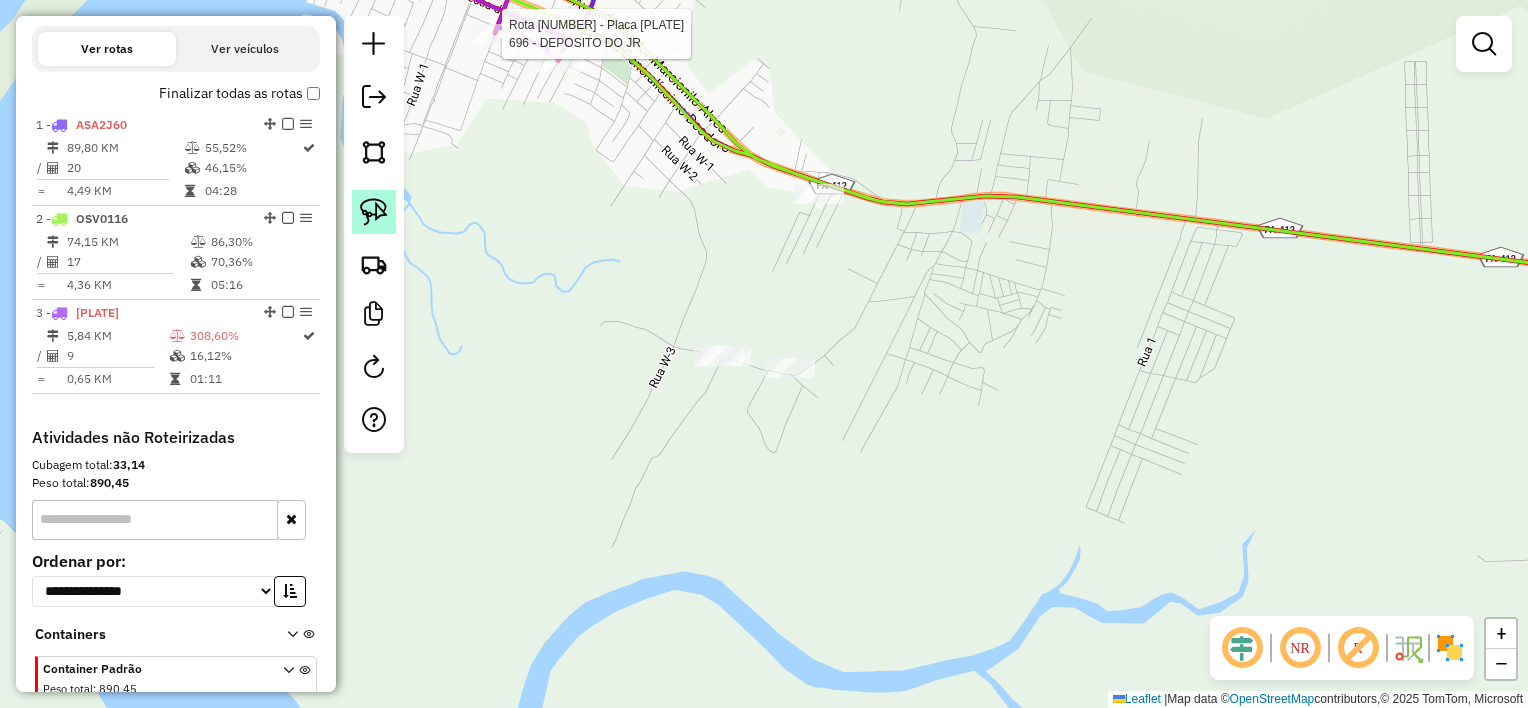 click 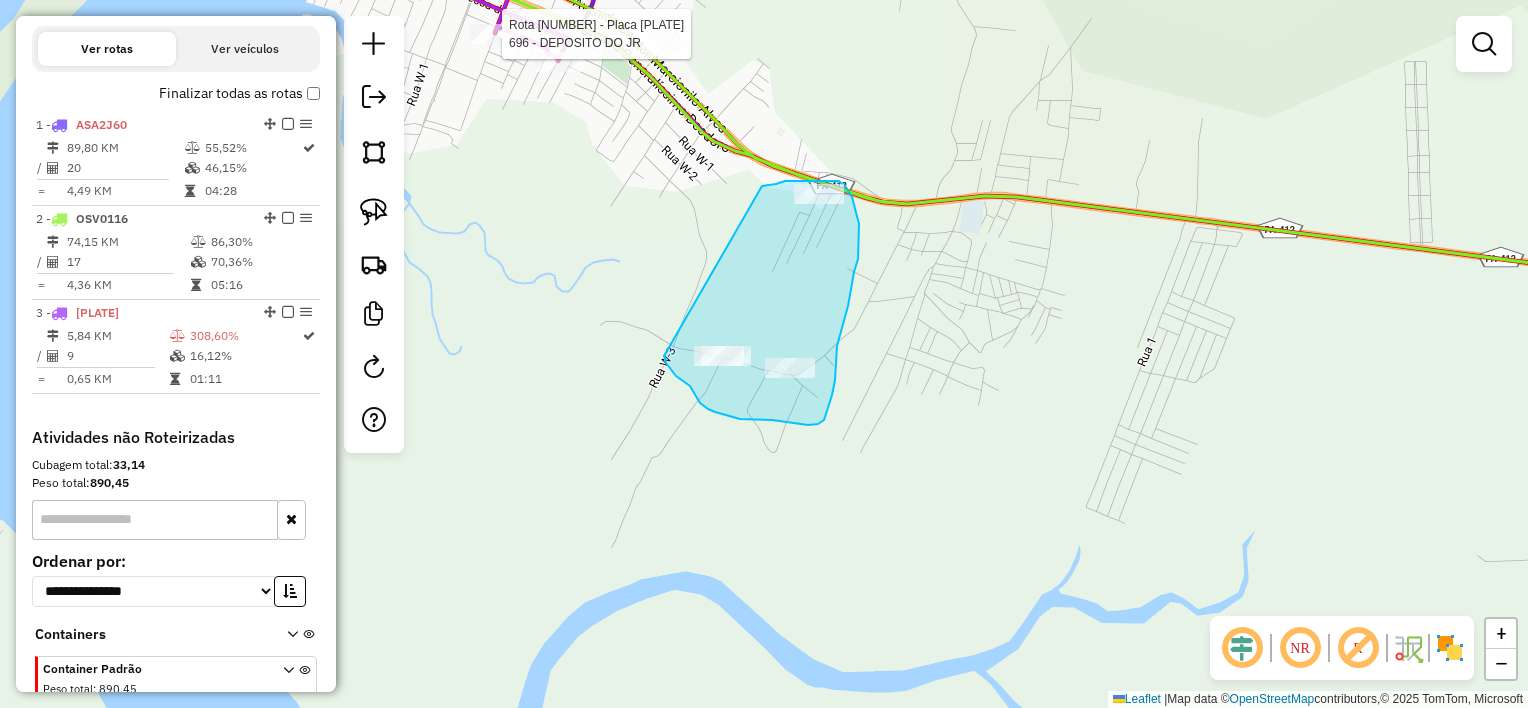 drag, startPoint x: 762, startPoint y: 186, endPoint x: 664, endPoint y: 356, distance: 196.22437 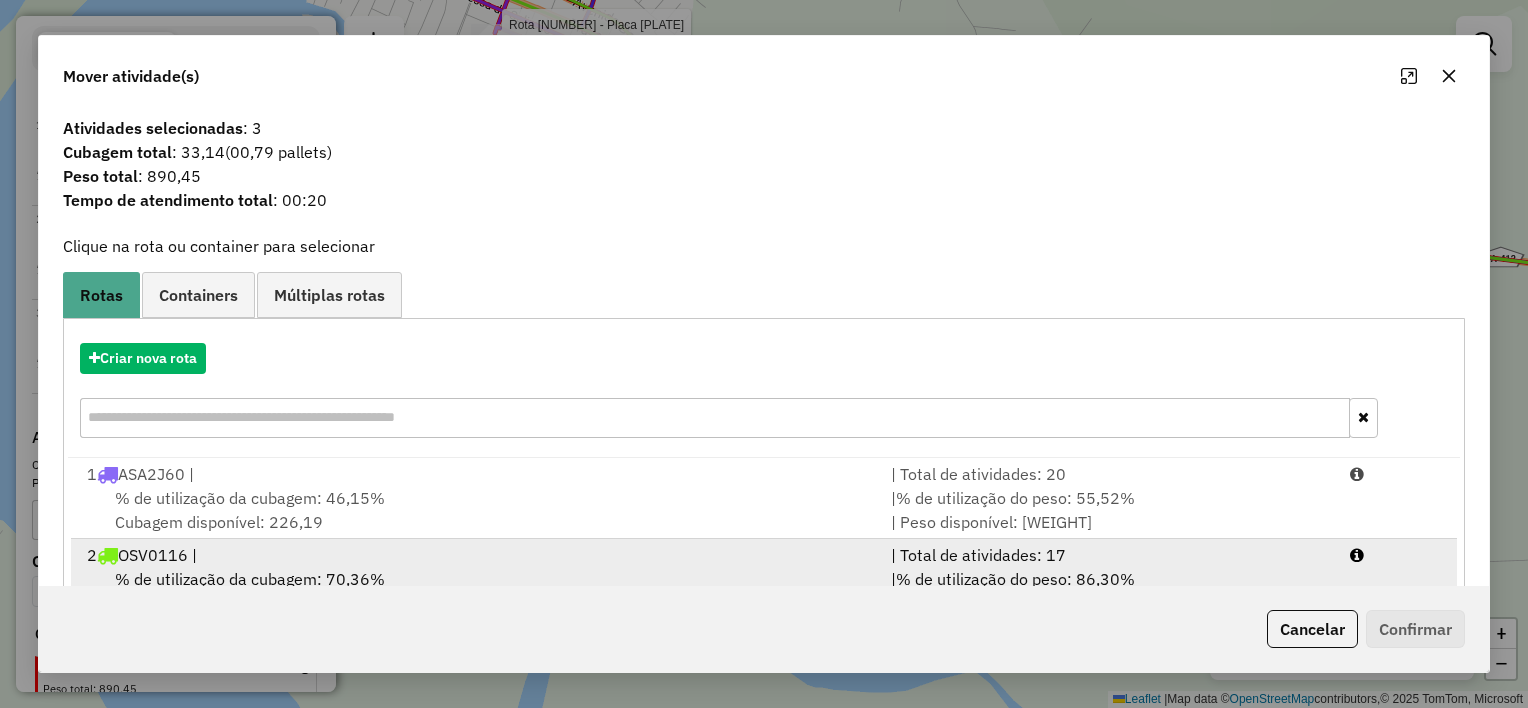 scroll, scrollTop: 148, scrollLeft: 0, axis: vertical 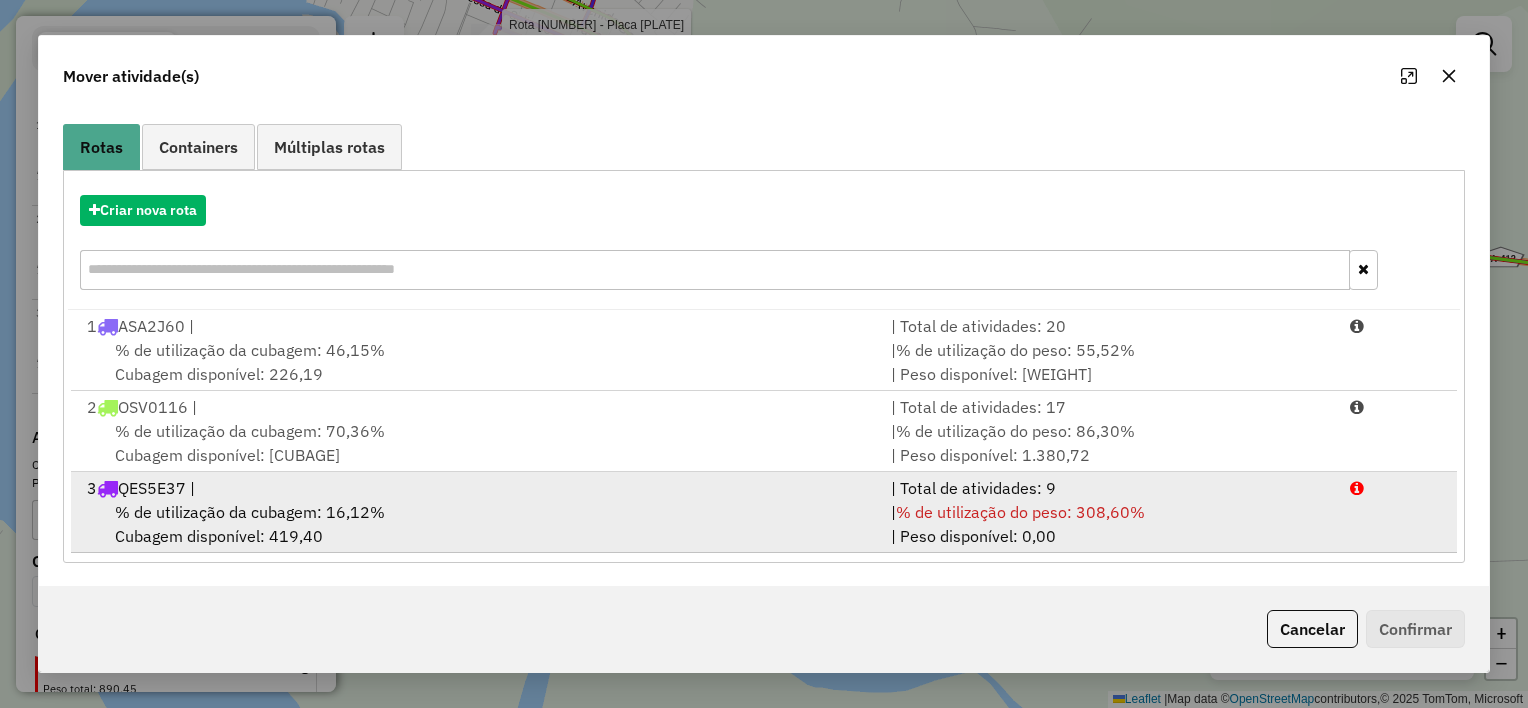 click on "% de utilização da cubagem: 16,12%" at bounding box center [250, 512] 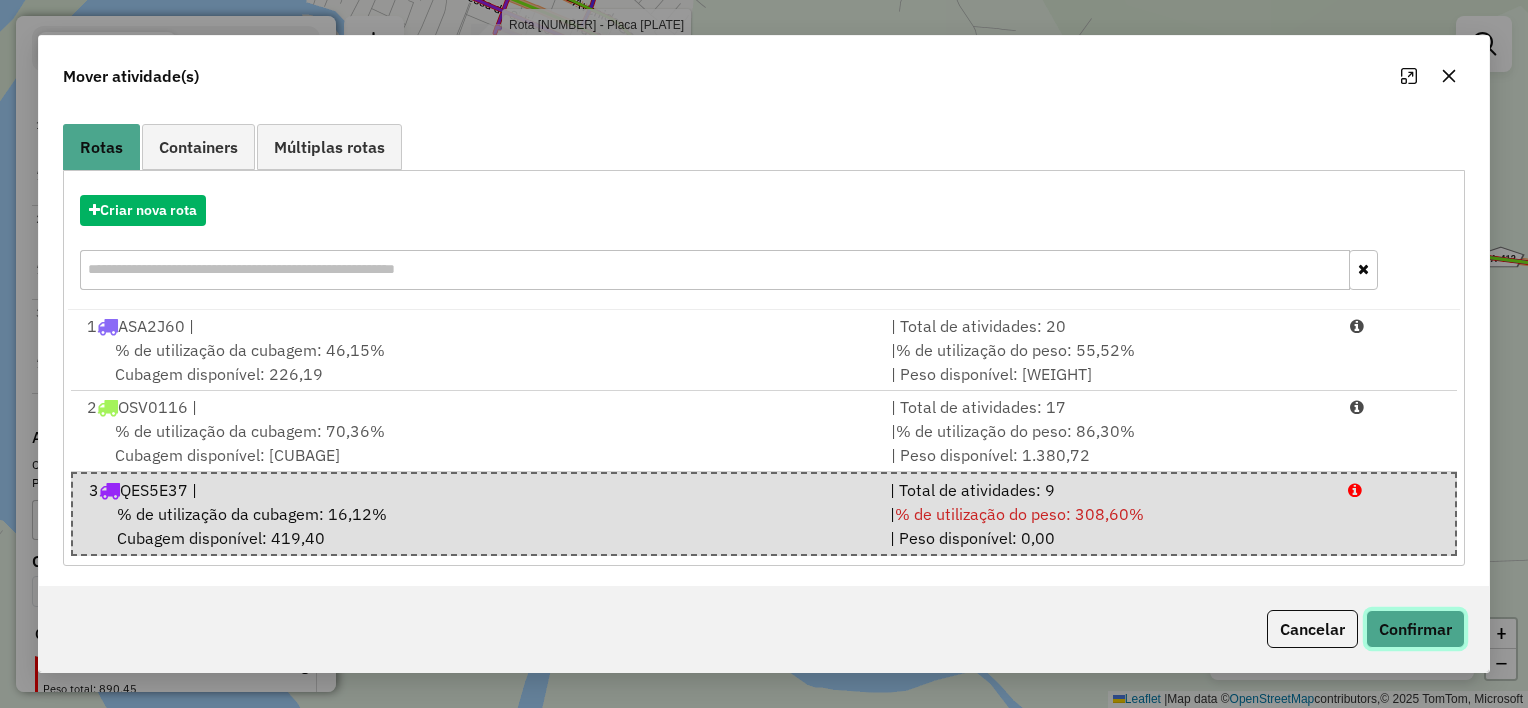 click on "Confirmar" 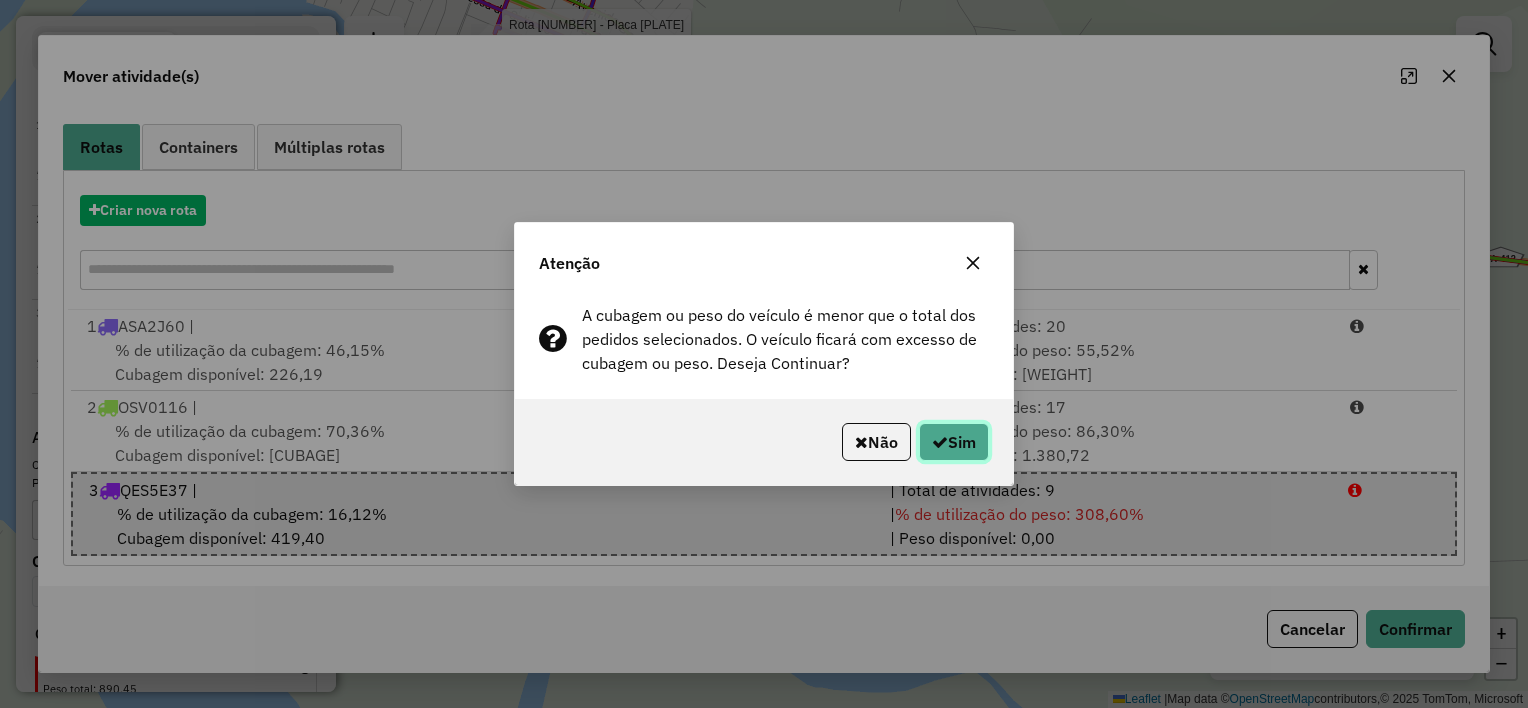 click on "Sim" 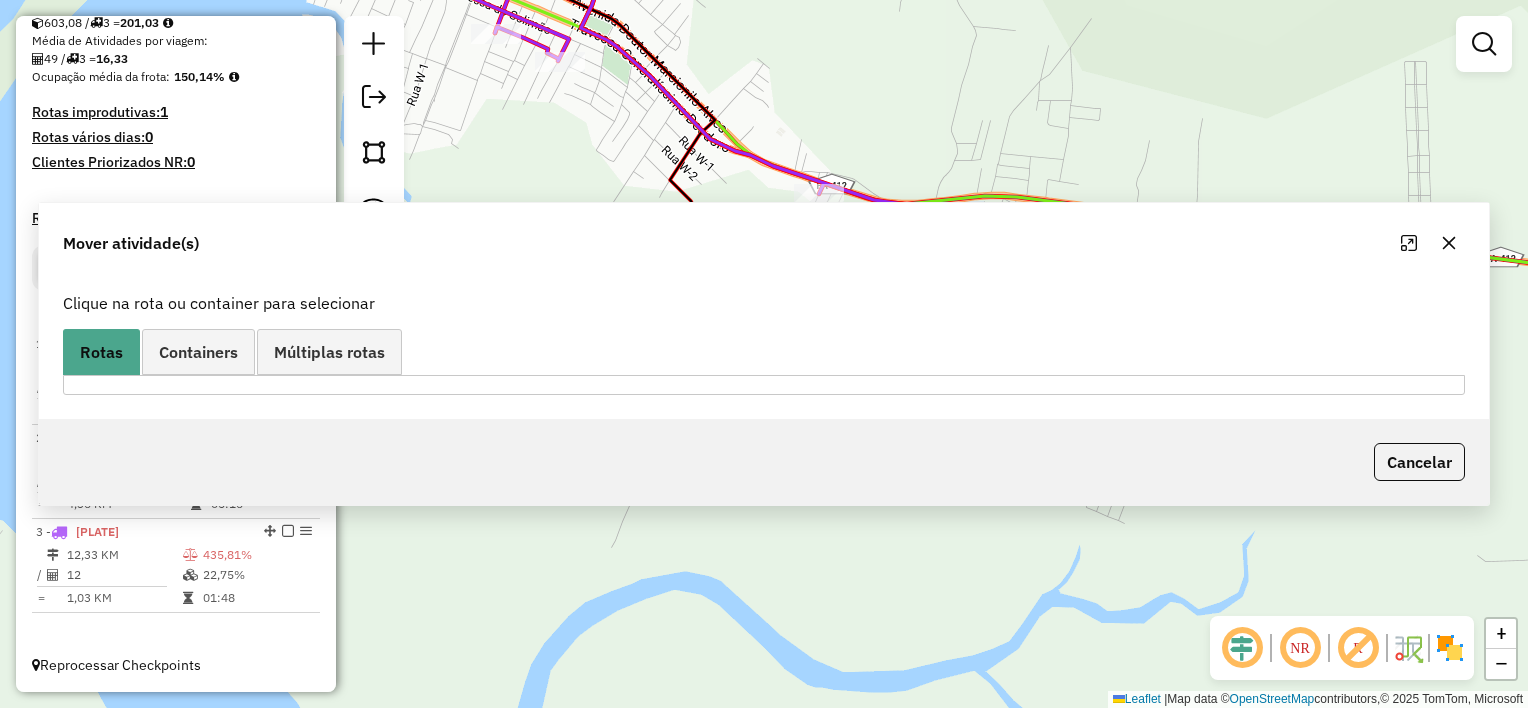 scroll, scrollTop: 458, scrollLeft: 0, axis: vertical 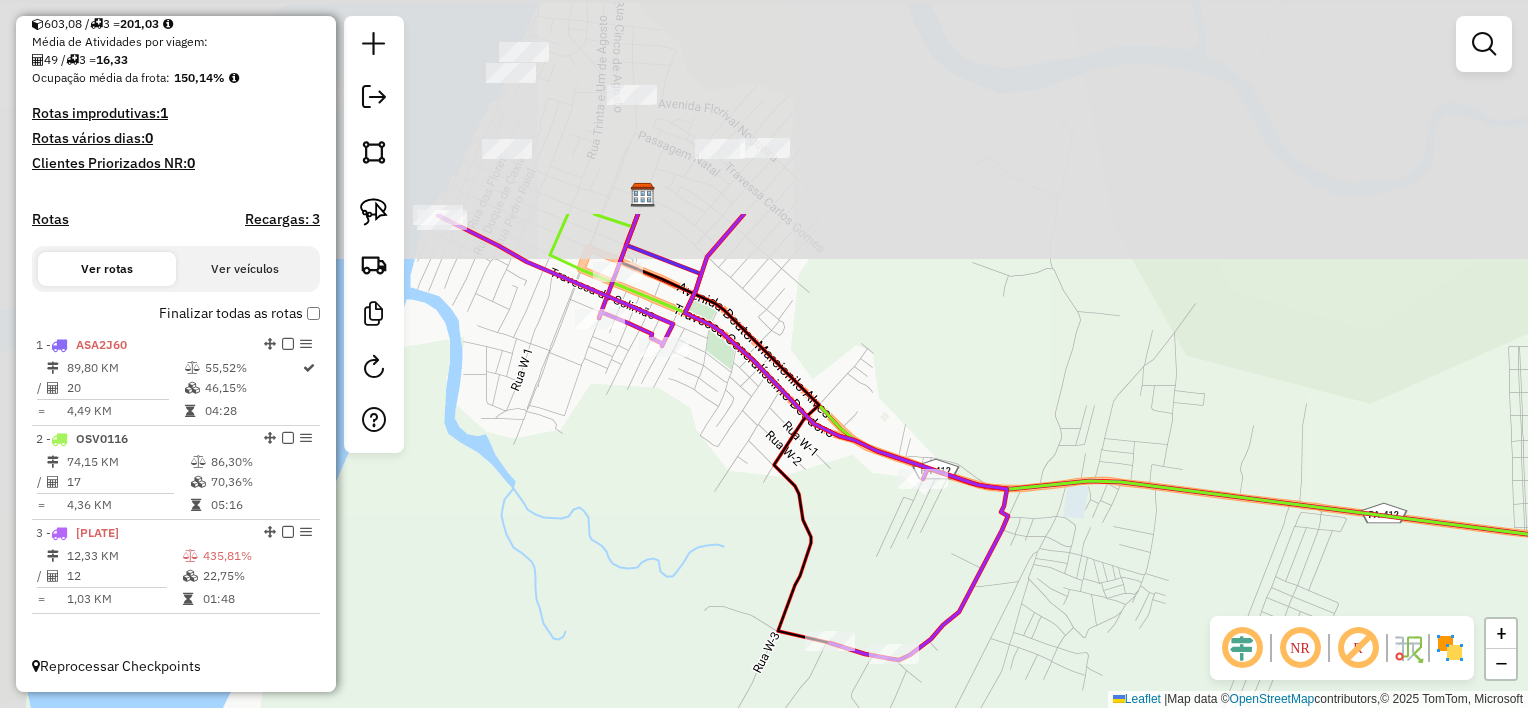 drag, startPoint x: 528, startPoint y: 259, endPoint x: 655, endPoint y: 580, distance: 345.21008 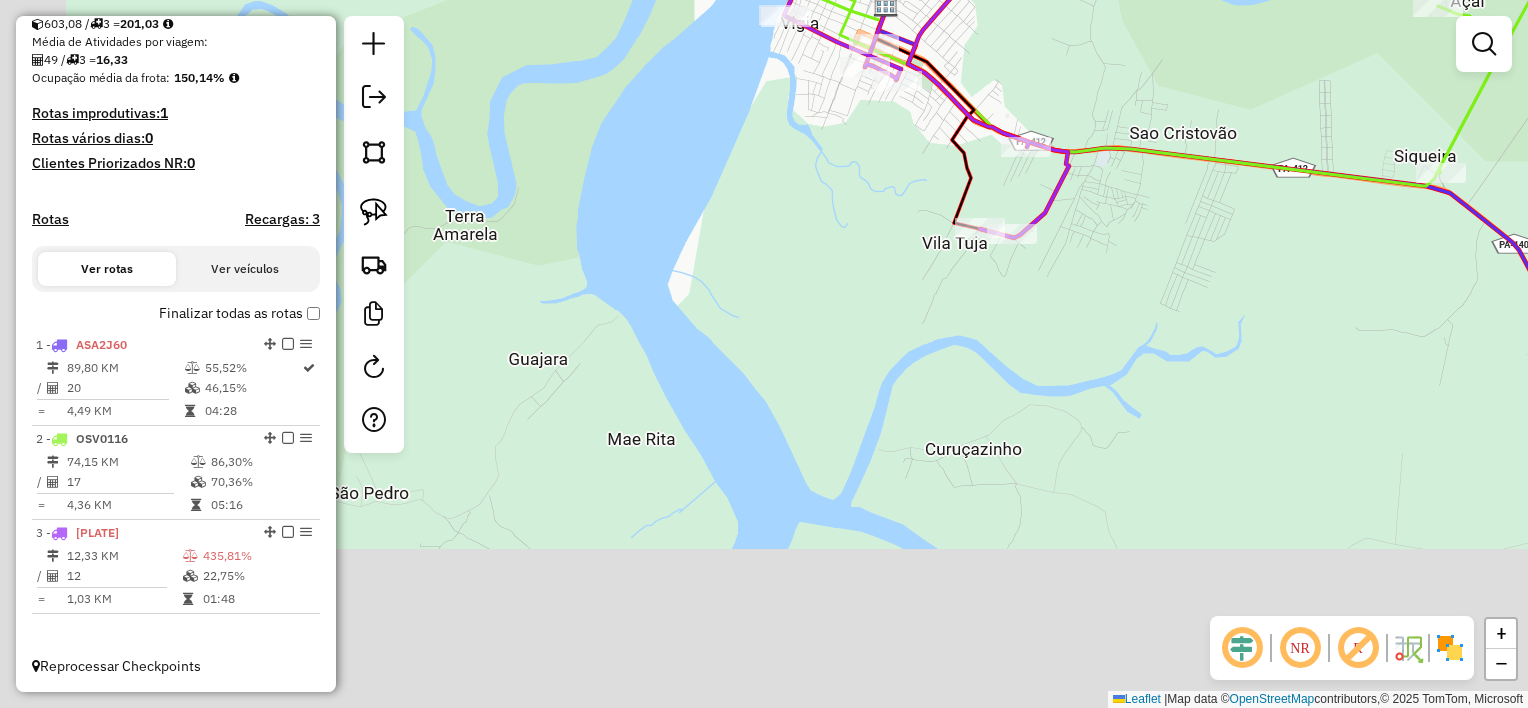 drag, startPoint x: 912, startPoint y: 633, endPoint x: 1270, endPoint y: 84, distance: 655.4121 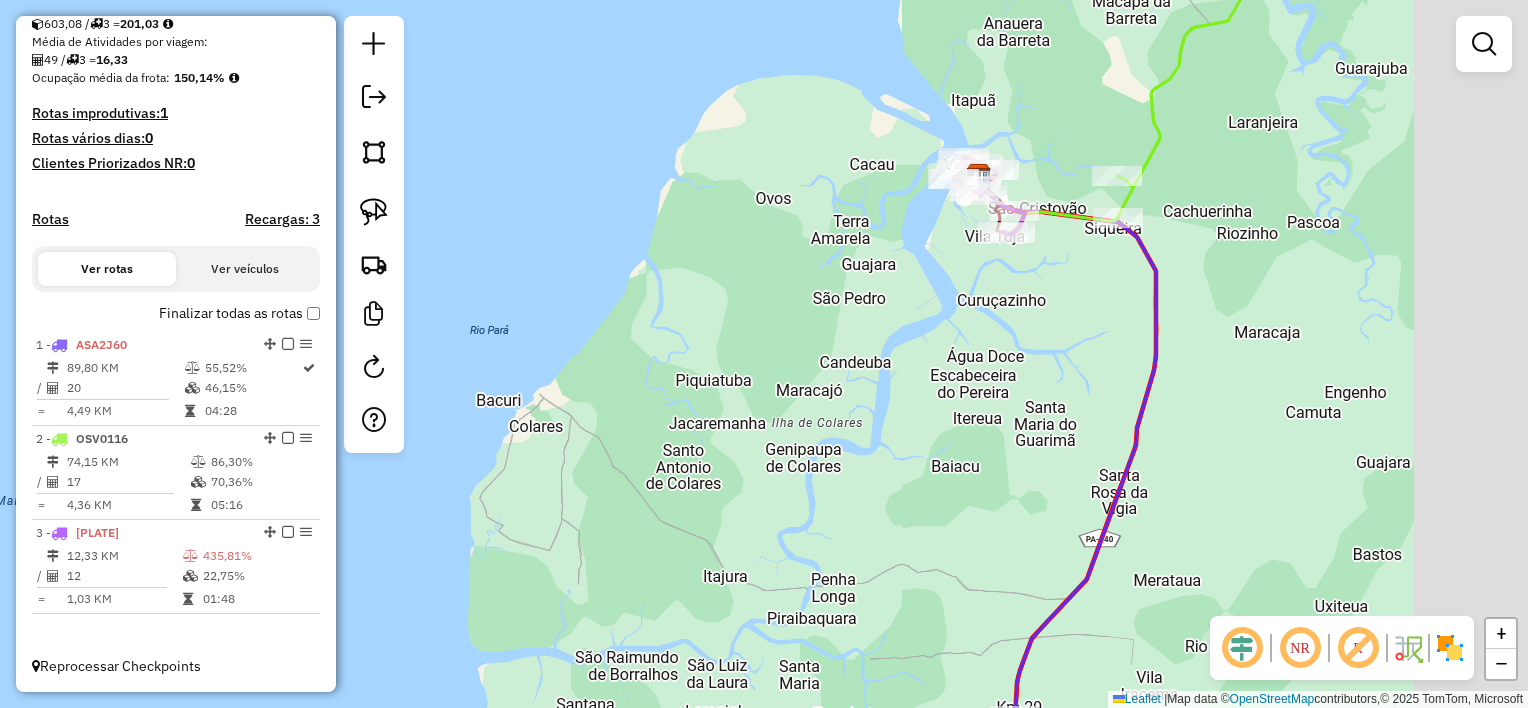 drag, startPoint x: 1267, startPoint y: 308, endPoint x: 1032, endPoint y: 264, distance: 239.08366 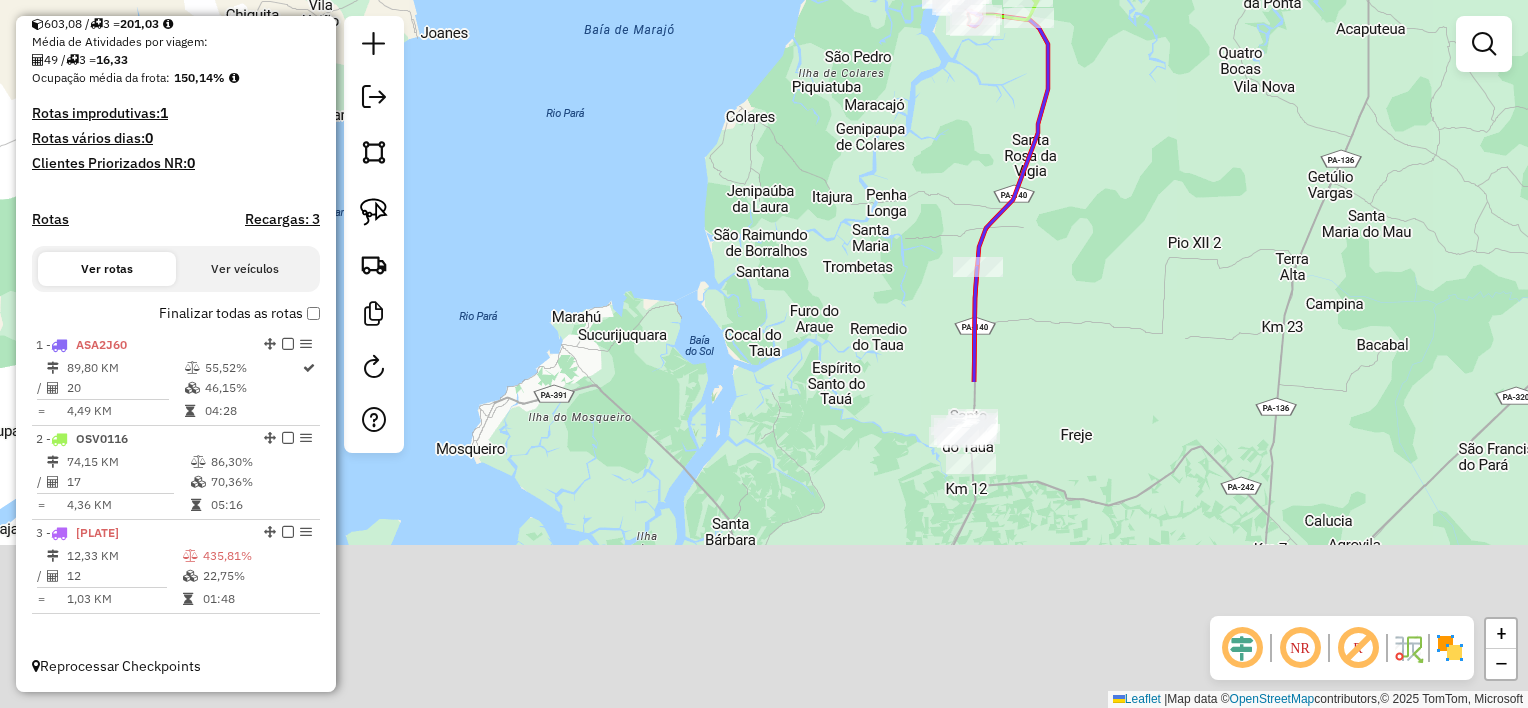 drag, startPoint x: 1021, startPoint y: 632, endPoint x: 1018, endPoint y: 216, distance: 416.0108 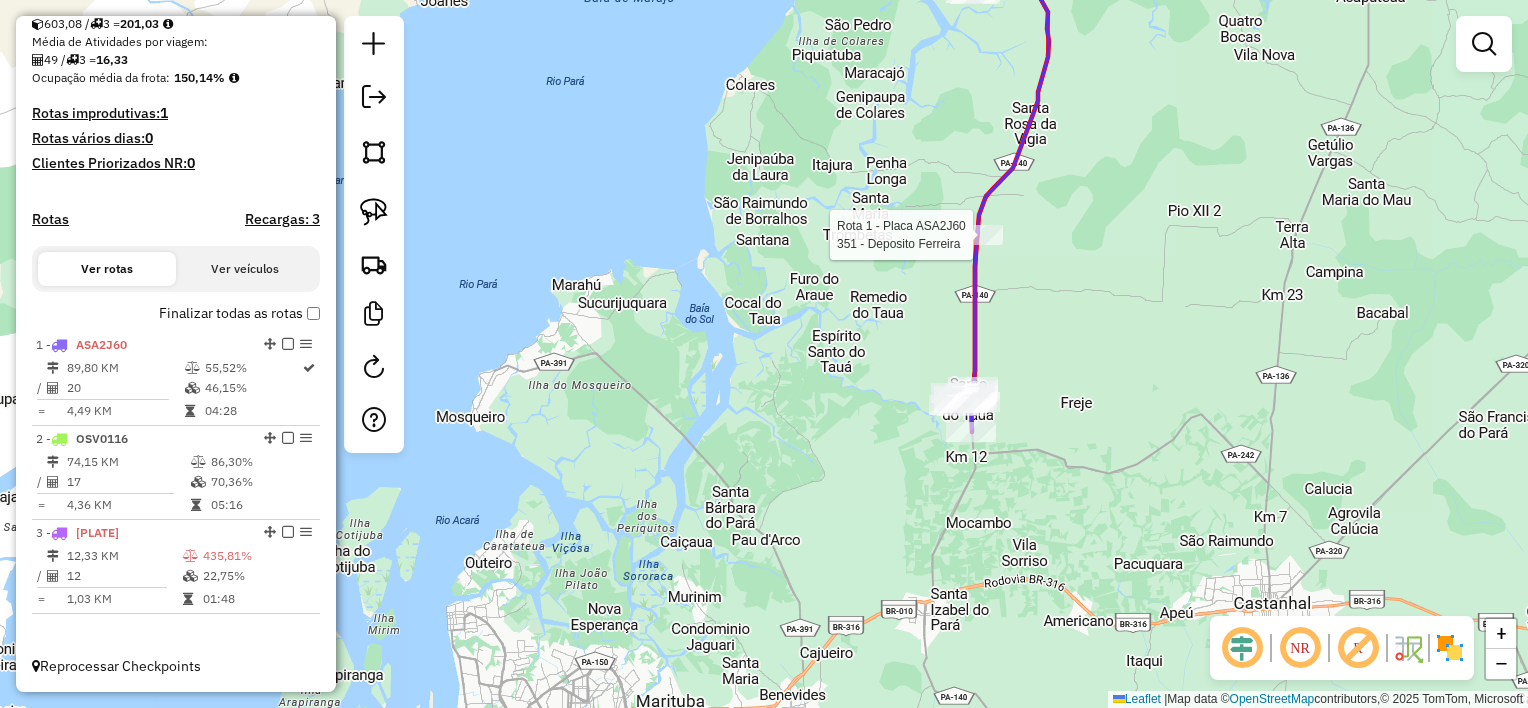 select on "**********" 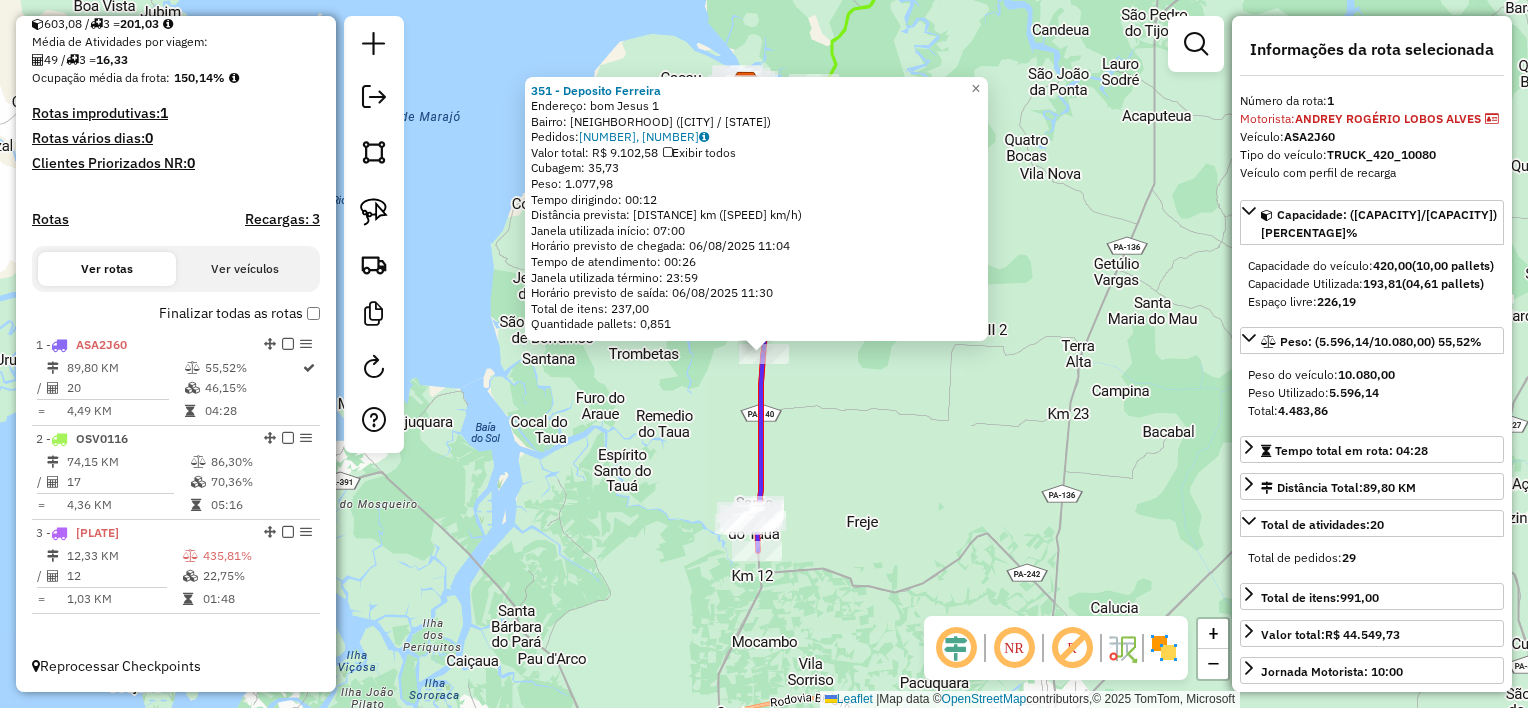 click on "[NUMBER] - [NAME]  Endereço:  [STREET]   Bairro: [NEIGHBORHOOD] ([CITY] / [STATE])   Pedidos:  [ORDER_ID], [ORDER_ID]   Valor total: [CURRENCY] [PRICE]   Exibir todos   Cubagem: [CUBAGE]  Peso: [WEIGHT]  Tempo dirigindo: [TIME]   Distância prevista: [DISTANCE] km ([SPEED] km/h)   Janela utilizada início: [TIME]   Horário previsto de chegada: [DATE] [TIME]   Tempo de atendimento: [TIME]   Janela utilizada término: [TIME]   Horário previsto de saída: [DATE] [TIME]   Total de itens: [ITEMS]   Quantidade pallets: [PALLETS]  × Janela de atendimento Grade de atendimento Capacidade Transportadoras Veículos Cliente Pedidos  Rotas Selecione os dias de semana para filtrar as janelas de atendimento  Seg   Ter   Qua   Qui   Sex   Sáb   Dom  Informe o período da janela de atendimento: De: [TIME] Até: [TIME]  Filtrar exatamente a janela do cliente  Considerar janela de atendimento padrão  Selecione os dias de semana para filtrar as grades de atendimento  Seg   Ter   Qua   Qui   Sex   Sáb   Dom   Peso mínimo:   Peso máximo:   De:  De:" 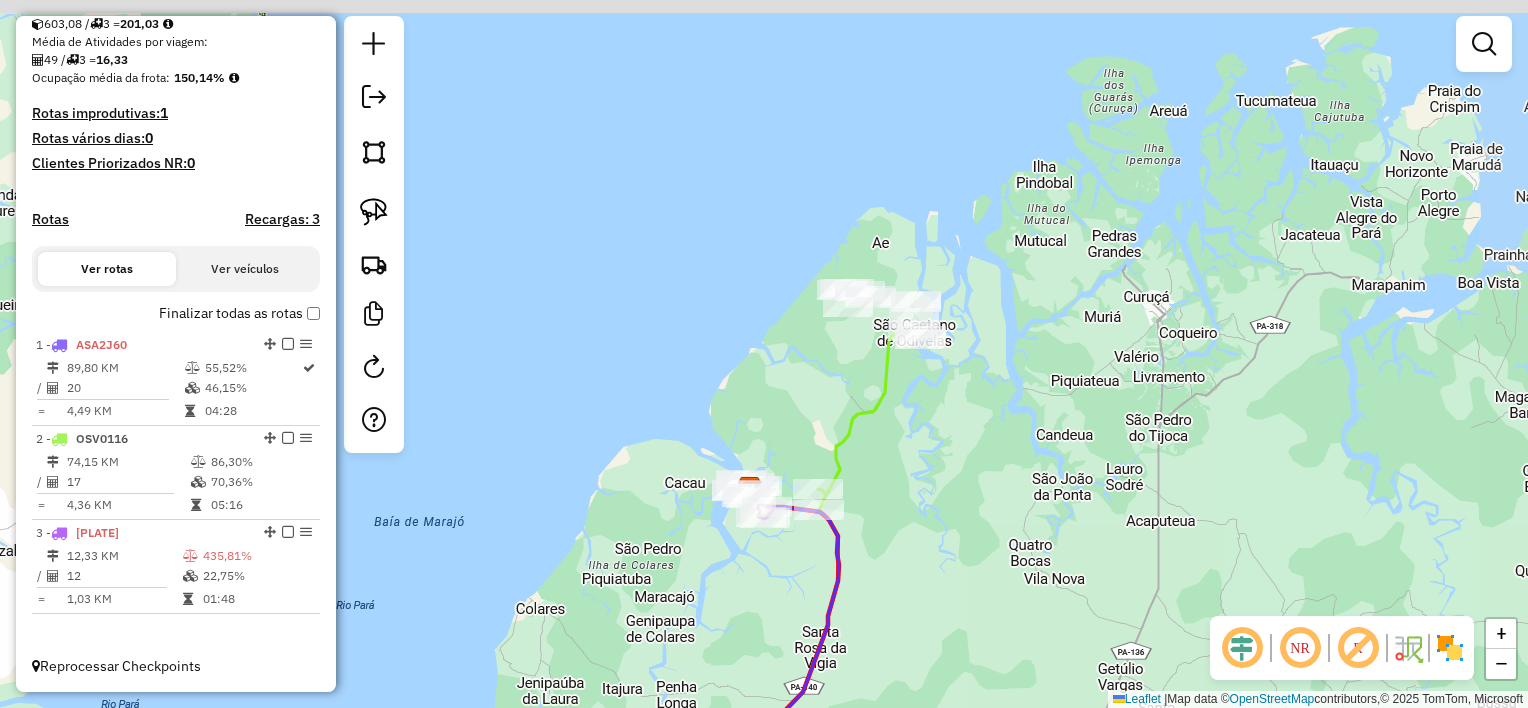 drag, startPoint x: 908, startPoint y: 276, endPoint x: 912, endPoint y: 542, distance: 266.03006 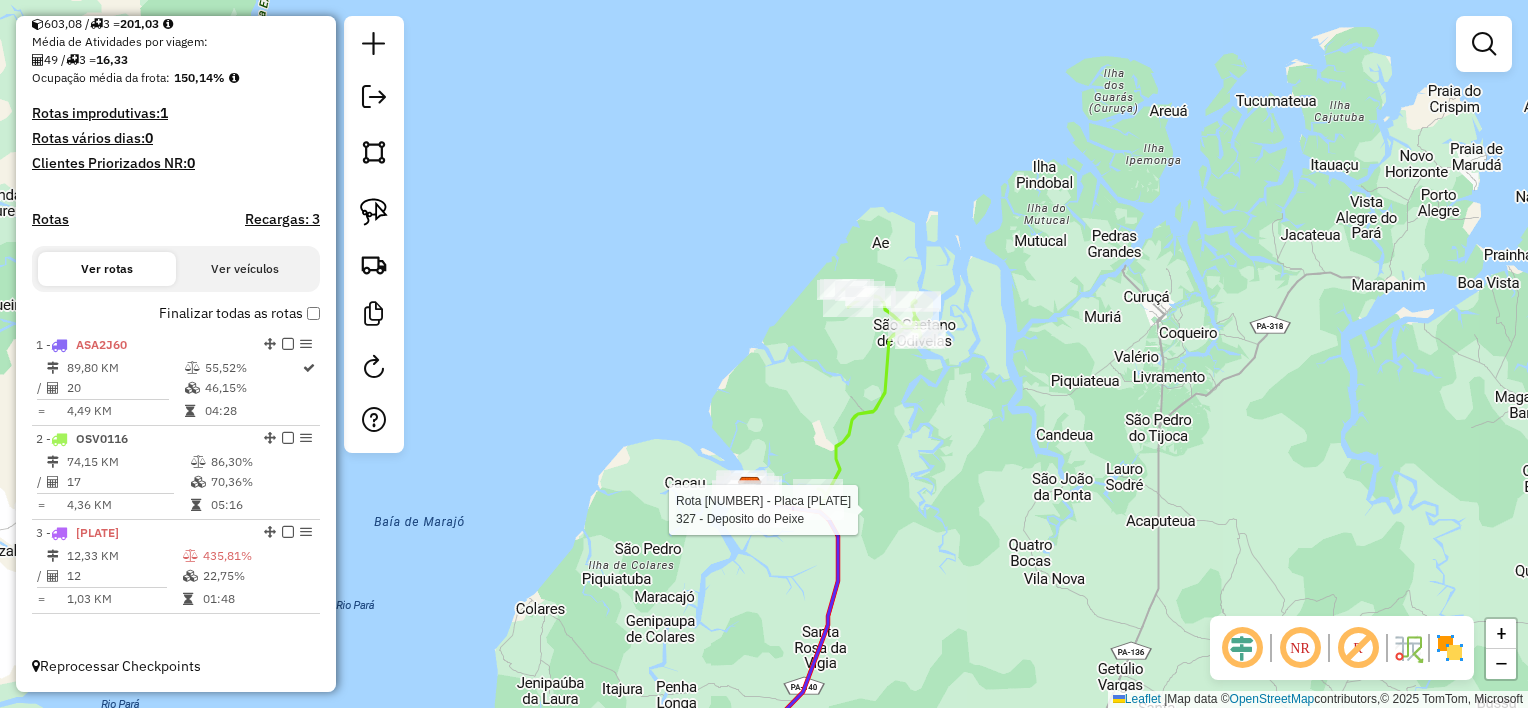 select on "**********" 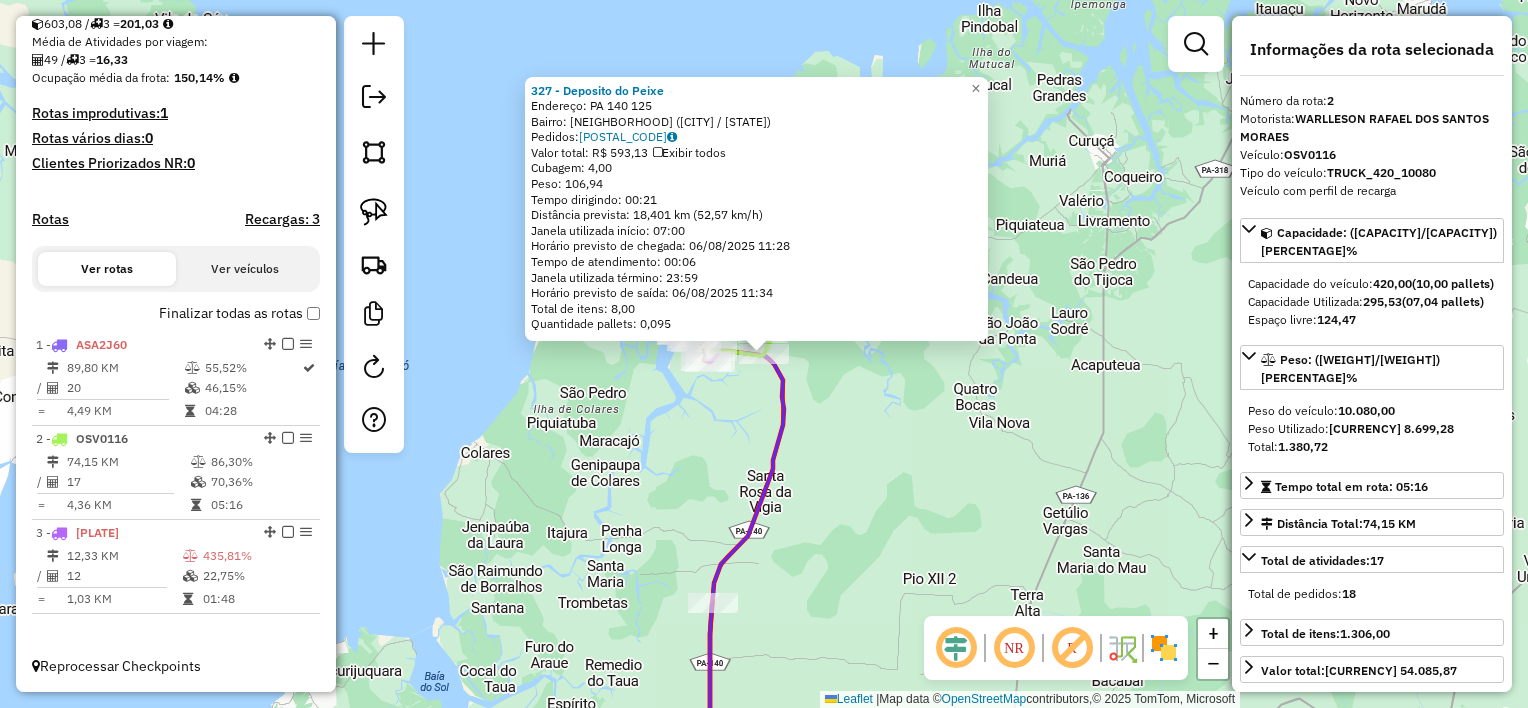 click on "[NUMBER] - [MERCHANT]  Endereço:  [STREET] [NUMBER]   Bairro: [NEIGHBORHOOD] ([CITY] / [STATE])   Pedidos:  [POSTAL_CODE]   Horário previsto de chegada: 06/08/2025 [TIME]   Horário previsto de saída: 06/08/2025 [TIME]   Total de itens: [ITEMS]   Quantidade pallets: [PALLETS]  × Janela de atendimento Grade de atendimento Capacidade Transportadoras Veículos Cliente Pedidos  Rotas Selecione os dias de semana para filtrar as janelas de atendimento  Seg   Ter   Qua   Qui   Sex   Sáb   Dom  Informe o período da janela de atendimento: De: Até:  Filtrar exatamente a janela do cliente  Considerar janela de atendimento padrão  Selecione os dias de semana para filtrar as grades de atendimento  Seg   Ter   Qua   Qui   Sex   Sáb   Dom   Considerar clientes sem dia de atendimento cadastrado  De:   De:" 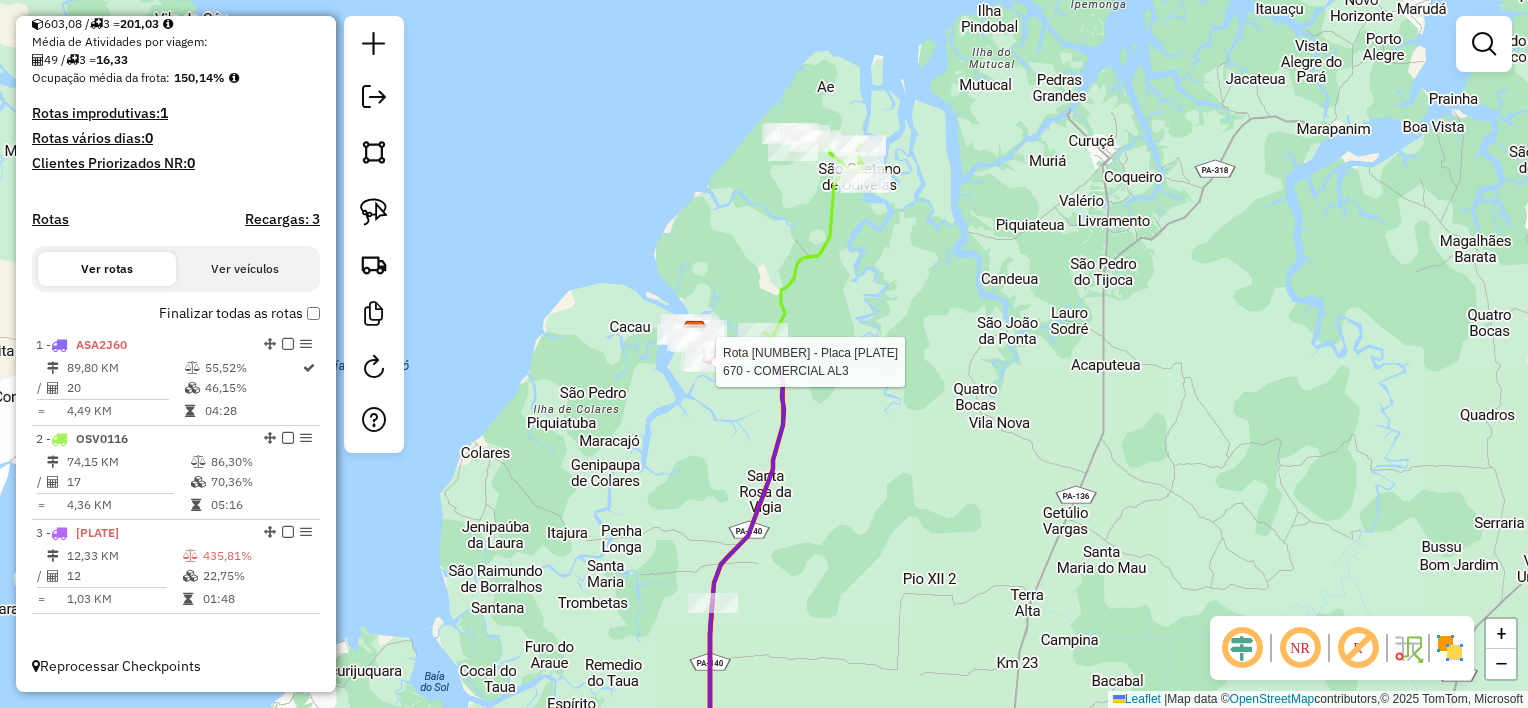 select on "**********" 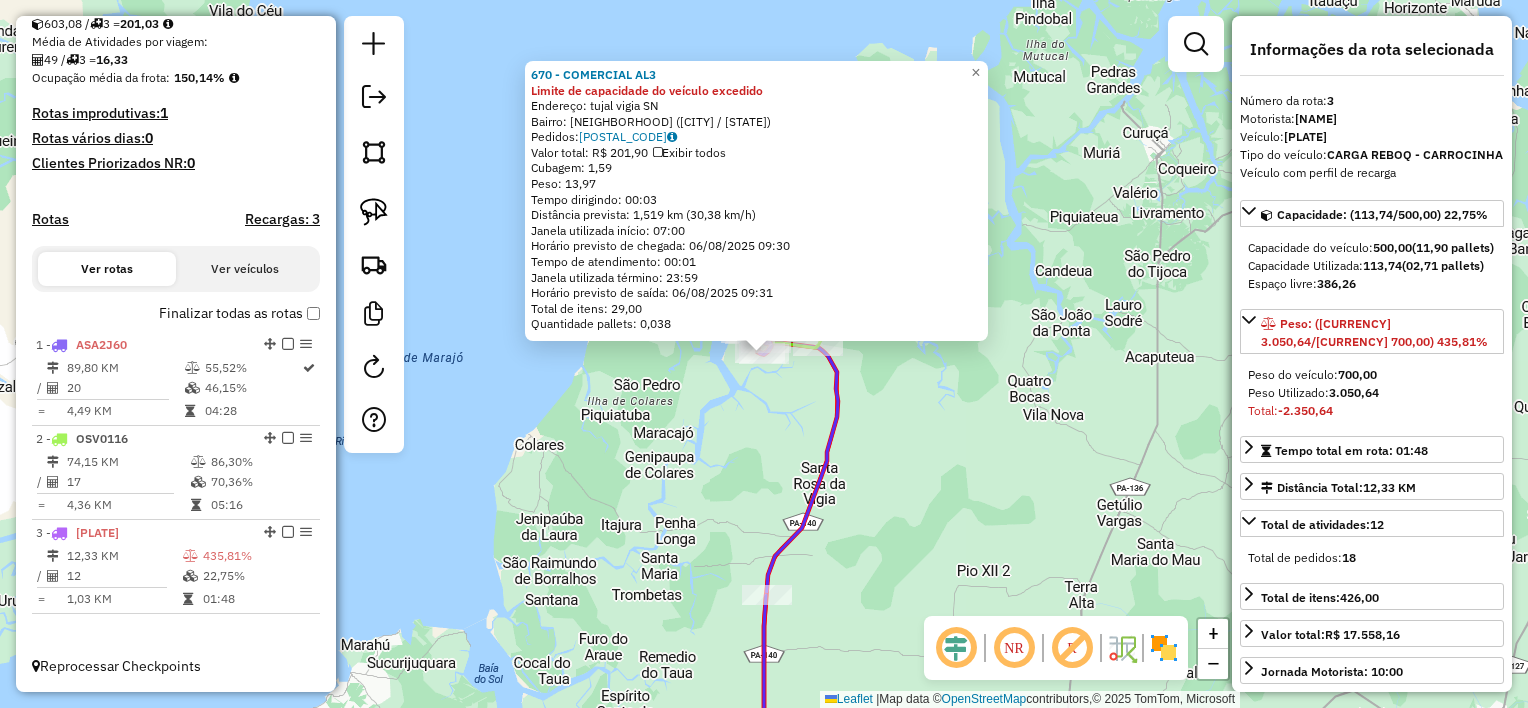 click on "[NUMBER] - [MERCHANT] Limite de capacidade do veículo excedido  Endereço:  [STREET] [STREET_NAME] [NUMBER]   Bairro: [NEIGHBORHOOD] ([CITY] / [STATE])   Pedidos:  [POSTAL_CODE]   Cubagem: [CUBAGE]  Peso: [WEIGHT]  Tempo dirigindo: [TIME]   Distância prevista: [DISTANCE] km ([SPEED] km/h)   Horário previsto de chegada: 06/08/2025 [TIME]   Tempo de atendimento: [TIME]   Horário previsto de saída: 06/08/2025 [TIME]   Total de itens: [ITEMS]   Quantidade pallets: [PALLETS]  × Janela de atendimento Grade de atendimento Capacidade Transportadoras Veículos Cliente Pedidos  Rotas Selecione os dias de semana para filtrar as janelas de atendimento  Seg   Ter   Qua   Qui   Sex   Sáb   Dom  Informe o período da janela de atendimento: De: Até:  Filtrar exatamente a janela do cliente  Considerar janela de atendimento padrão  Selecione os dias de semana para filtrar as grades de atendimento  Seg   Ter   Qua   Qui   Sex   Sáb   Dom   Peso mínimo:   Peso máximo:  +" 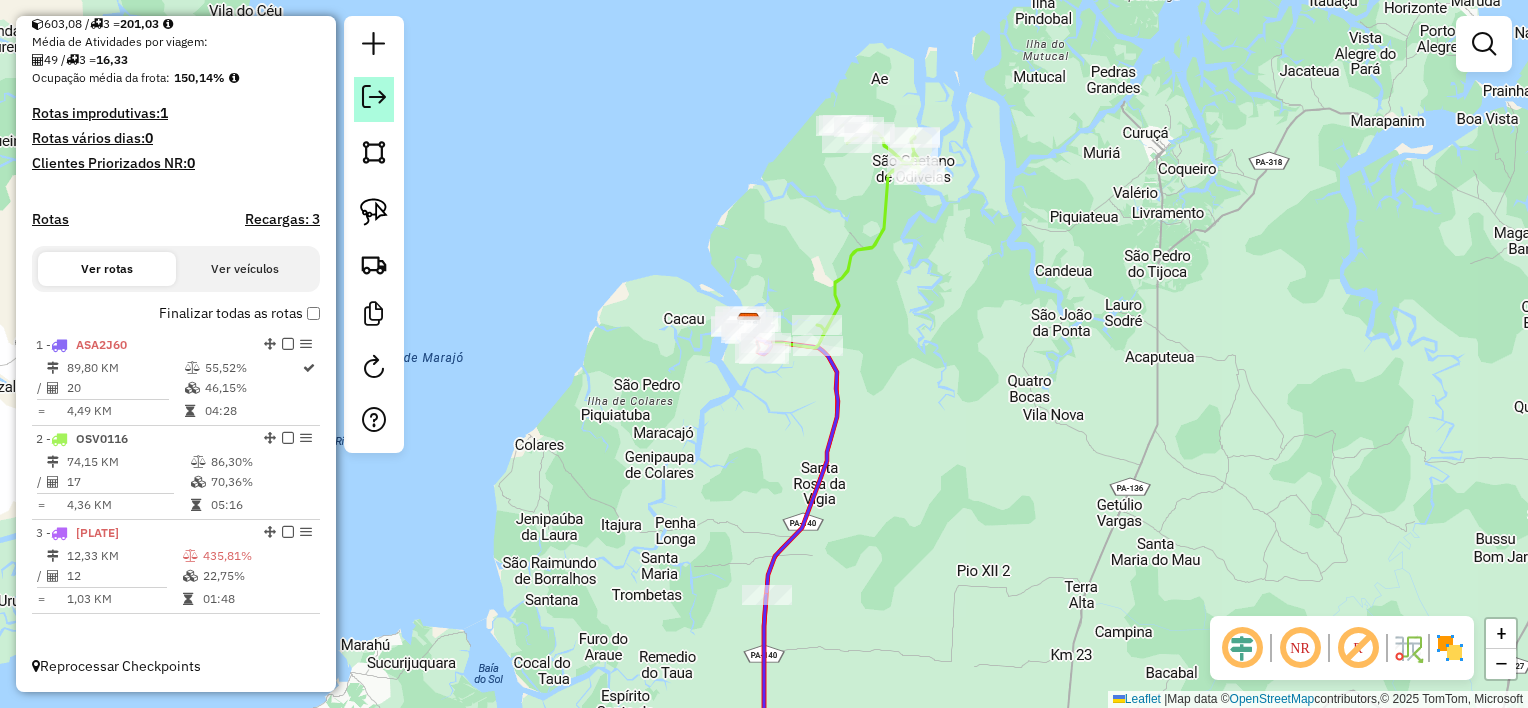 click 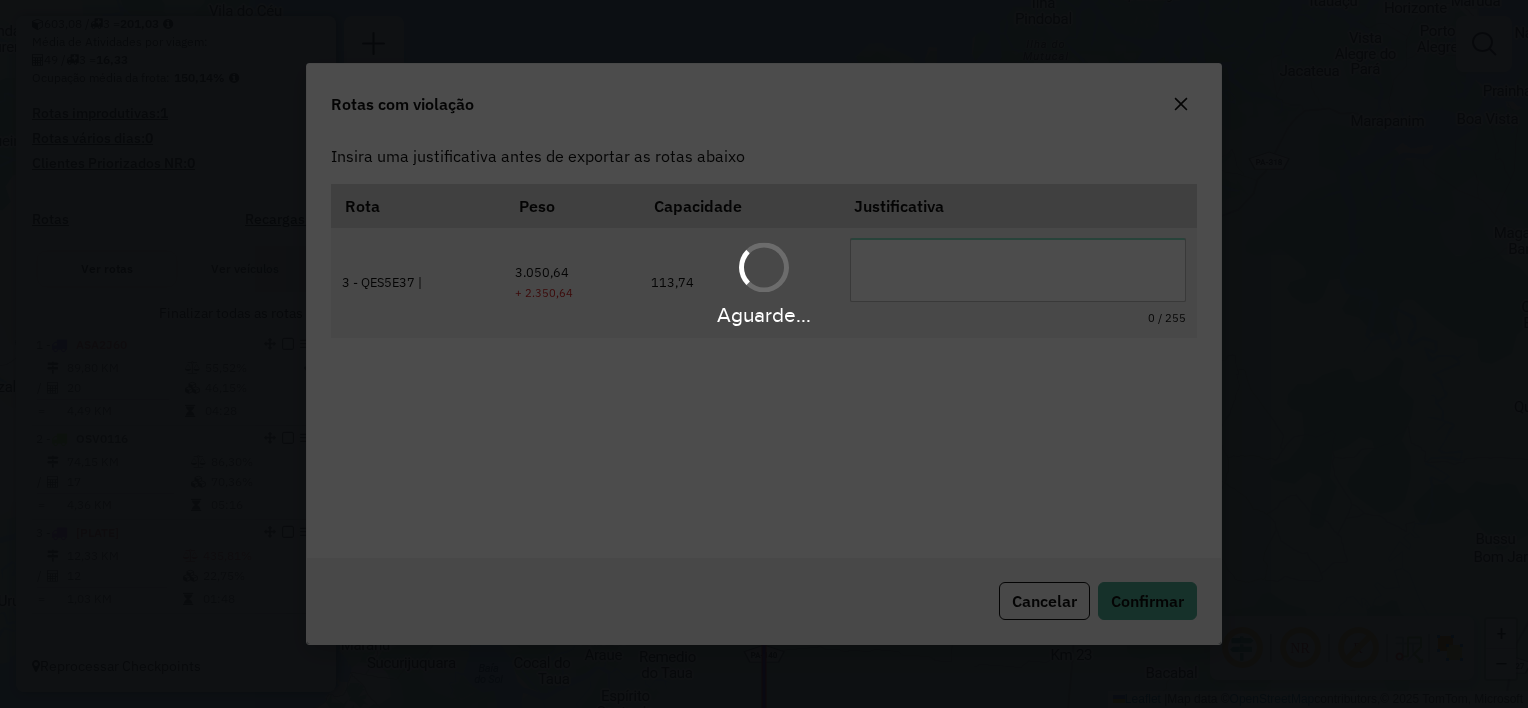 scroll, scrollTop: 0, scrollLeft: 0, axis: both 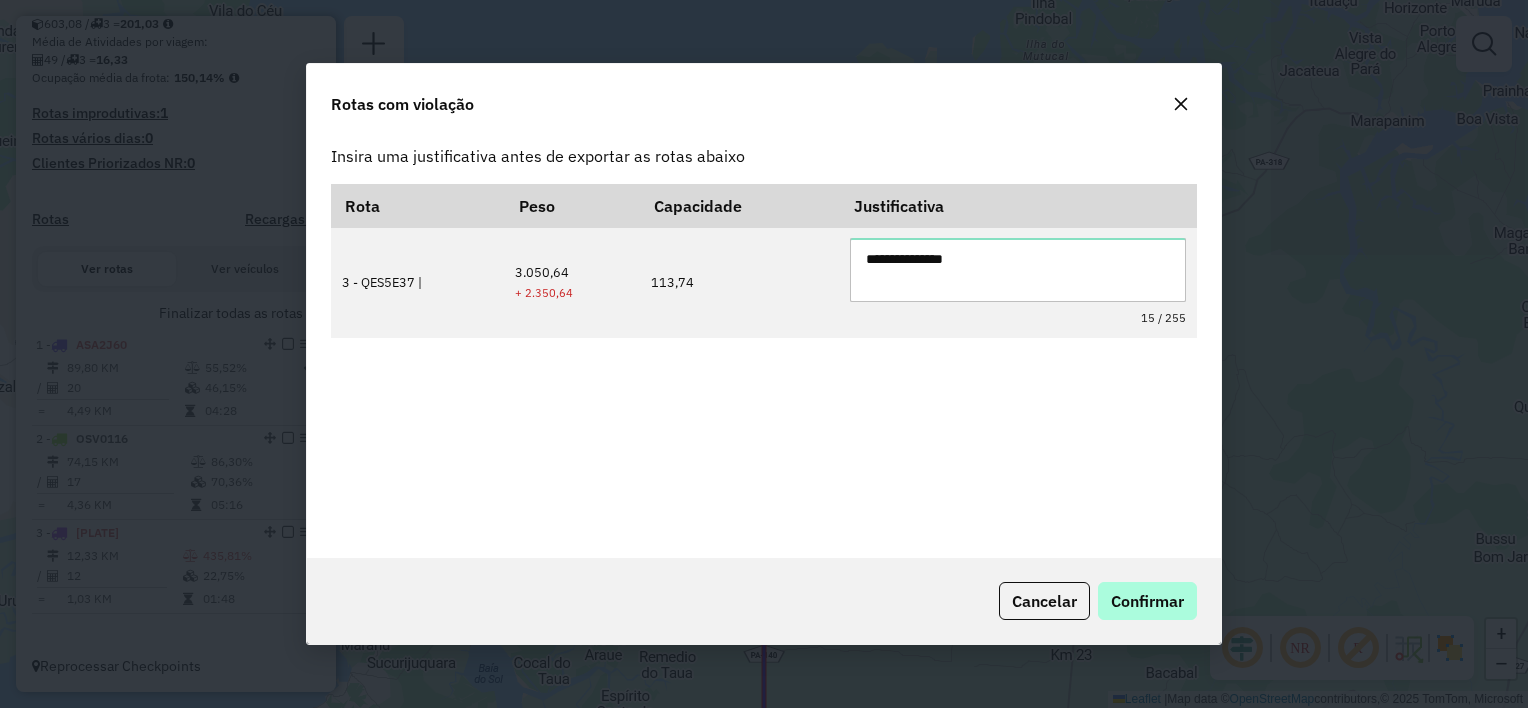 type on "**********" 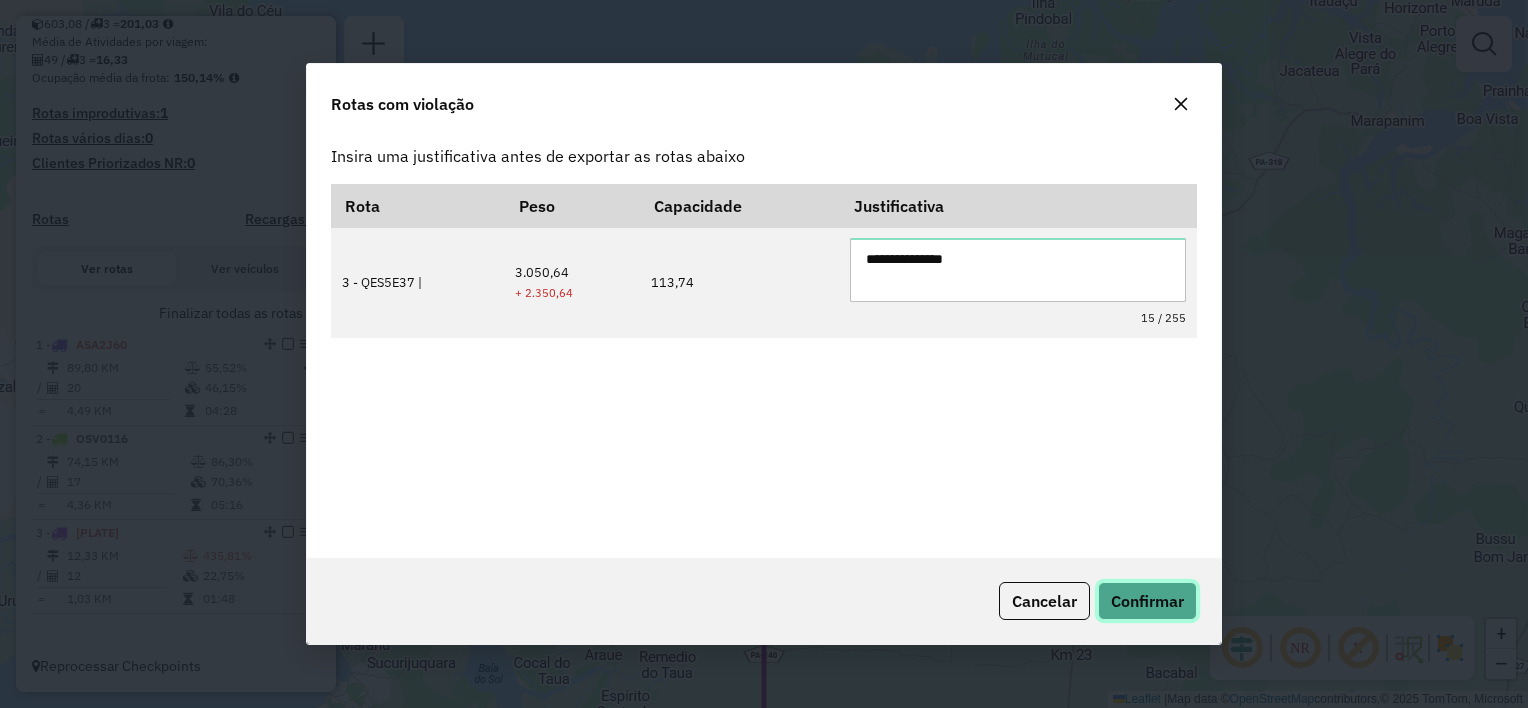 click on "Confirmar" 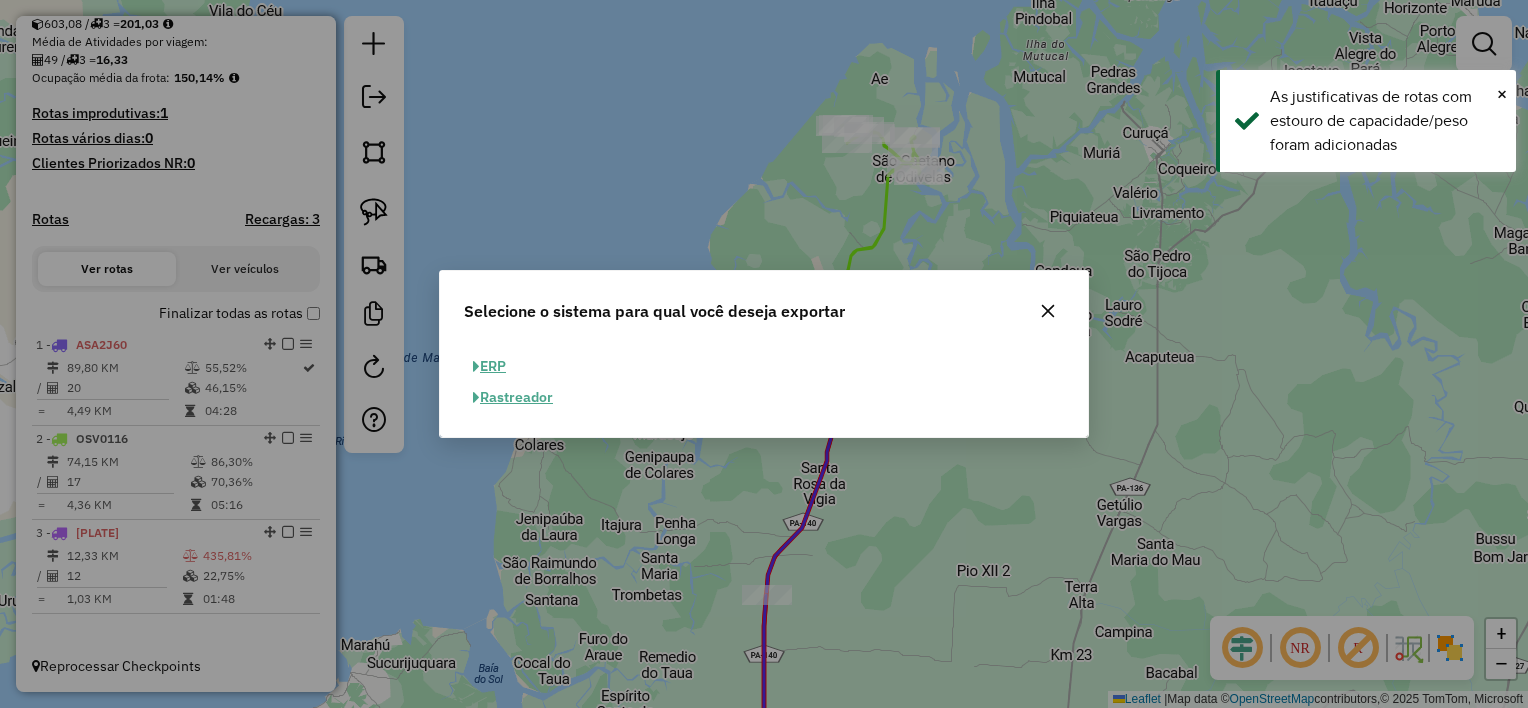 click on "ERP" 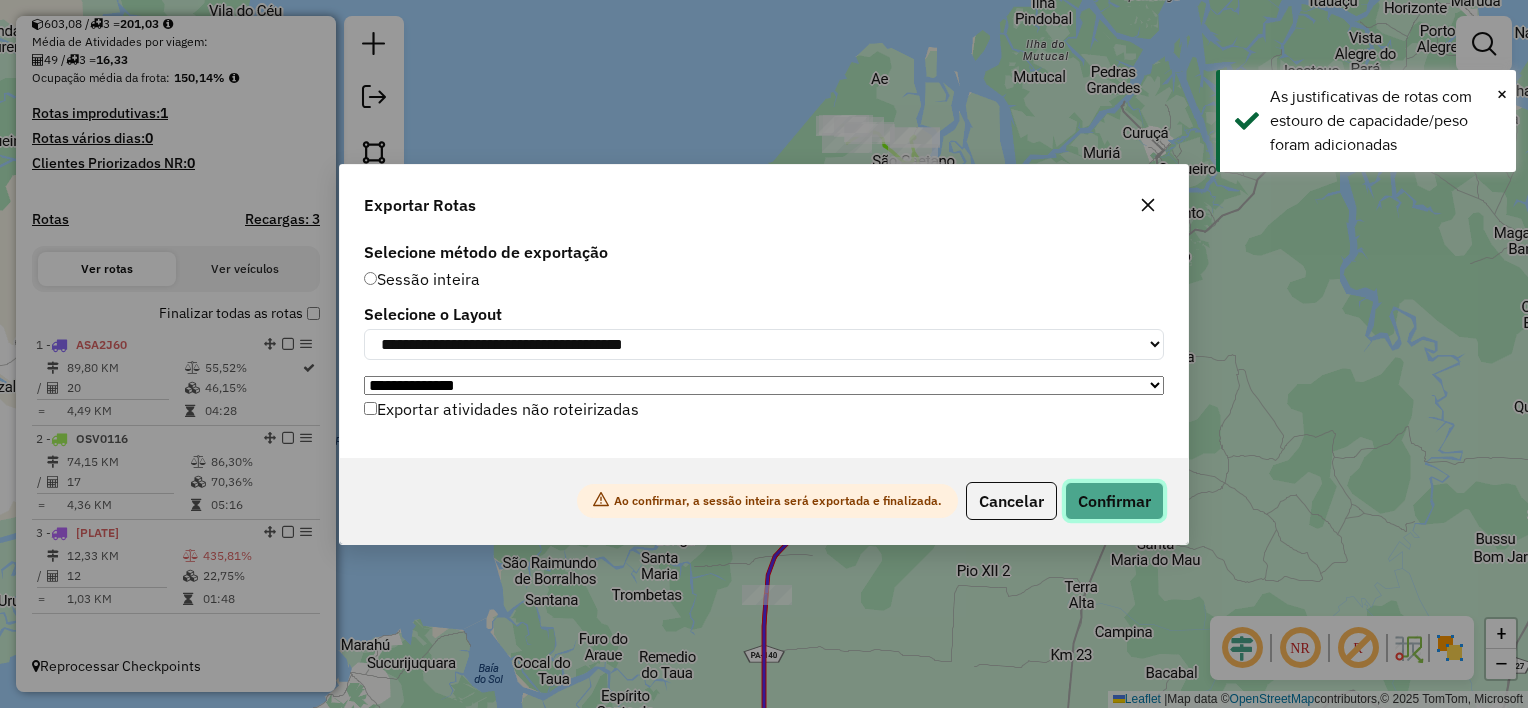 click on "Confirmar" 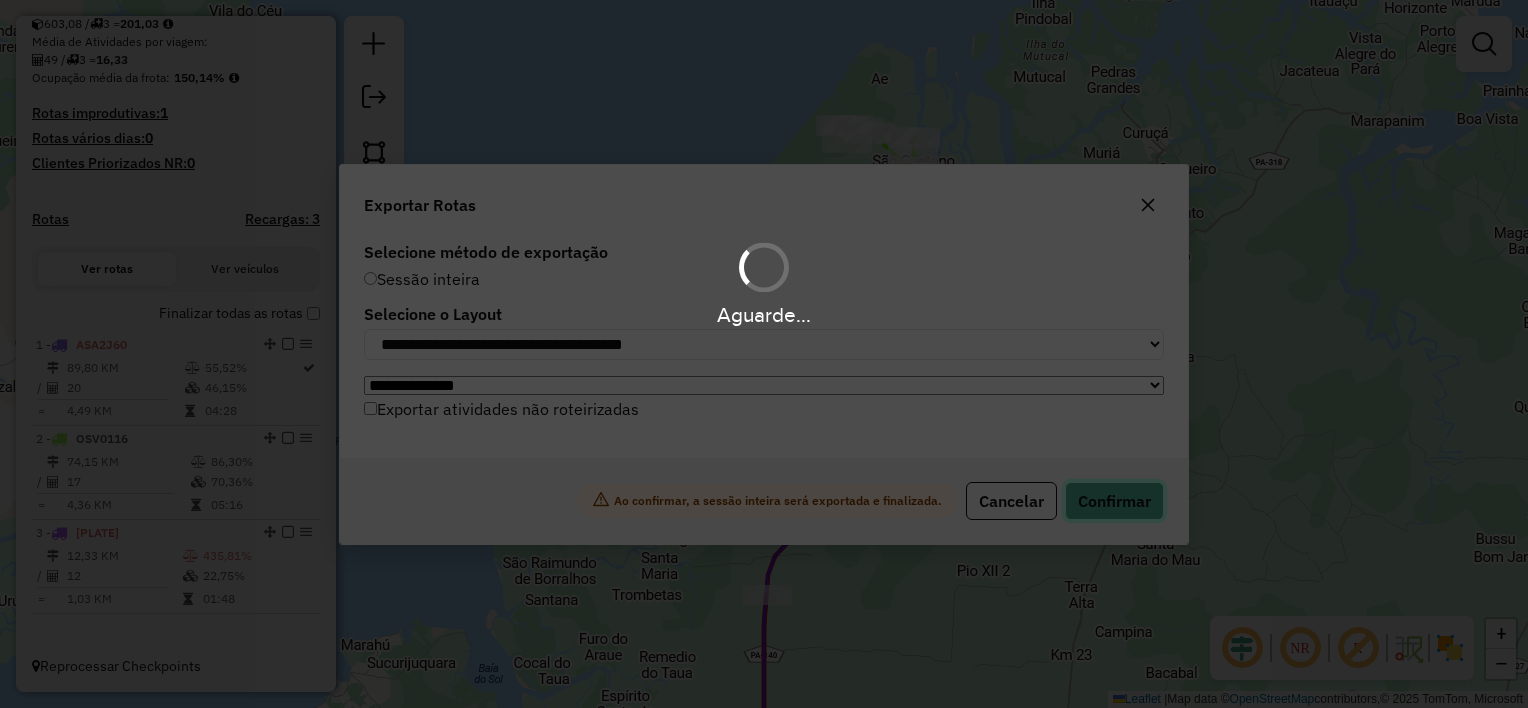 scroll, scrollTop: 427, scrollLeft: 0, axis: vertical 